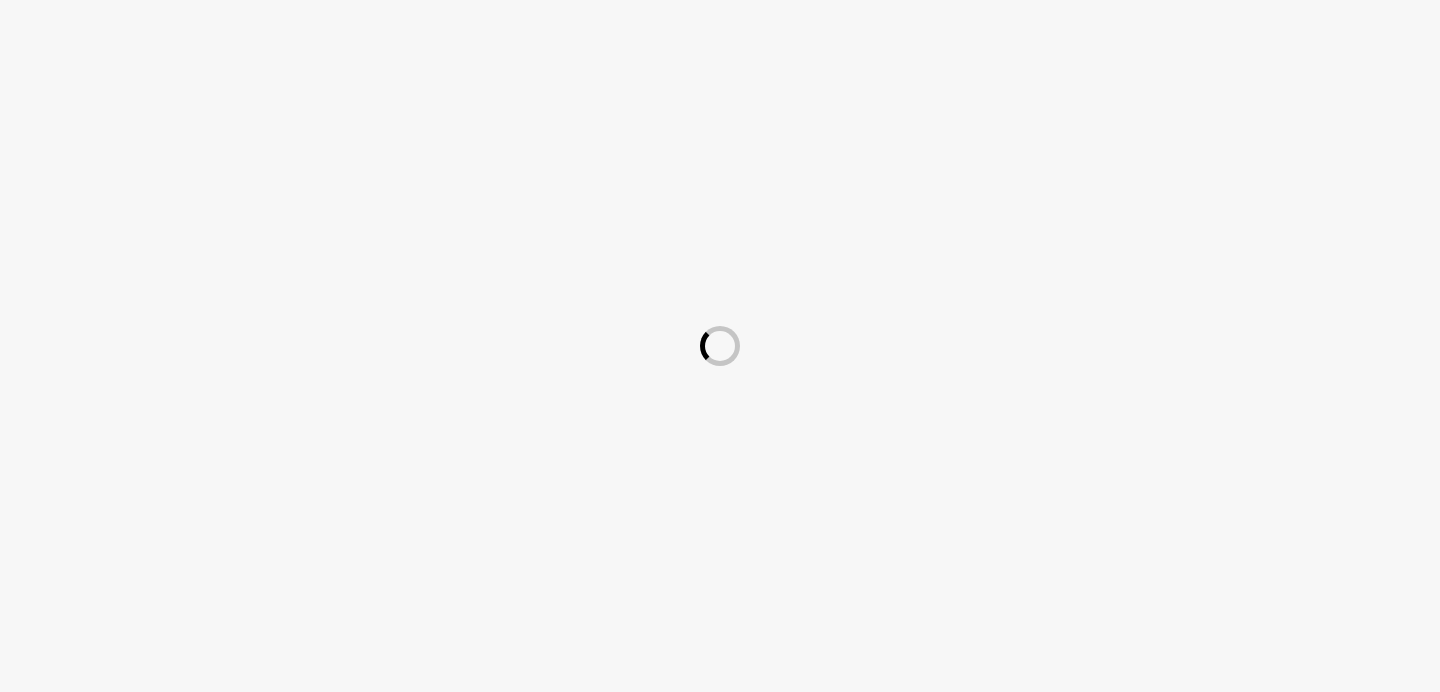 scroll, scrollTop: 0, scrollLeft: 0, axis: both 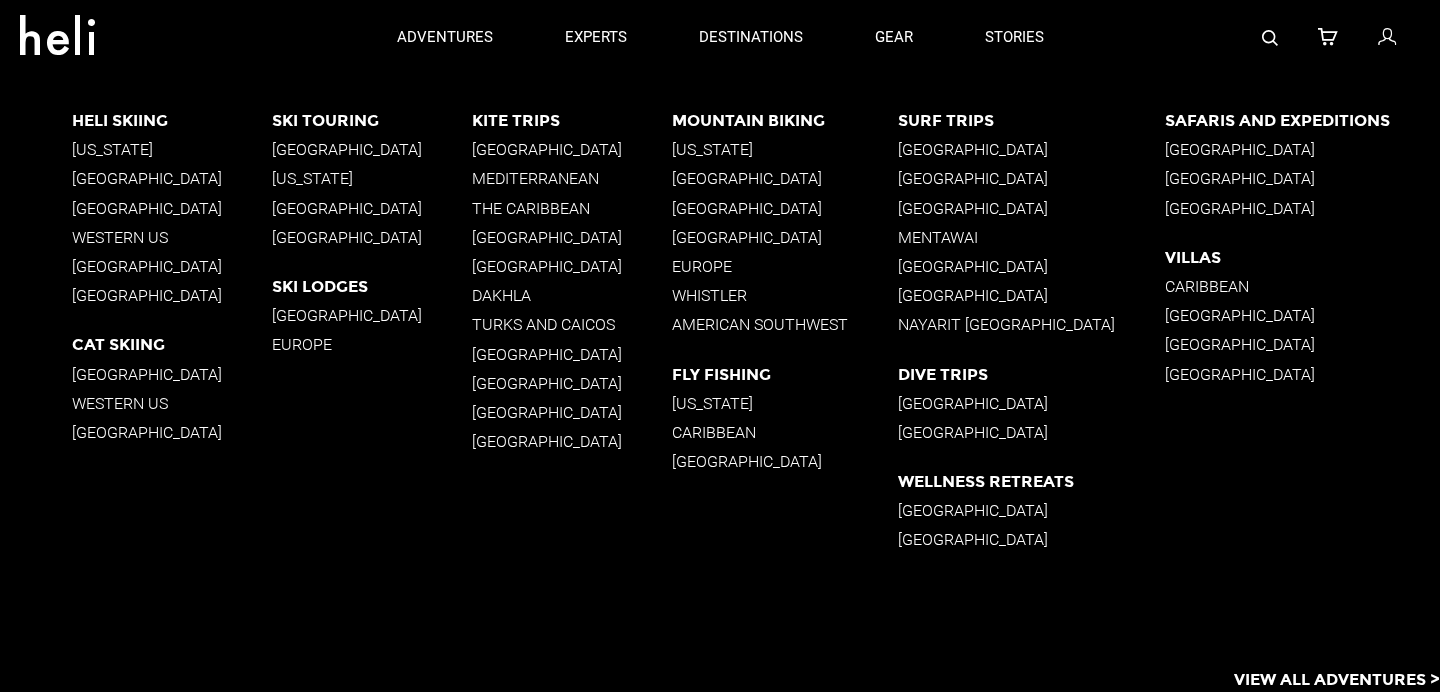 click on "[GEOGRAPHIC_DATA]" at bounding box center (172, 266) 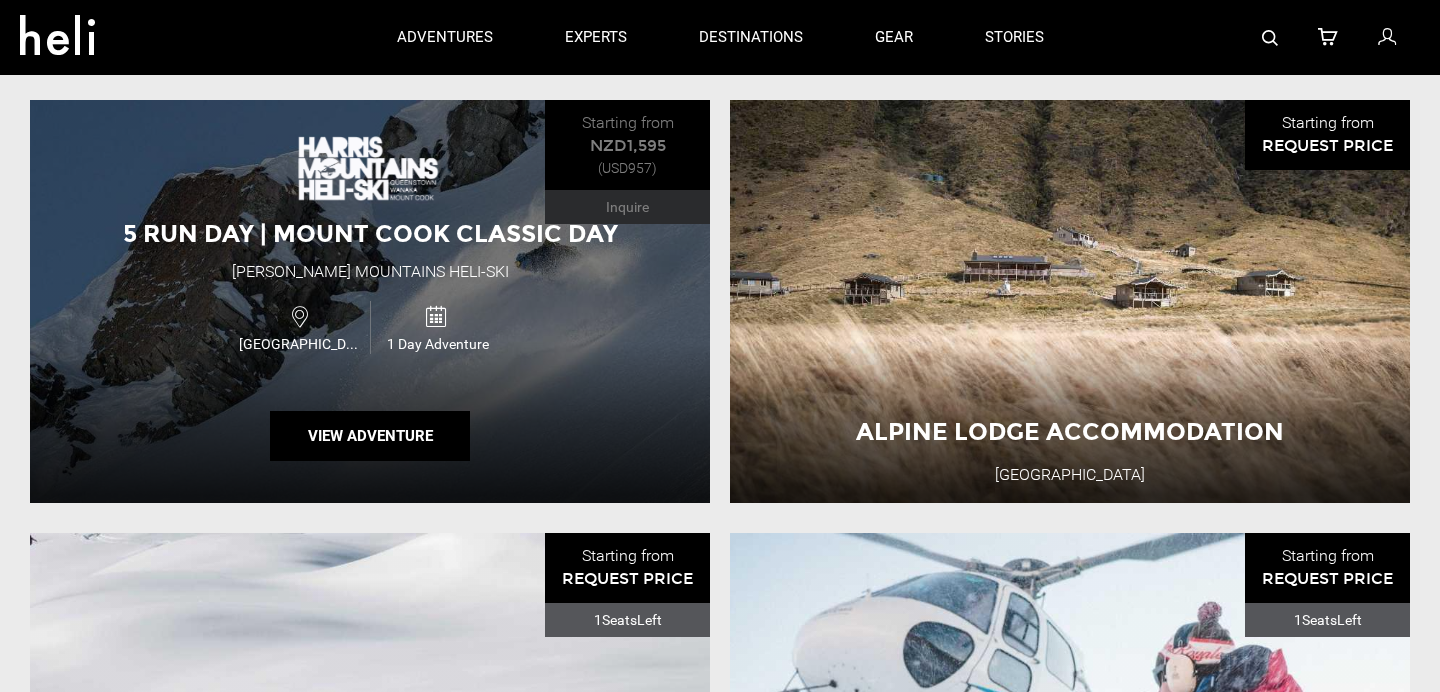 scroll, scrollTop: 1804, scrollLeft: 0, axis: vertical 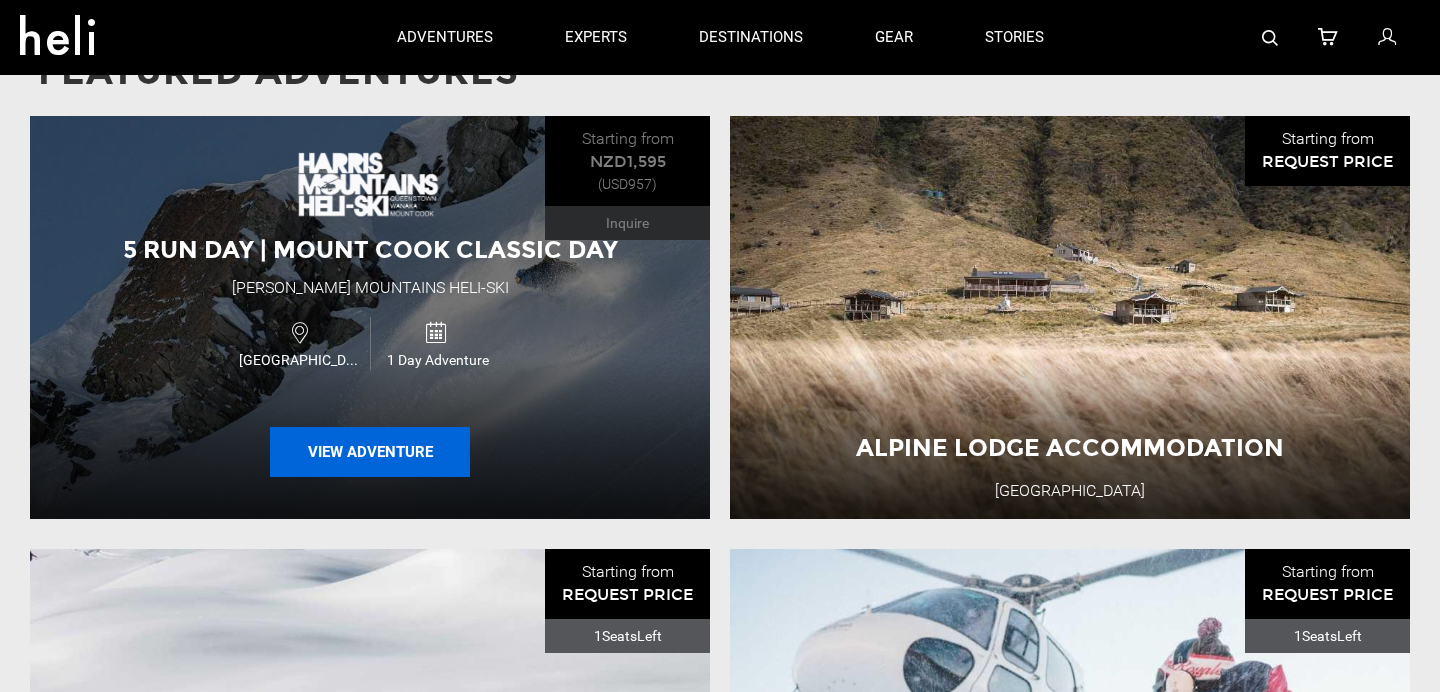 click on "View Adventure" at bounding box center (370, 452) 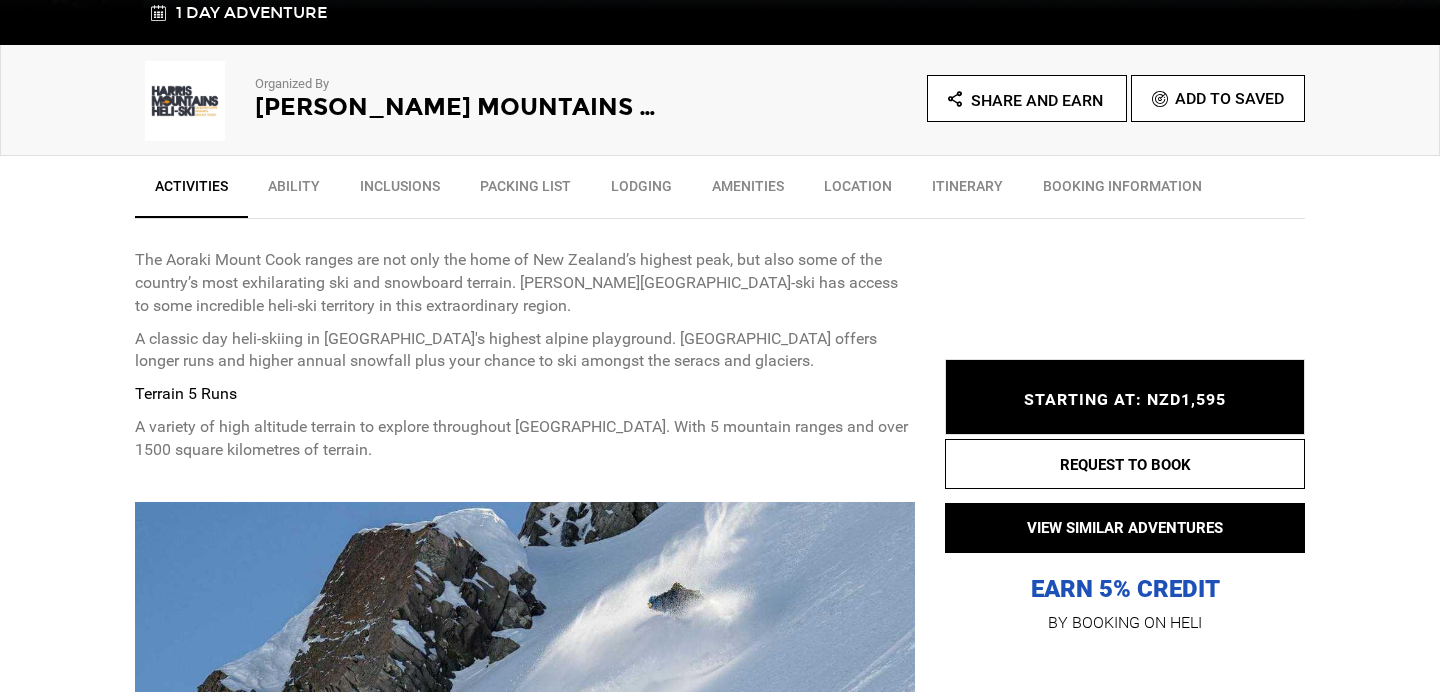 scroll, scrollTop: 1128, scrollLeft: 0, axis: vertical 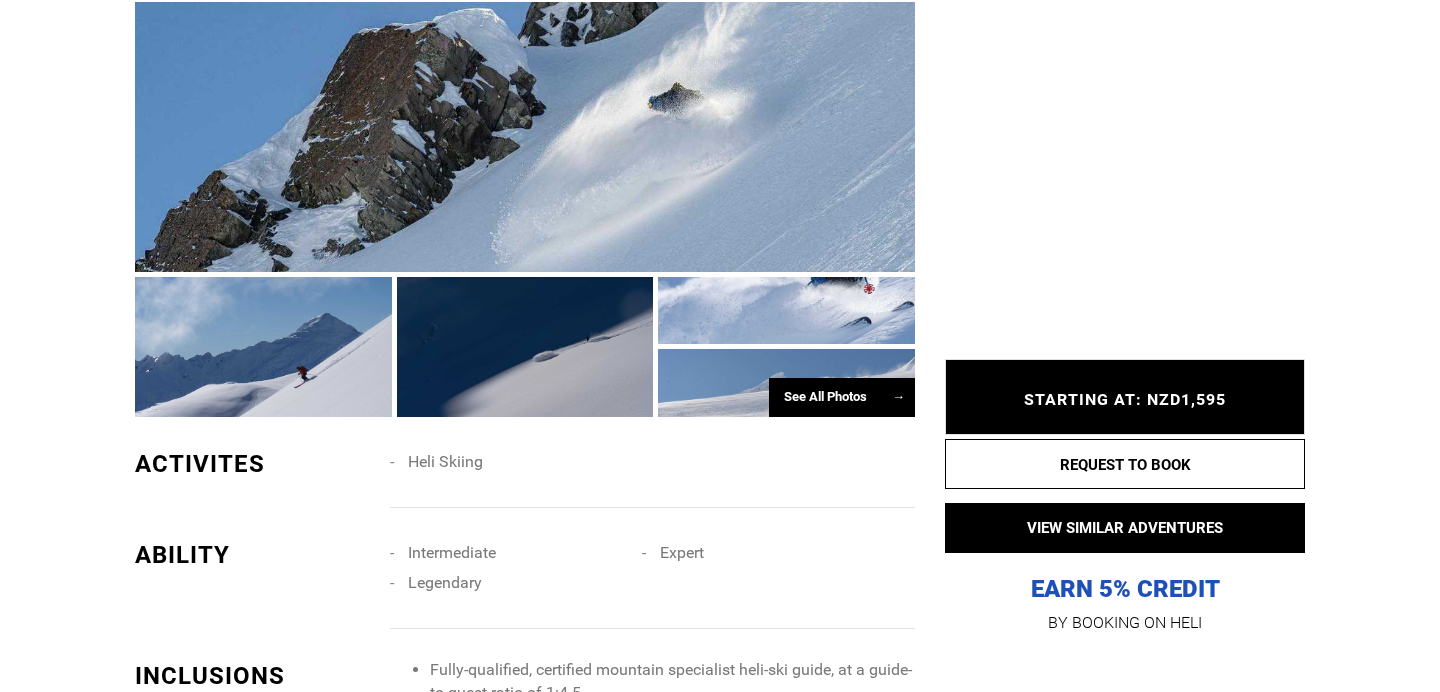 click on "See All Photos →" at bounding box center [842, 397] 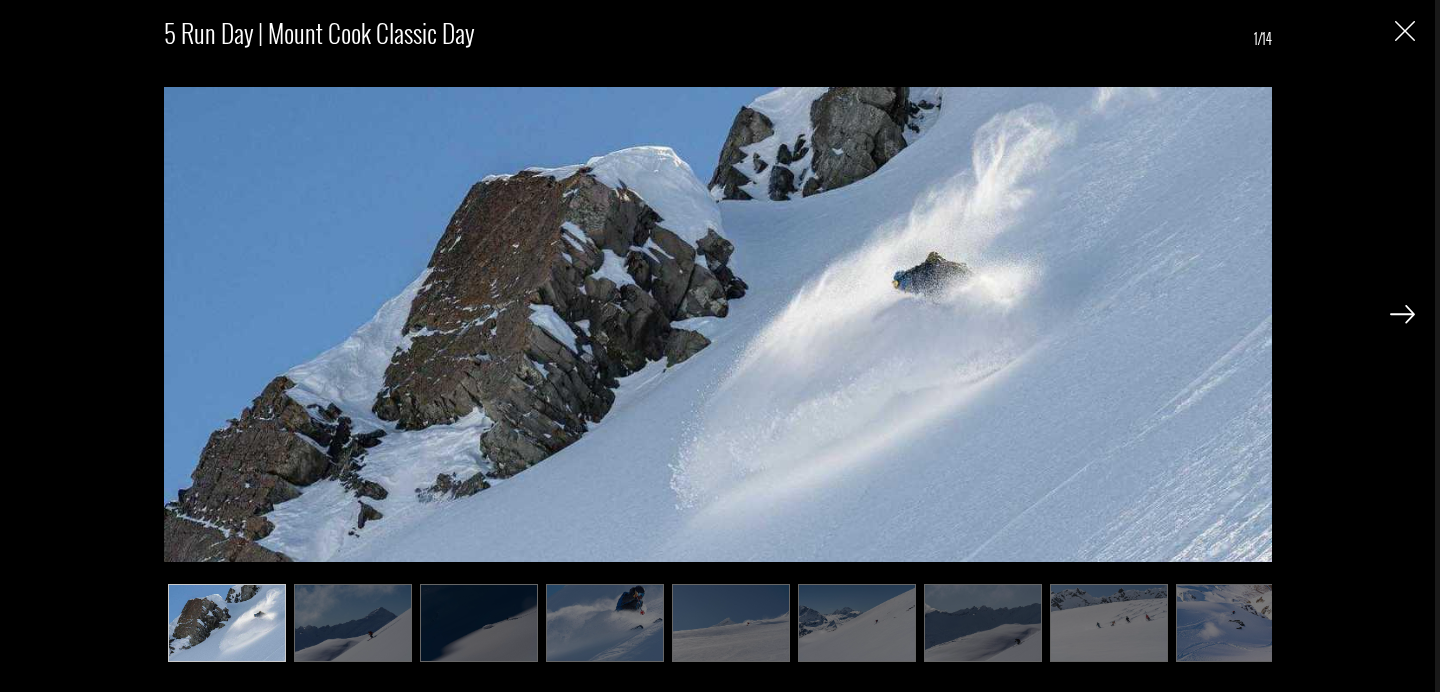 click at bounding box center [353, 623] 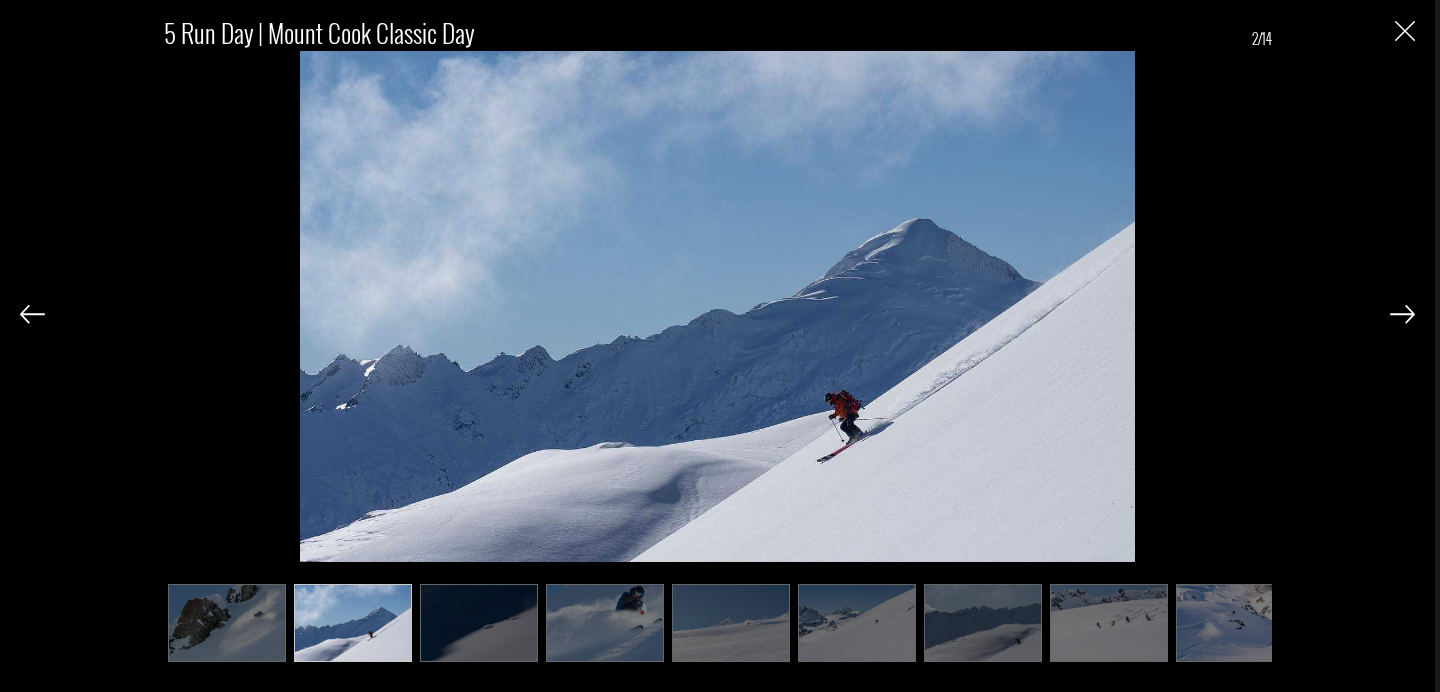 click at bounding box center [479, 623] 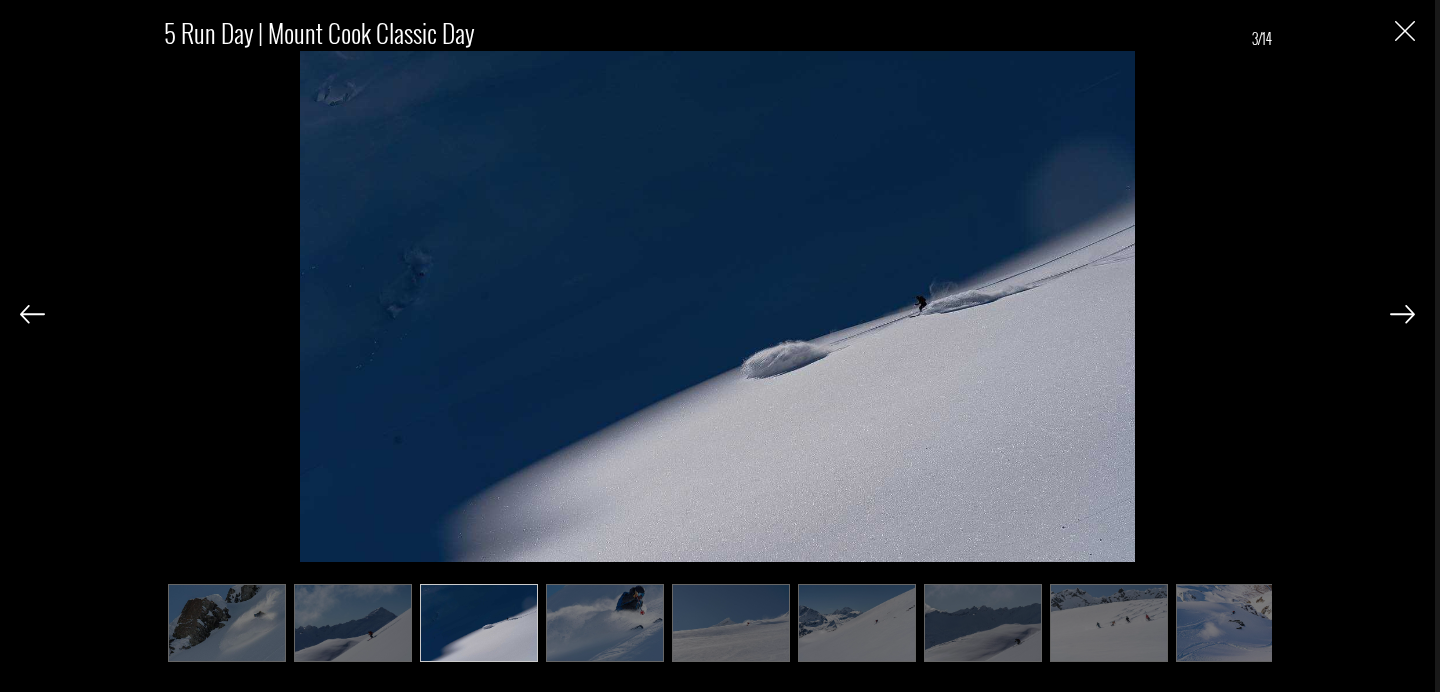 click at bounding box center (605, 623) 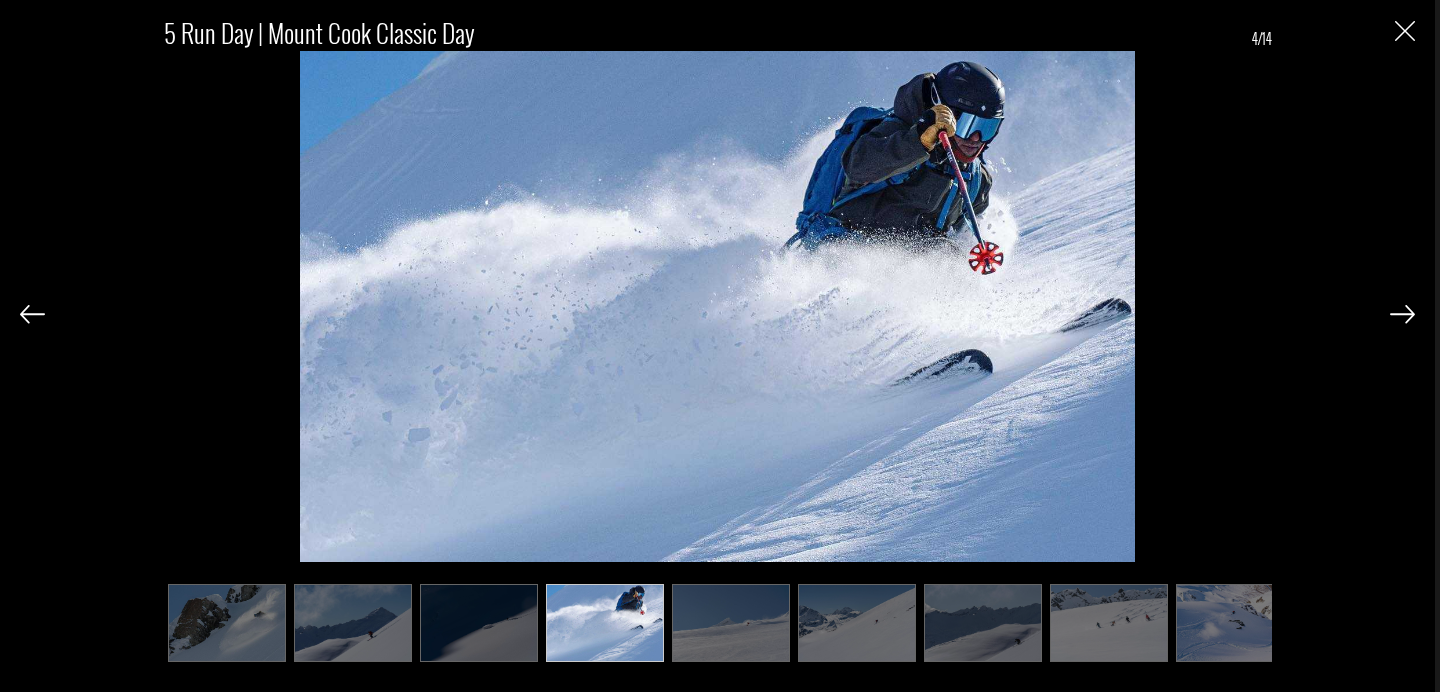 click at bounding box center [731, 623] 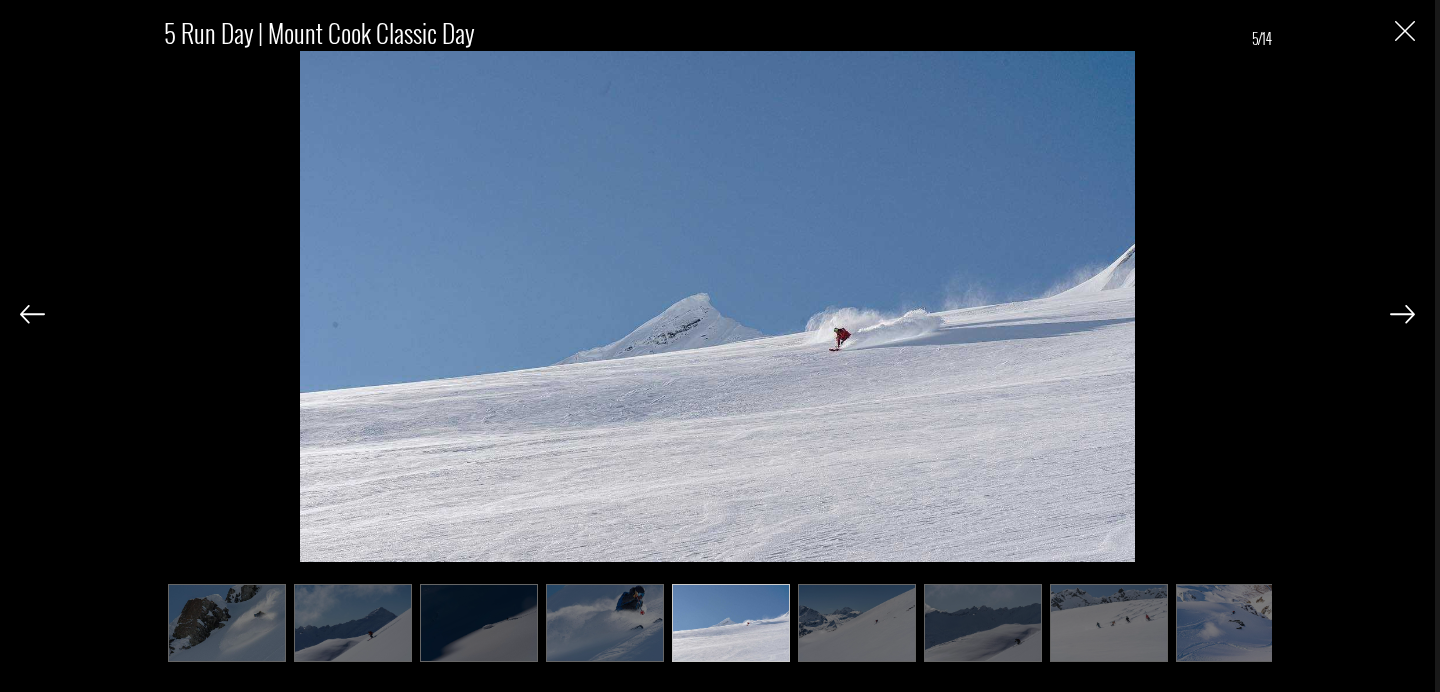 click at bounding box center (857, 623) 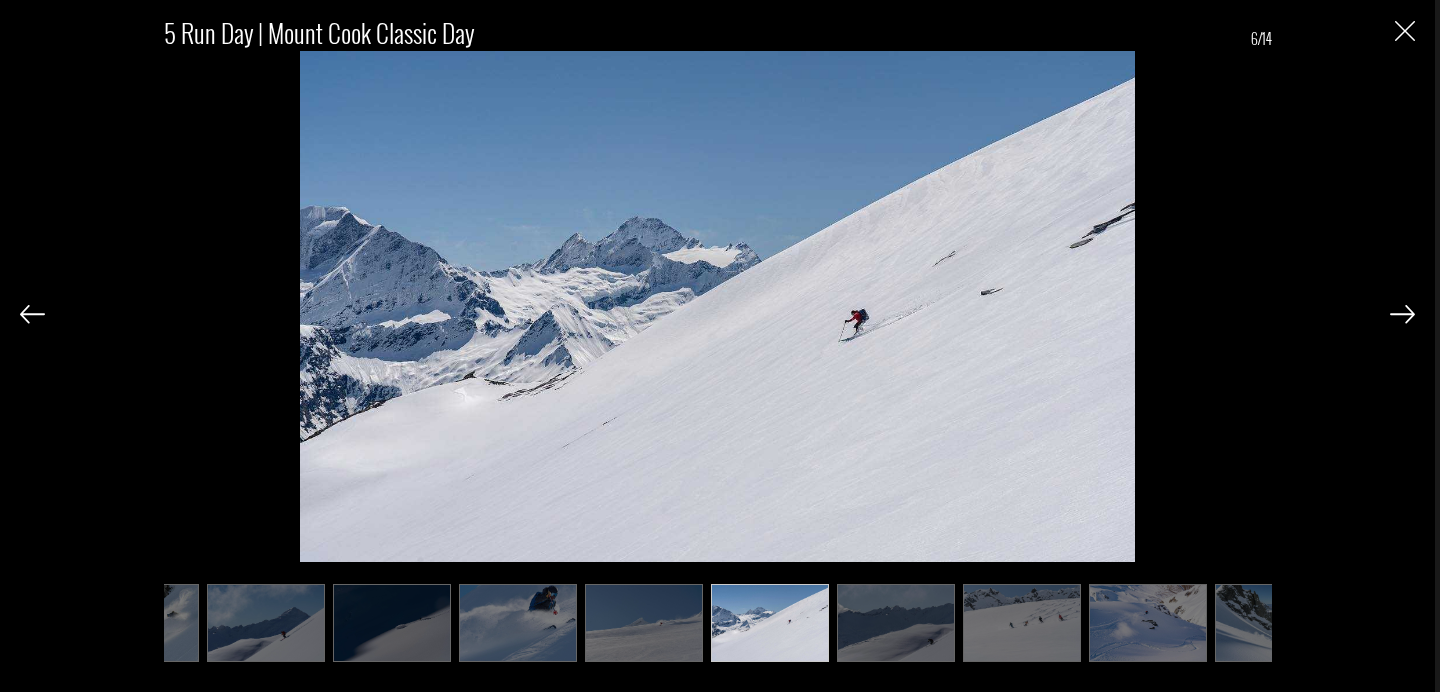 click at bounding box center [1022, 623] 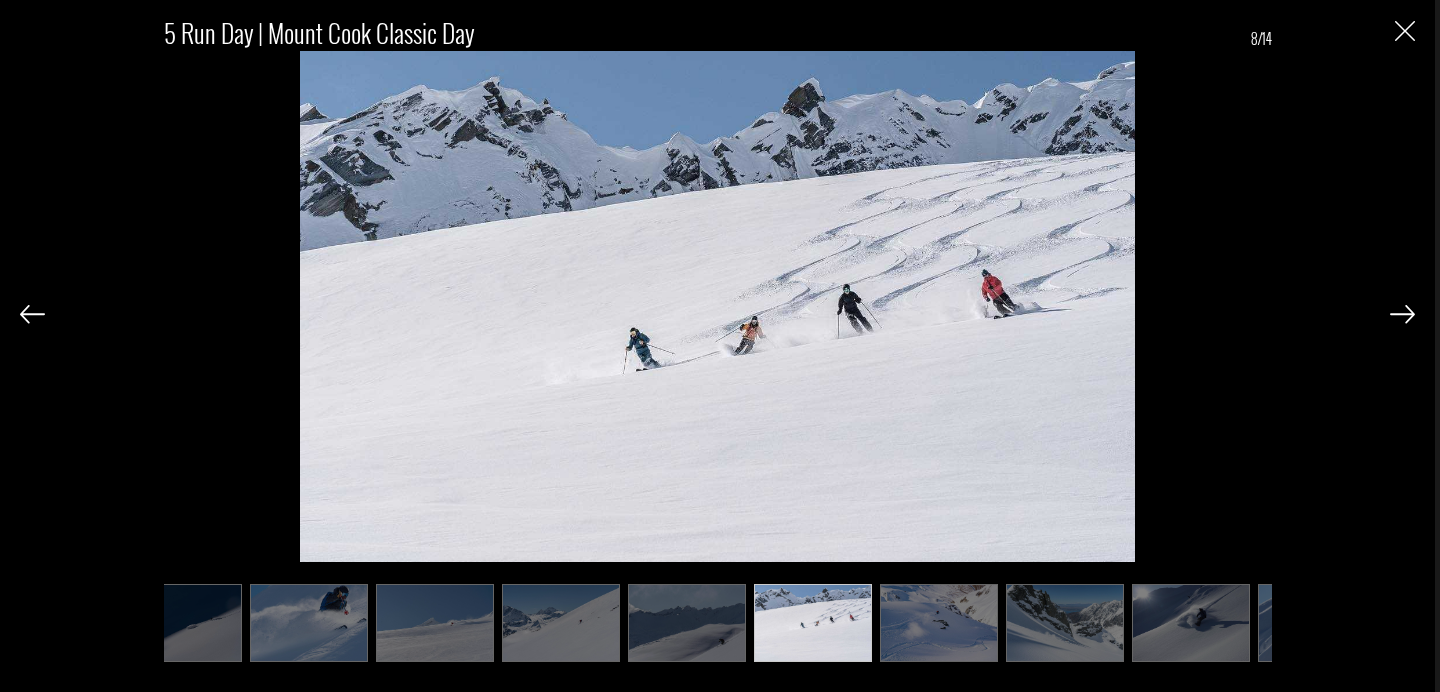 click on "5 Run Day | Mount Cook Classic Day
8/14" at bounding box center (717, 328) 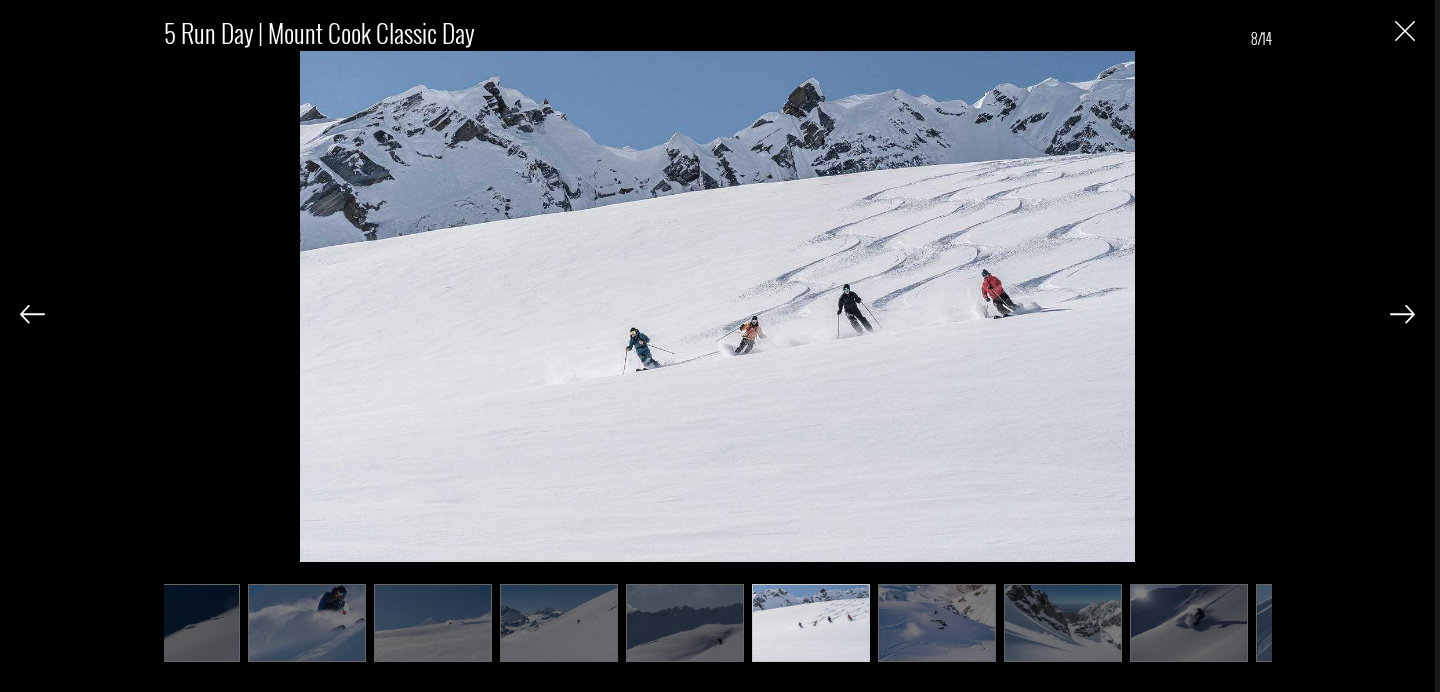 click at bounding box center (1405, 31) 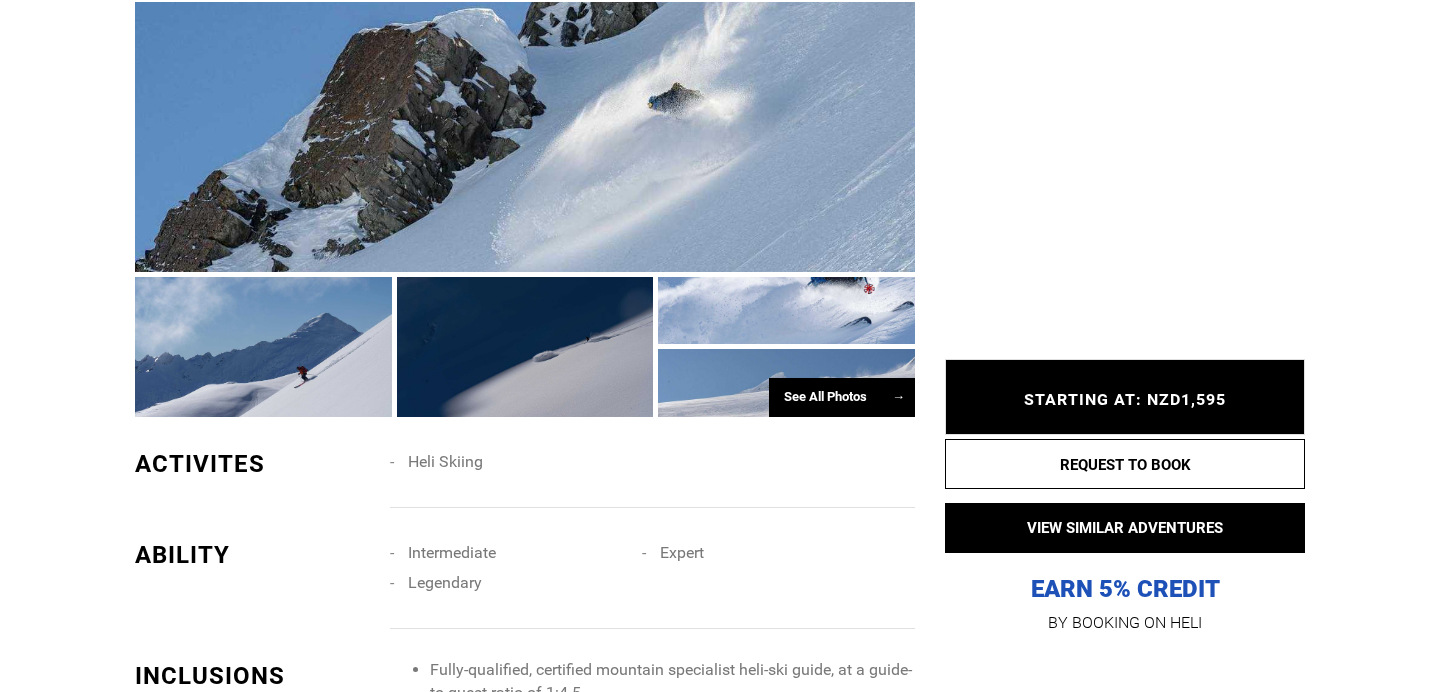 scroll, scrollTop: 0, scrollLeft: 0, axis: both 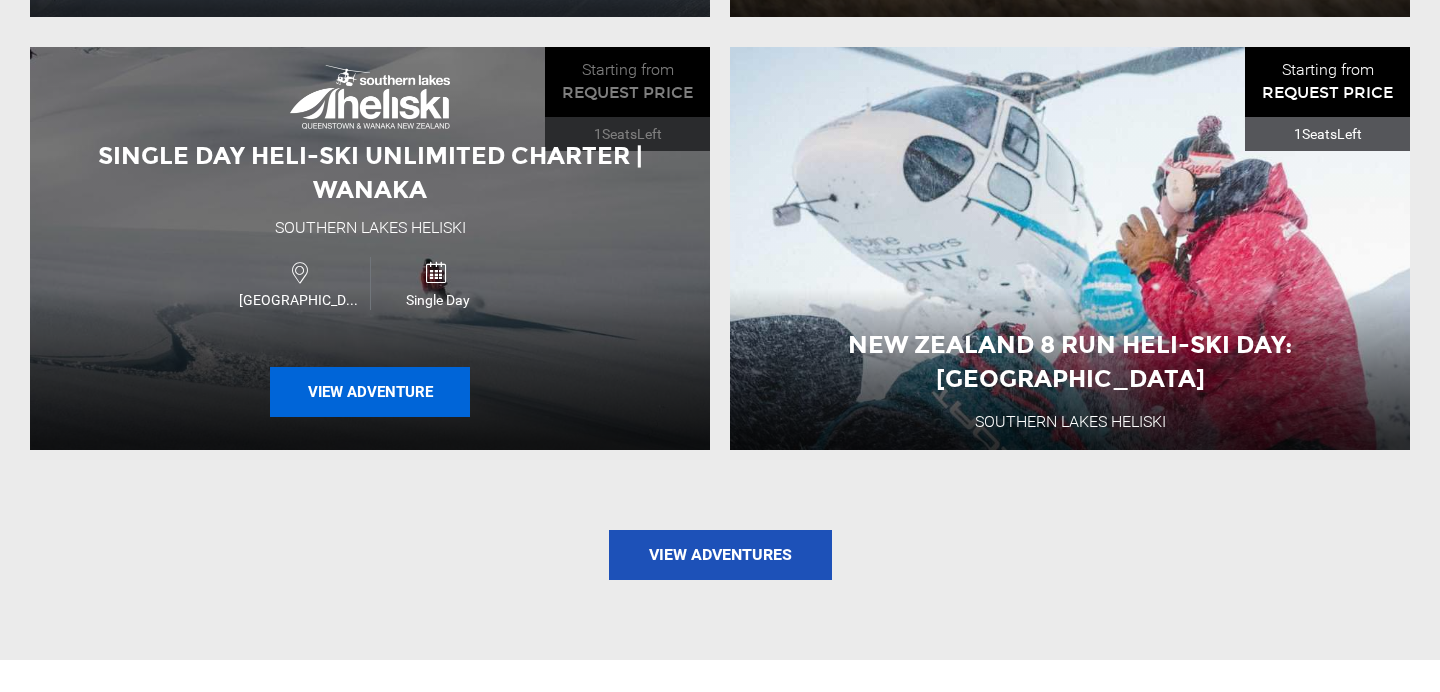 click on "View Adventure" at bounding box center (370, 392) 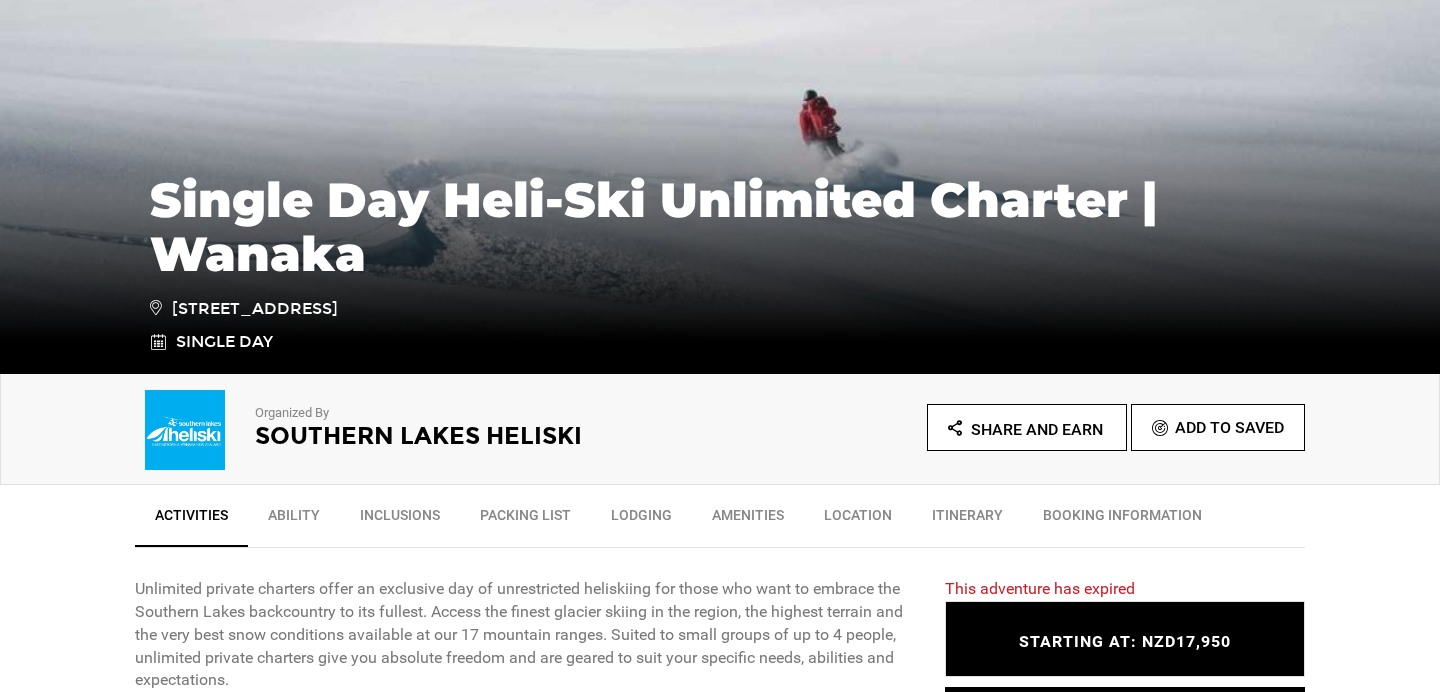 scroll, scrollTop: 1138, scrollLeft: 0, axis: vertical 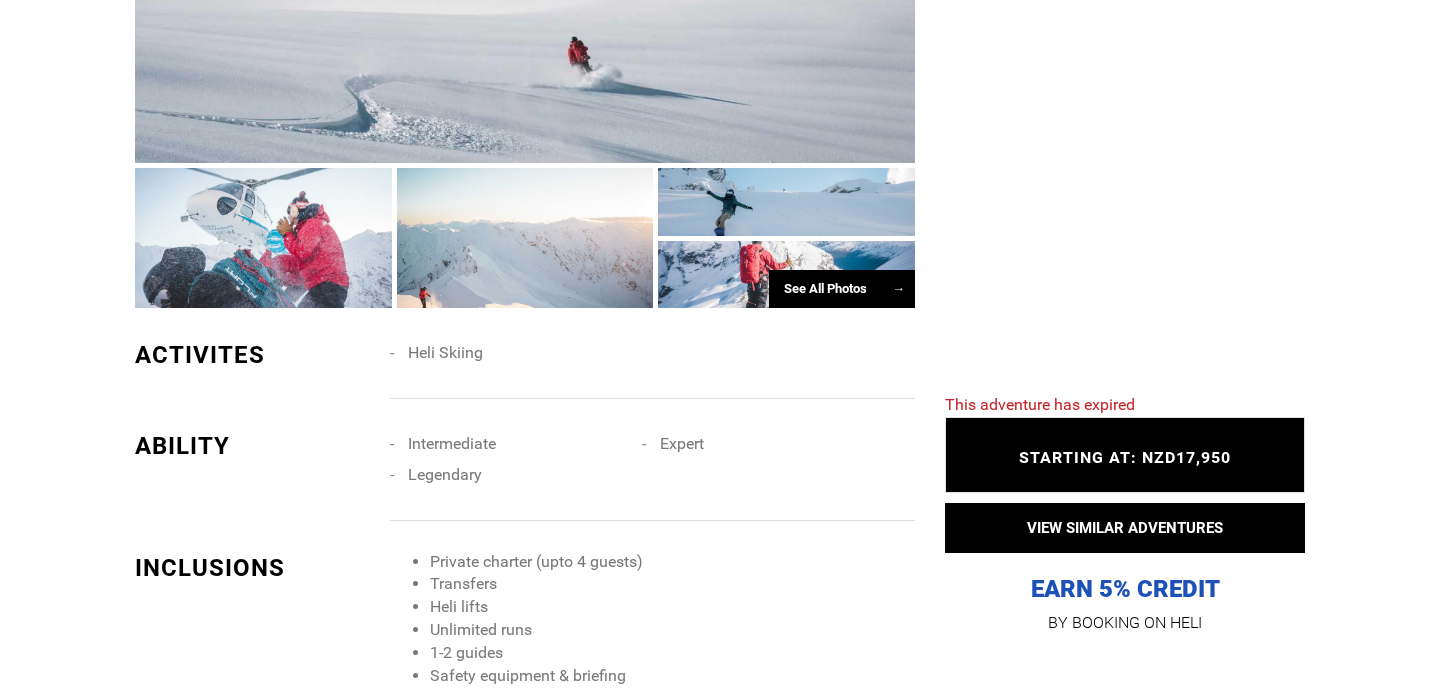 click on "See All Photos →" at bounding box center (842, 289) 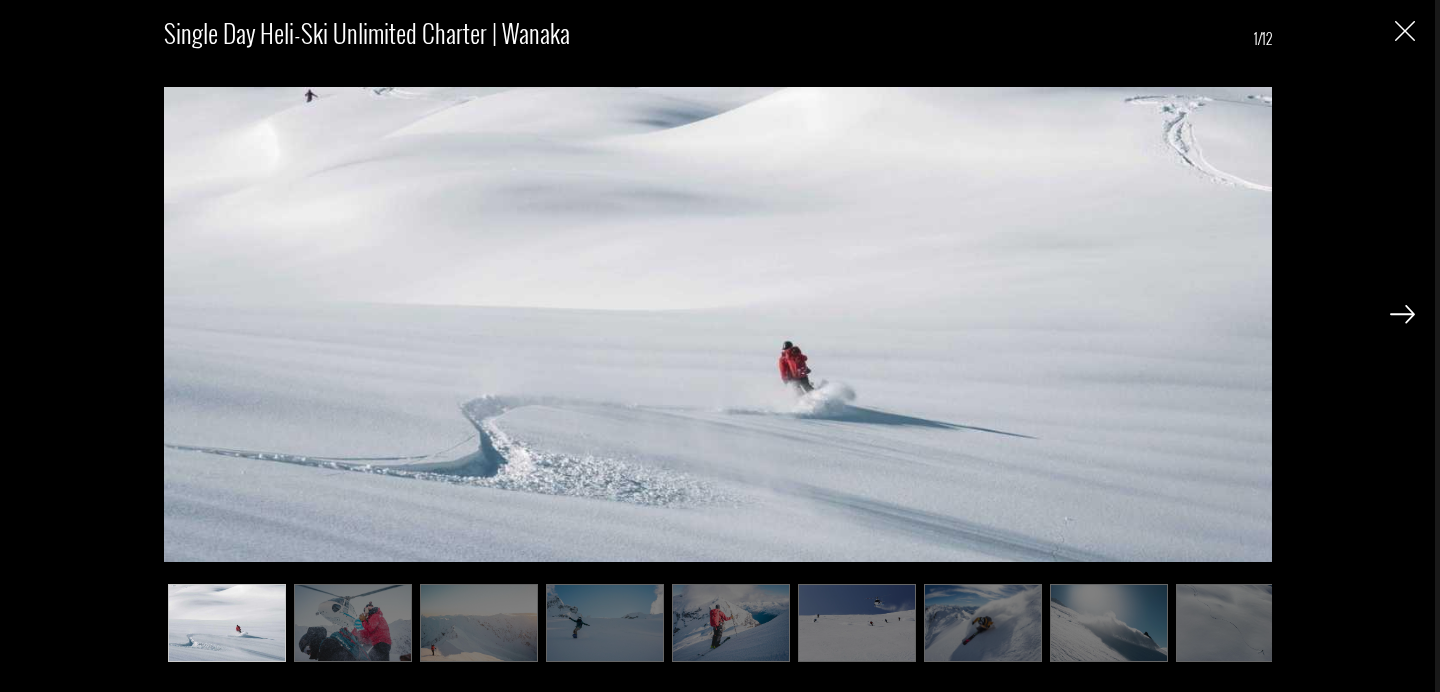 click at bounding box center [353, 623] 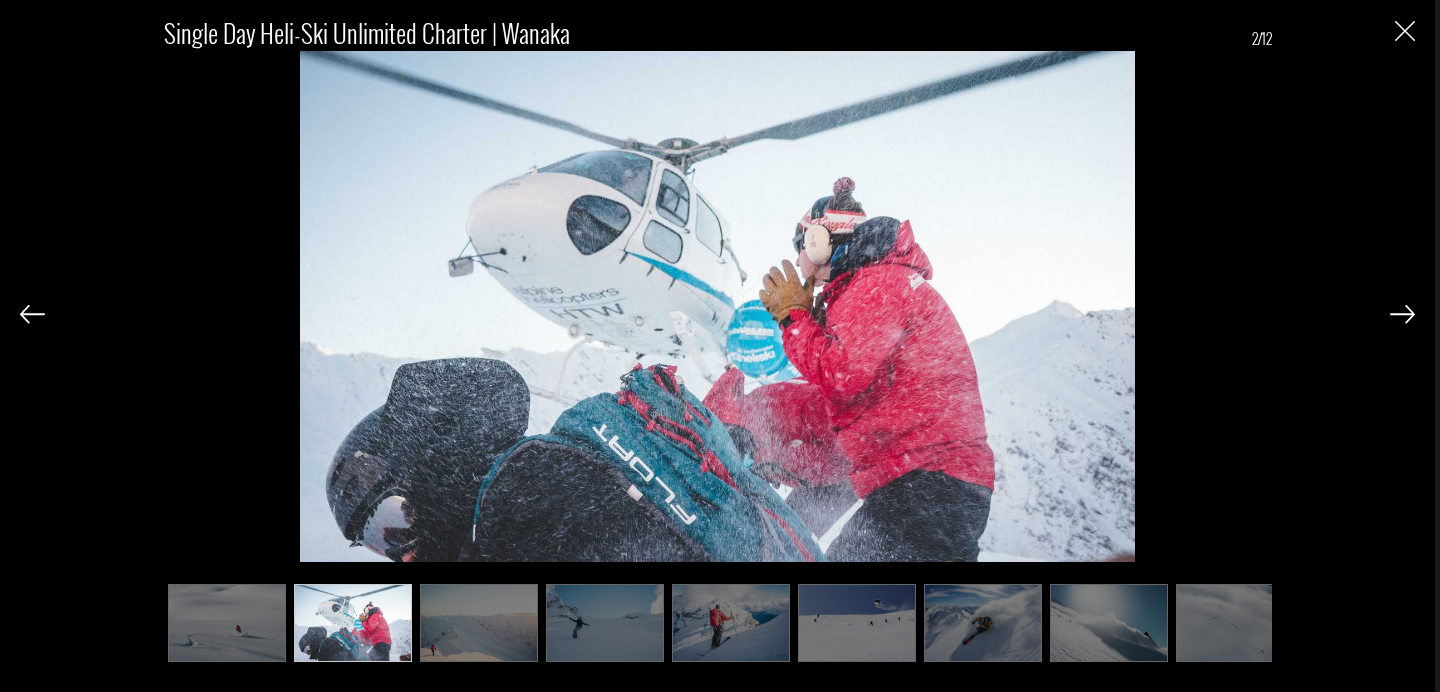 click at bounding box center [718, 623] 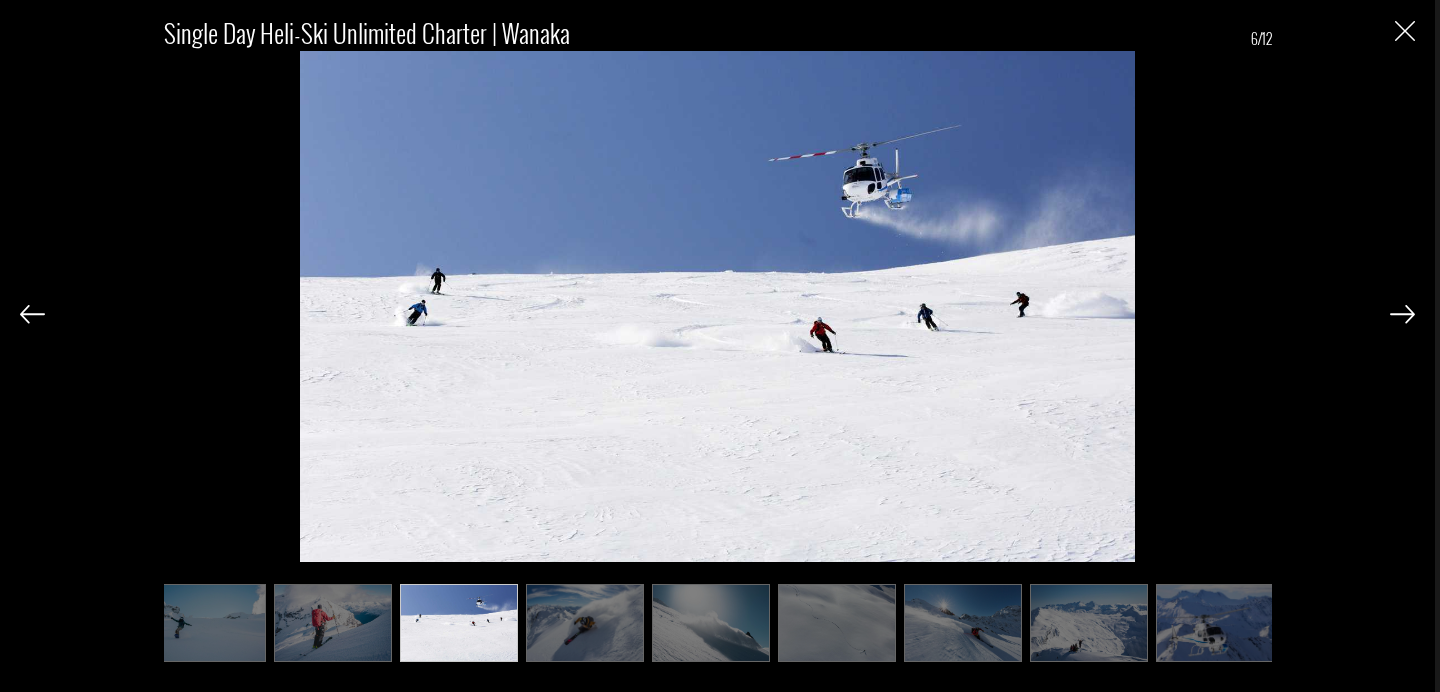 scroll, scrollTop: 0, scrollLeft: 400, axis: horizontal 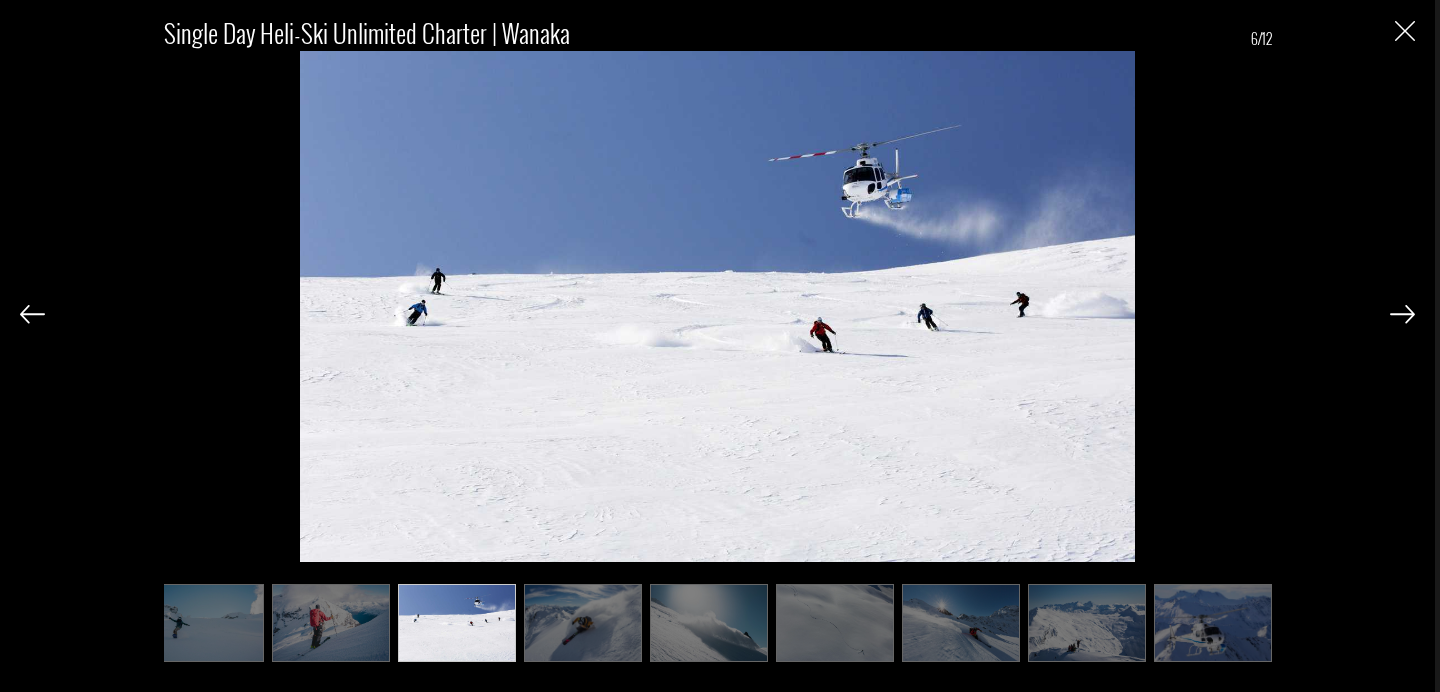 click at bounding box center [583, 623] 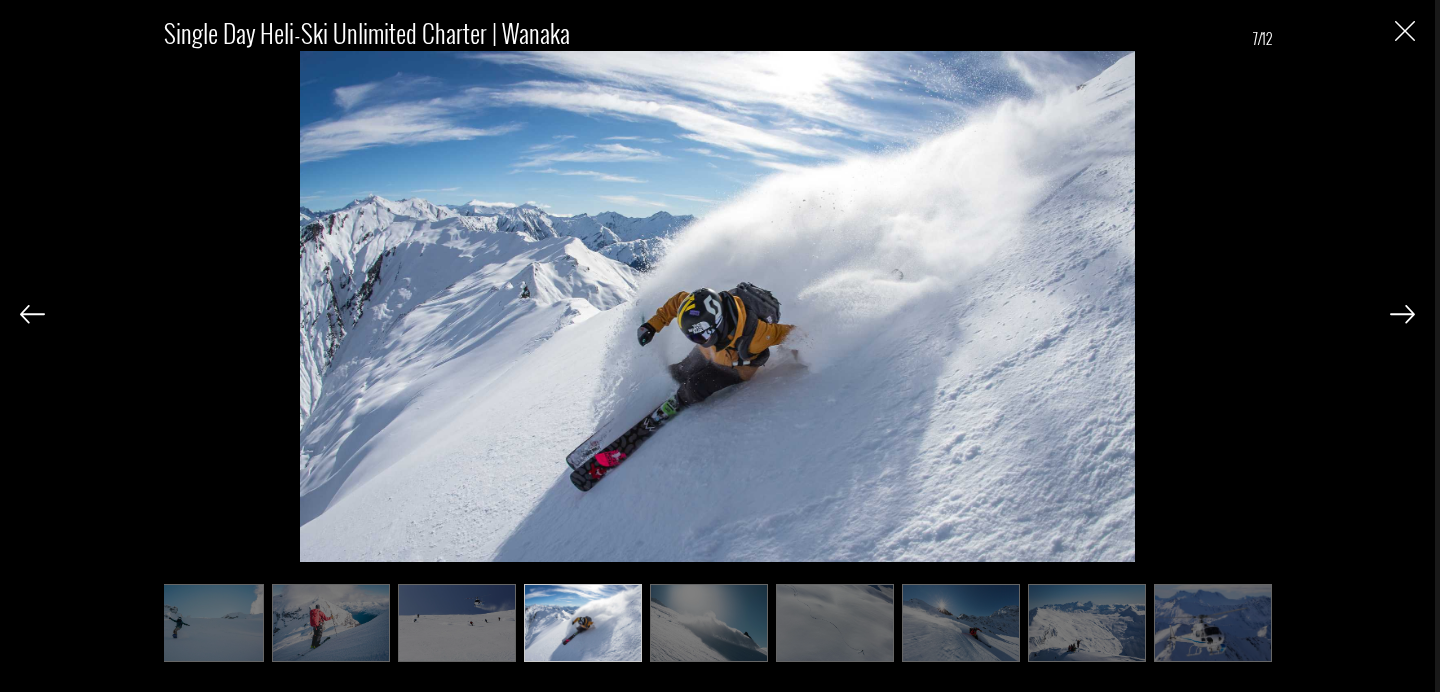 scroll, scrollTop: 0, scrollLeft: 404, axis: horizontal 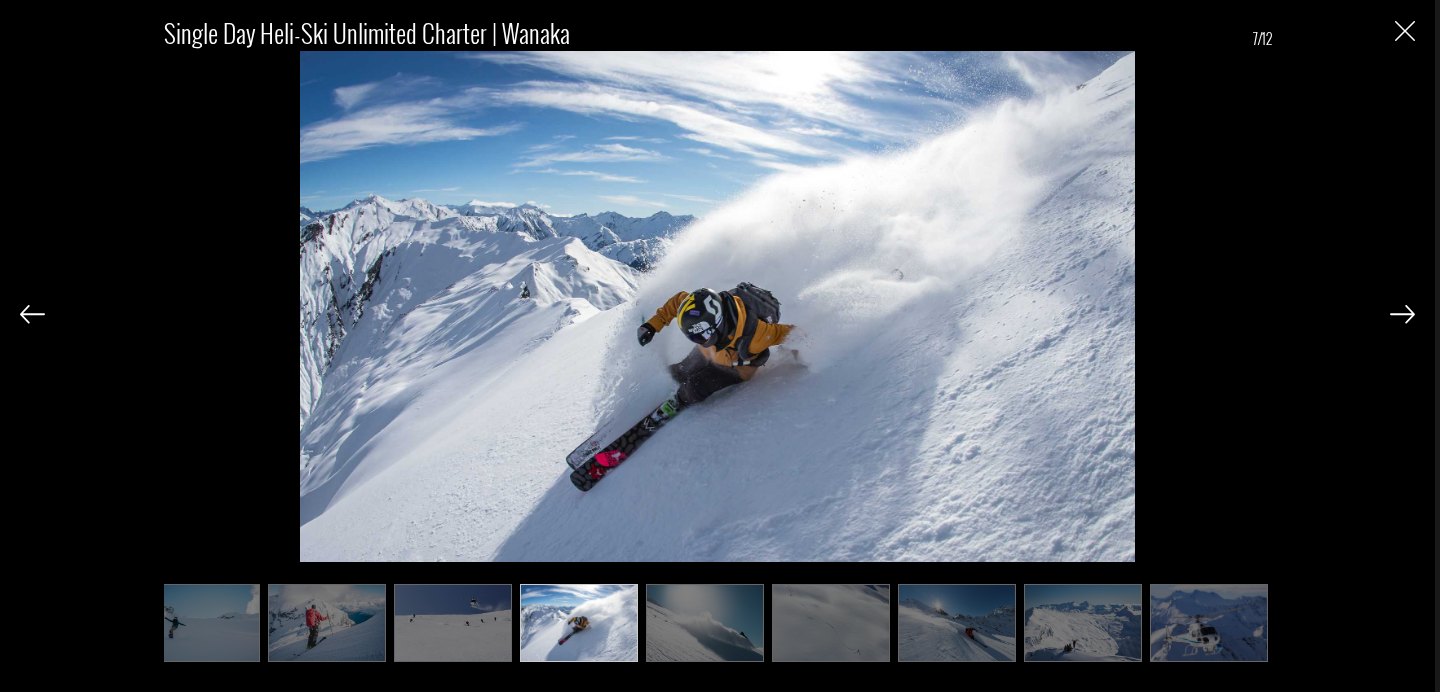 click at bounding box center (1083, 623) 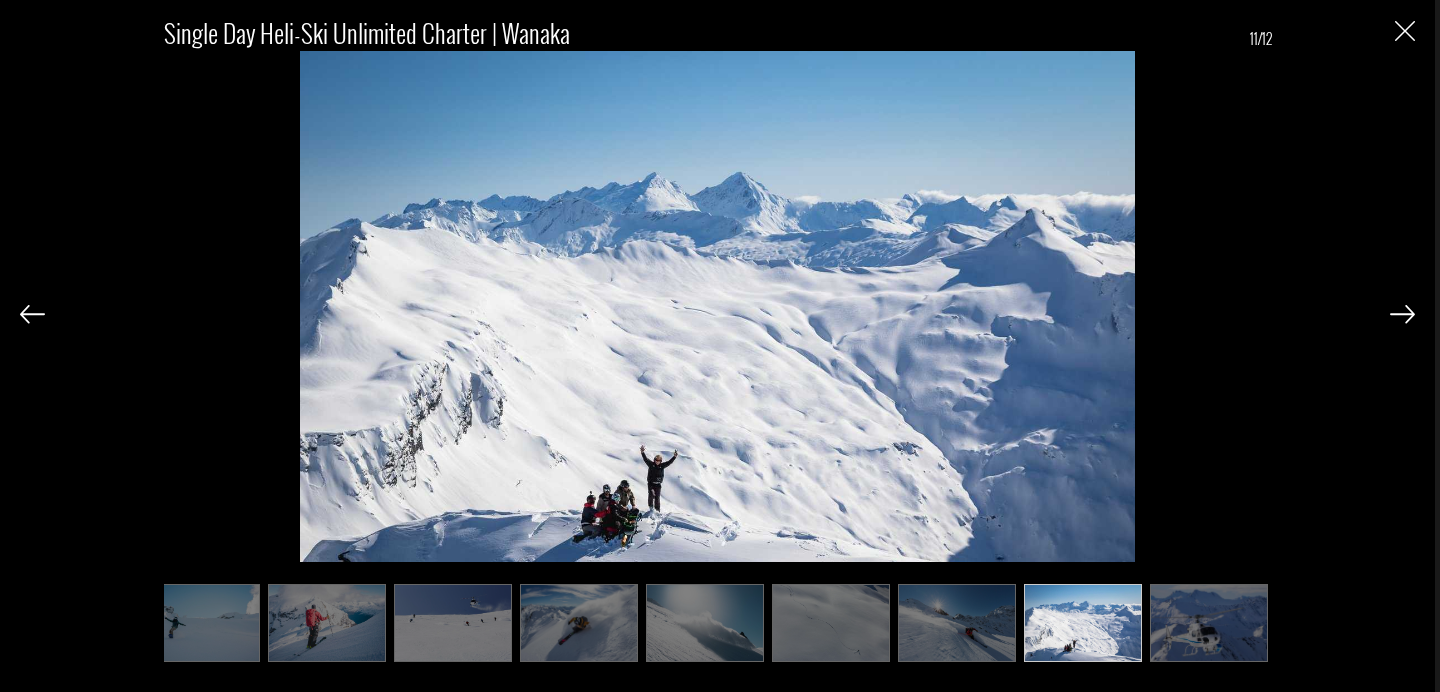 click at bounding box center [705, 623] 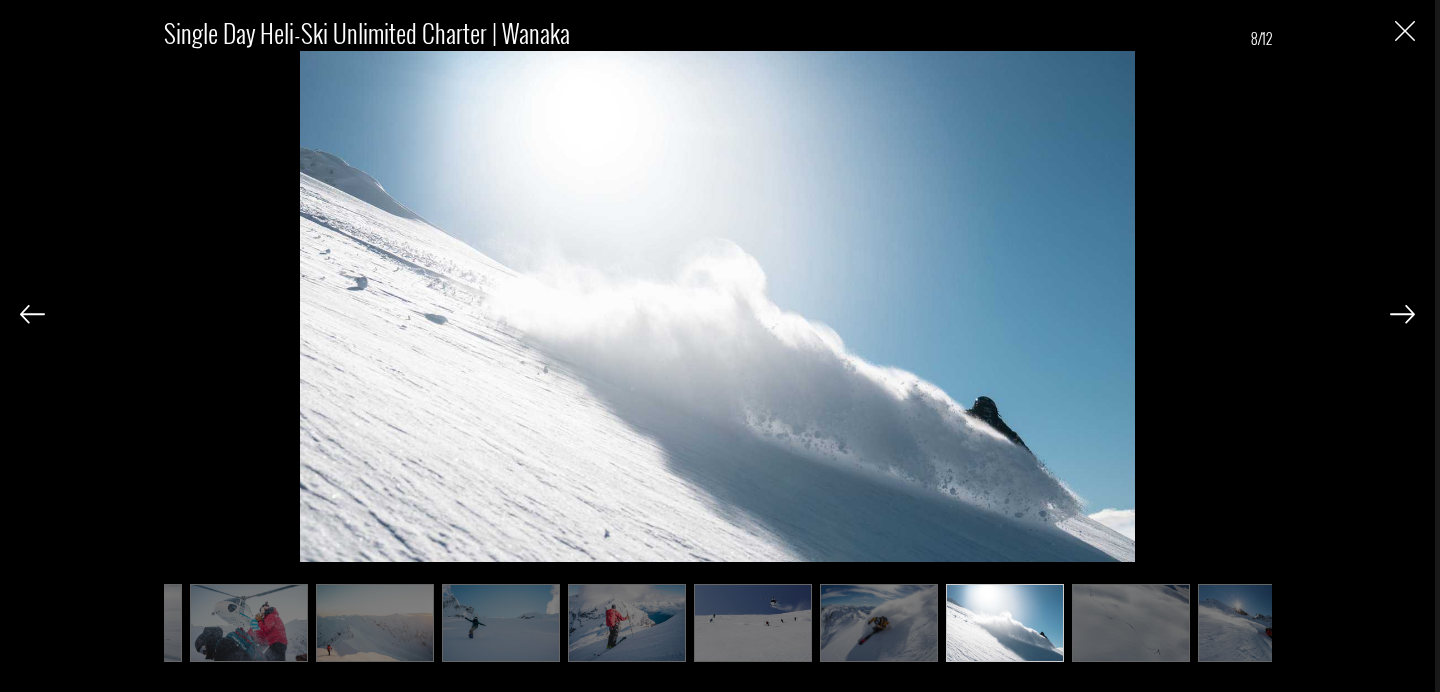 click at bounding box center [879, 623] 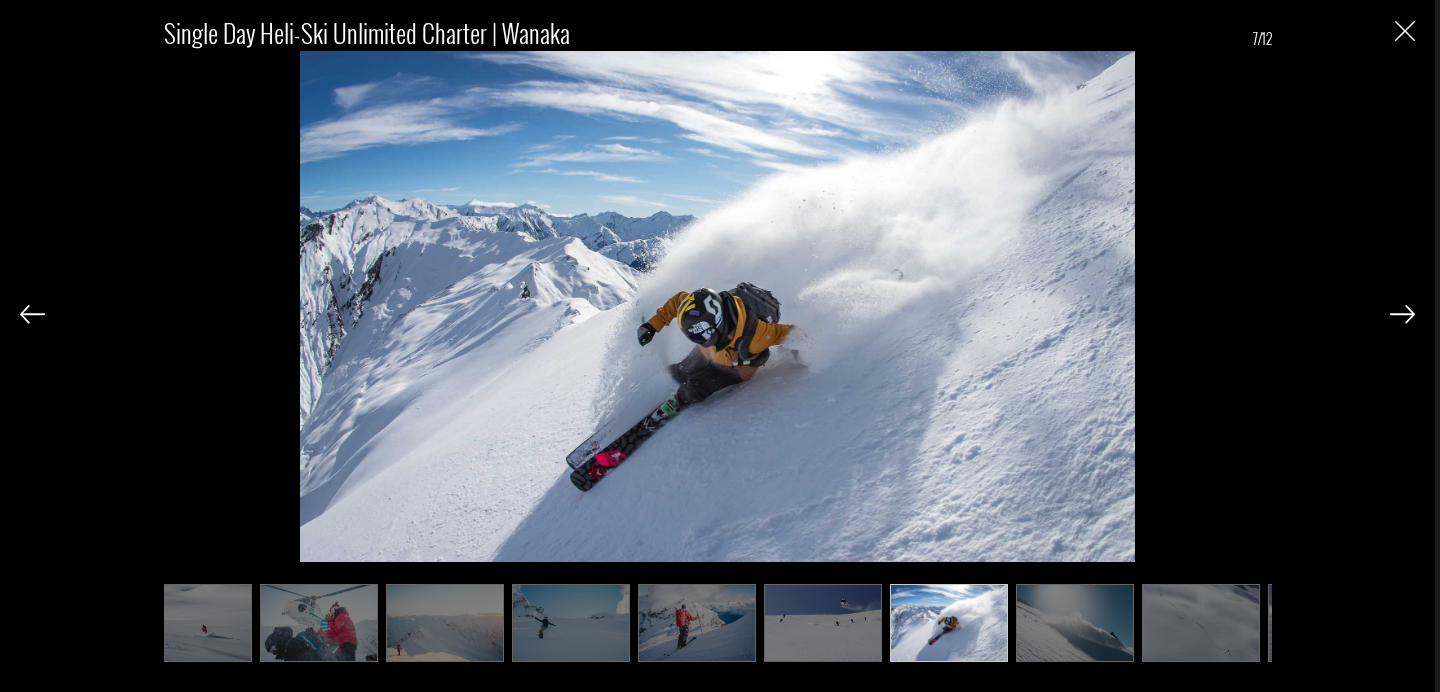 scroll, scrollTop: 0, scrollLeft: 4, axis: horizontal 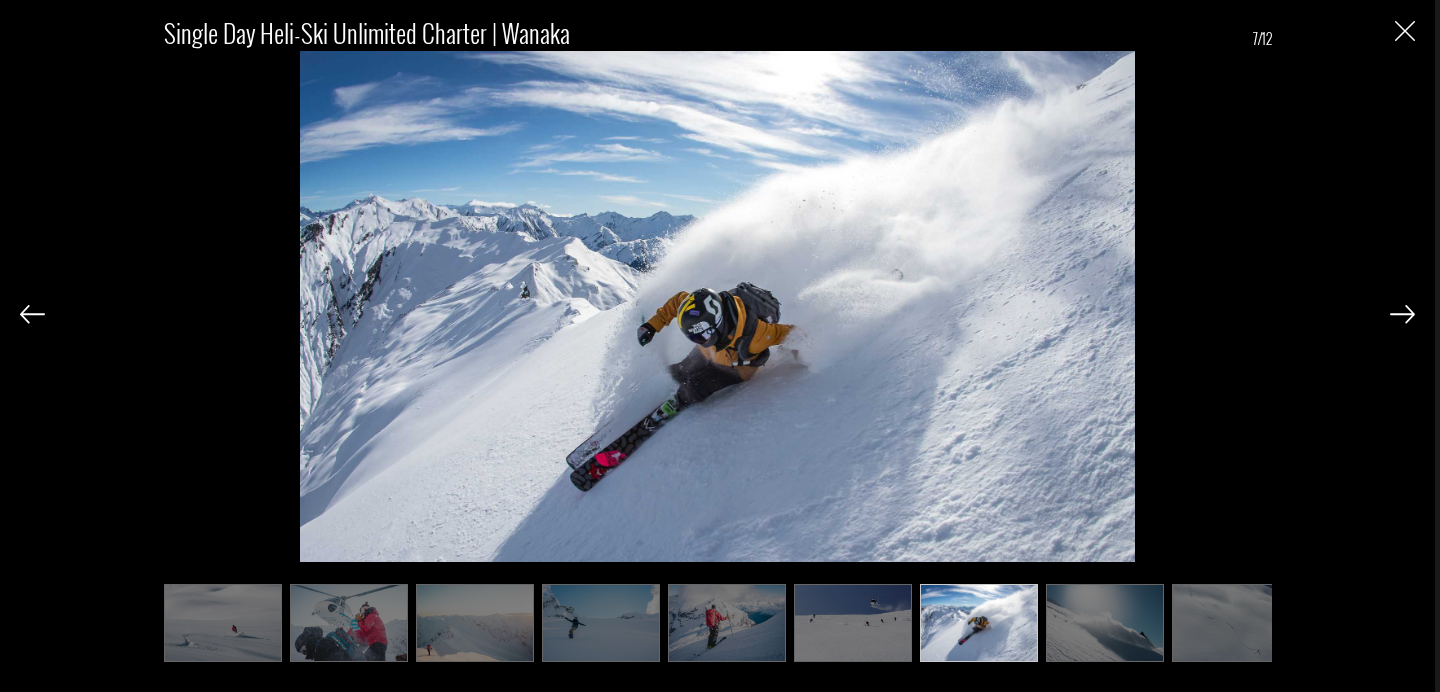 click at bounding box center (601, 623) 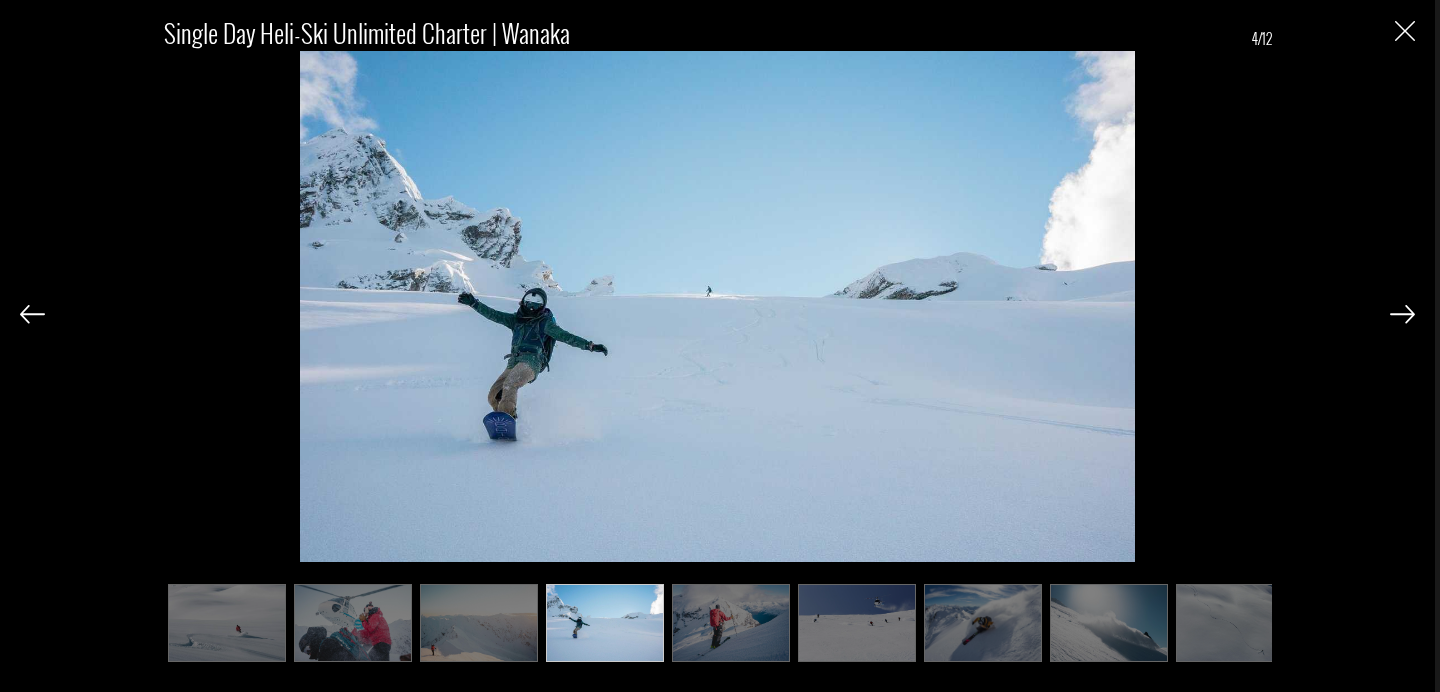 click at bounding box center [479, 623] 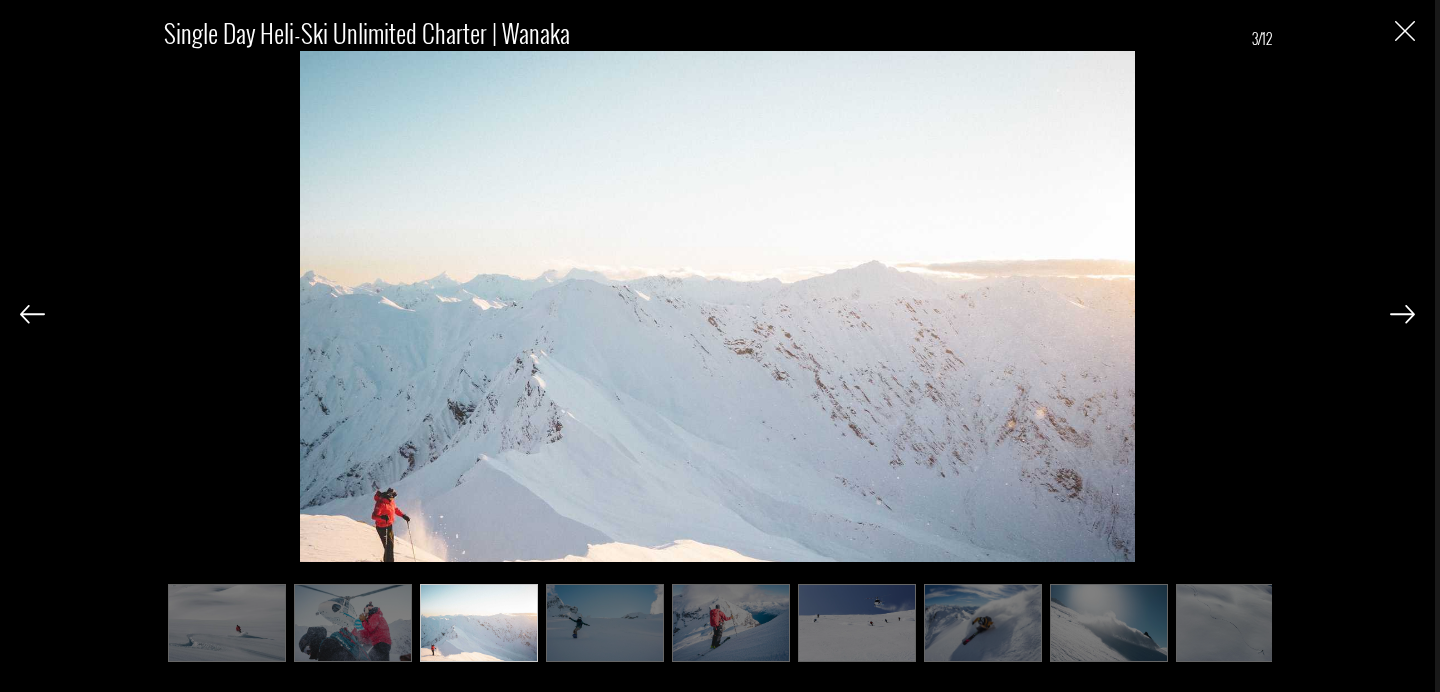 click at bounding box center (353, 623) 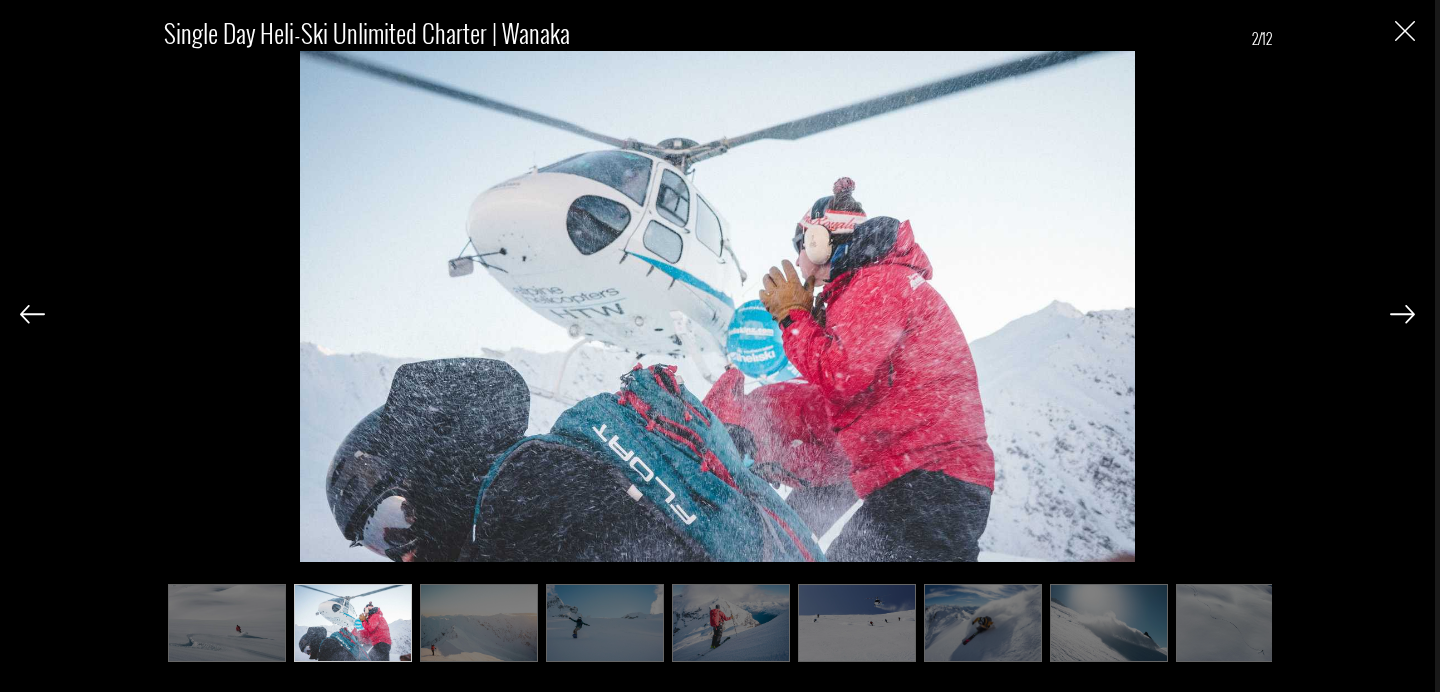 click at bounding box center [857, 623] 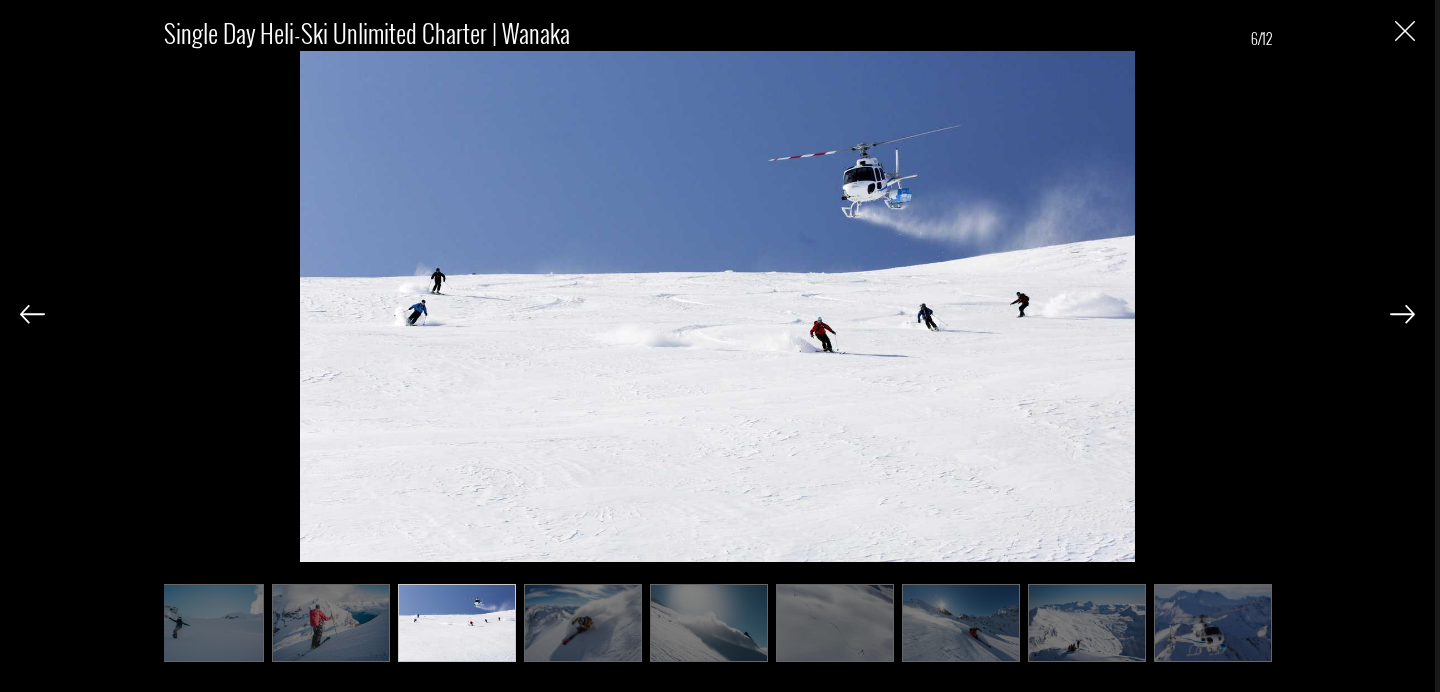click at bounding box center (709, 623) 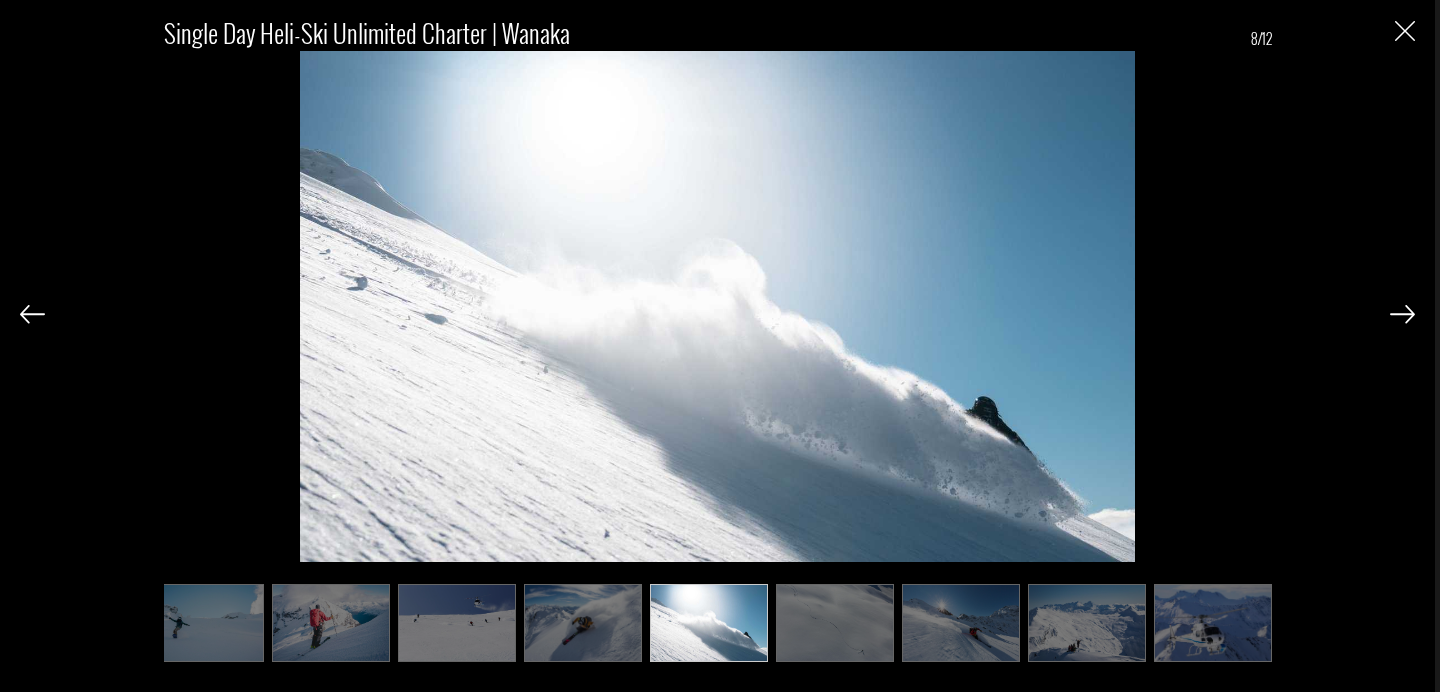 scroll, scrollTop: 0, scrollLeft: 404, axis: horizontal 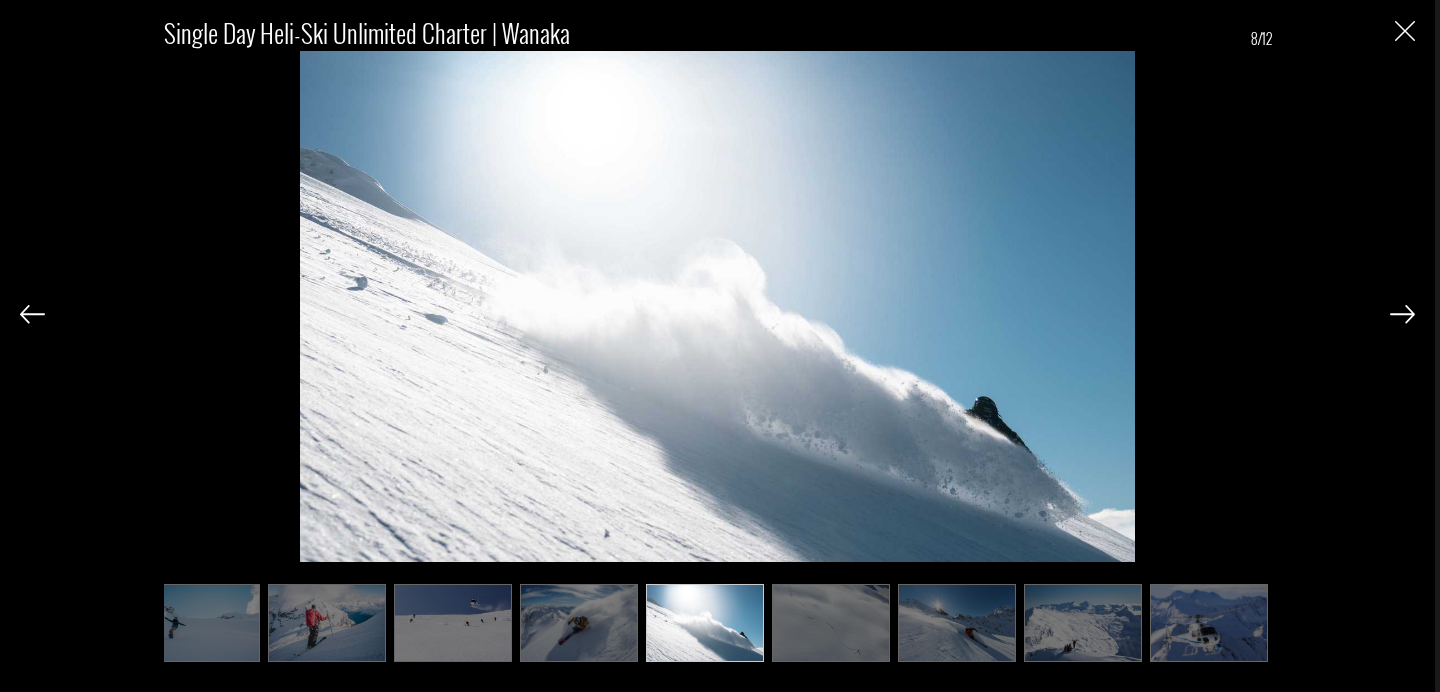 click at bounding box center (957, 623) 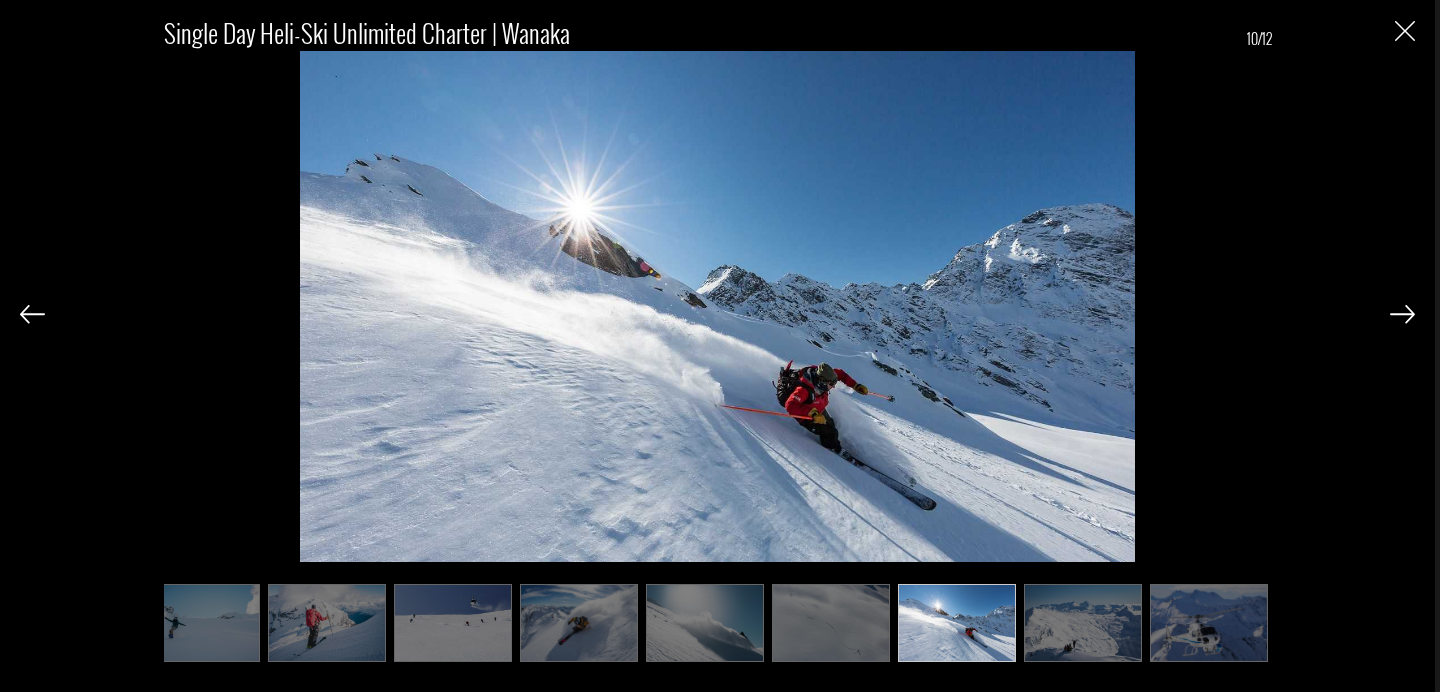 click at bounding box center (1083, 623) 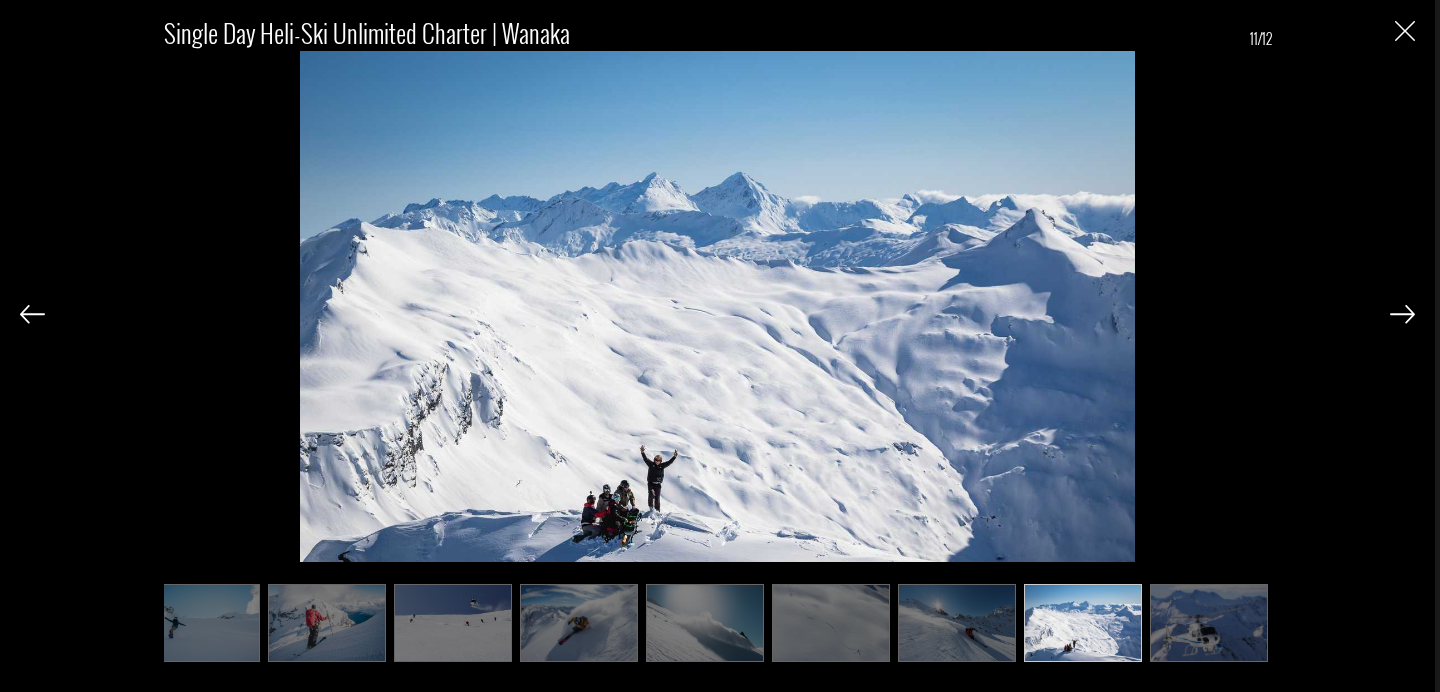 click at bounding box center (1209, 623) 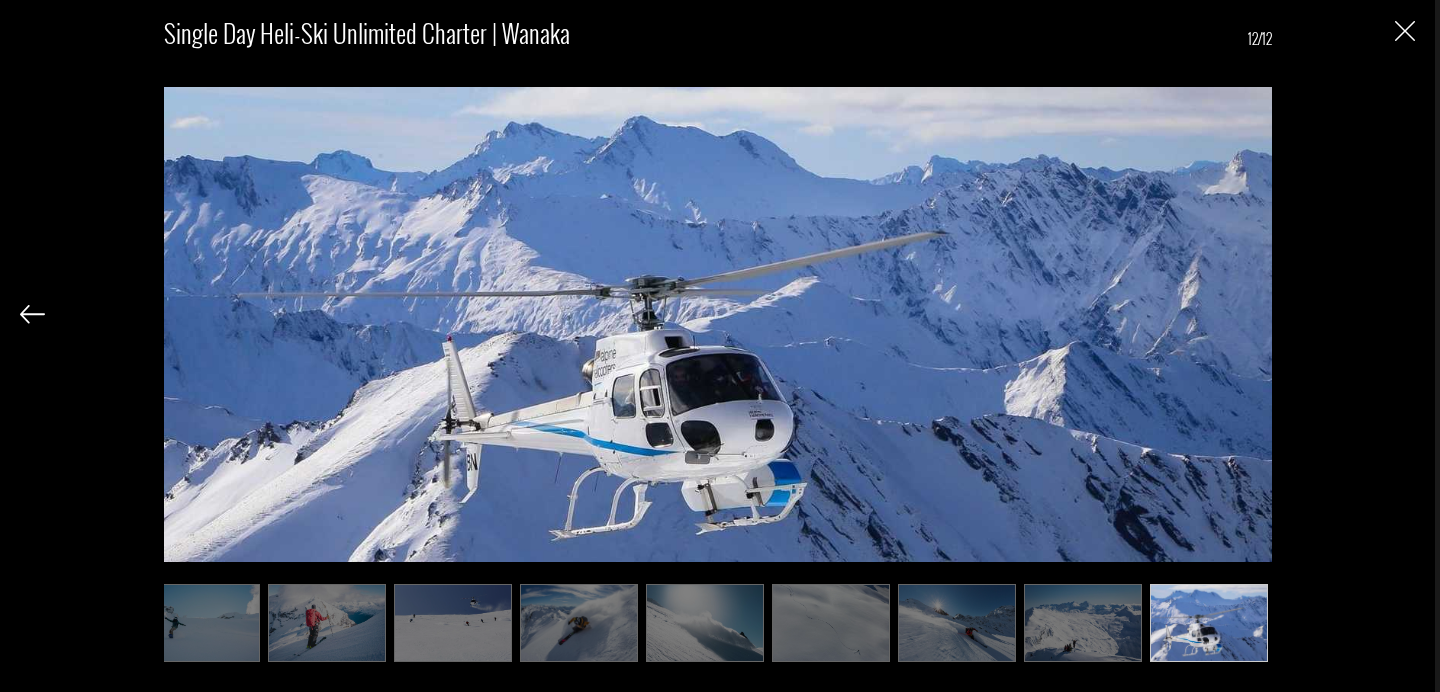 click at bounding box center [201, 623] 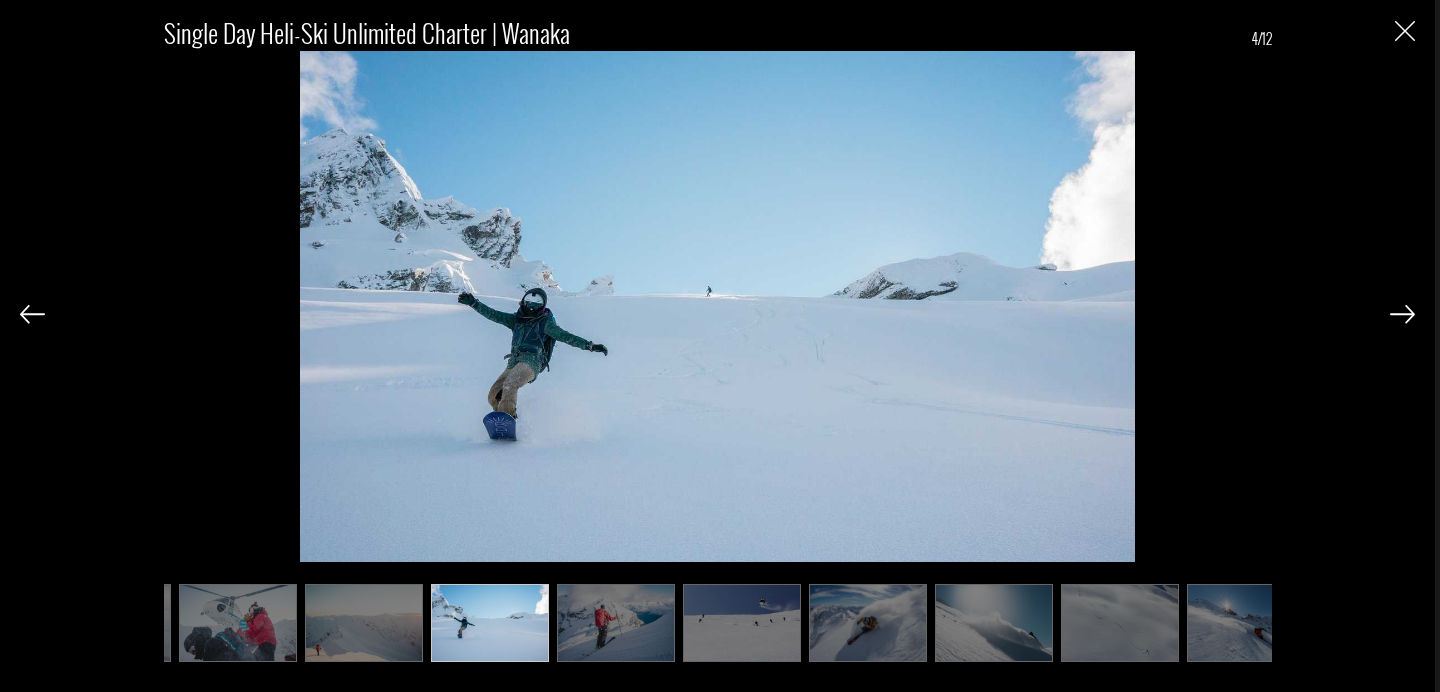 scroll, scrollTop: 0, scrollLeft: 0, axis: both 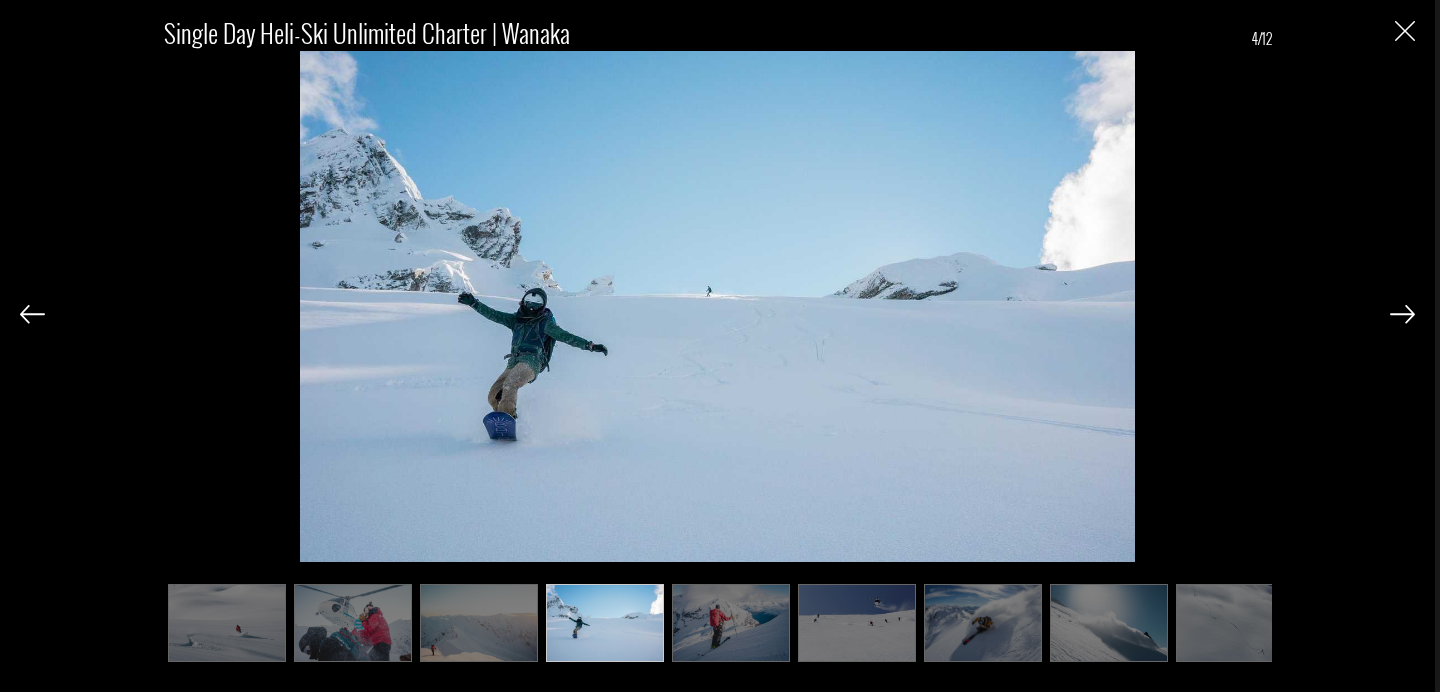 click at bounding box center [227, 623] 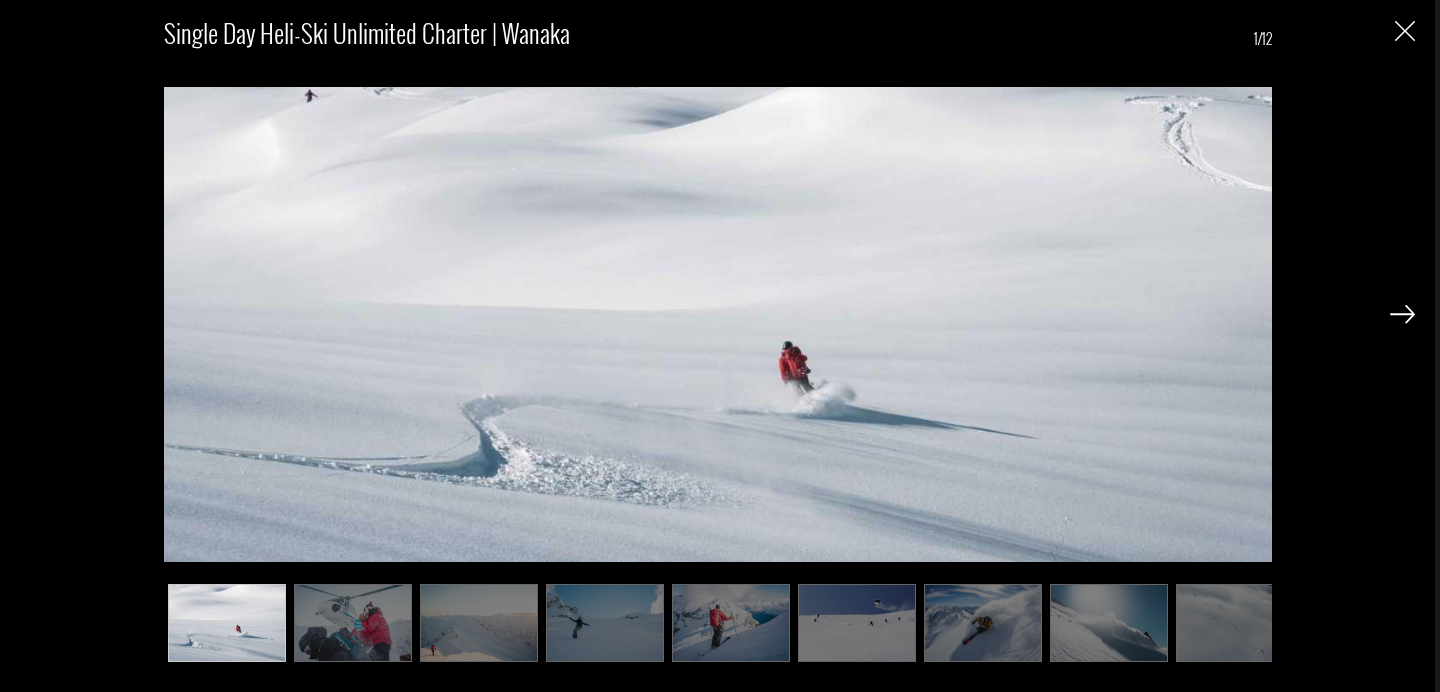 click at bounding box center (479, 623) 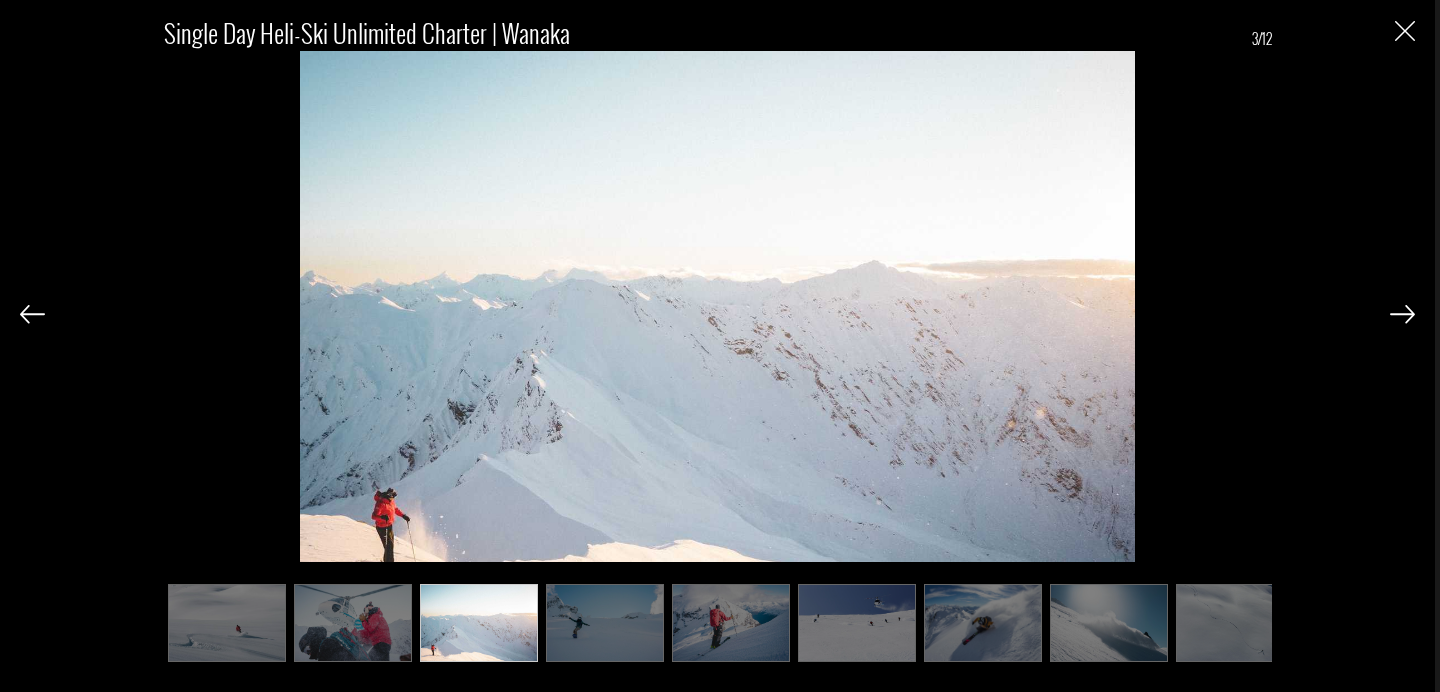 click at bounding box center [605, 623] 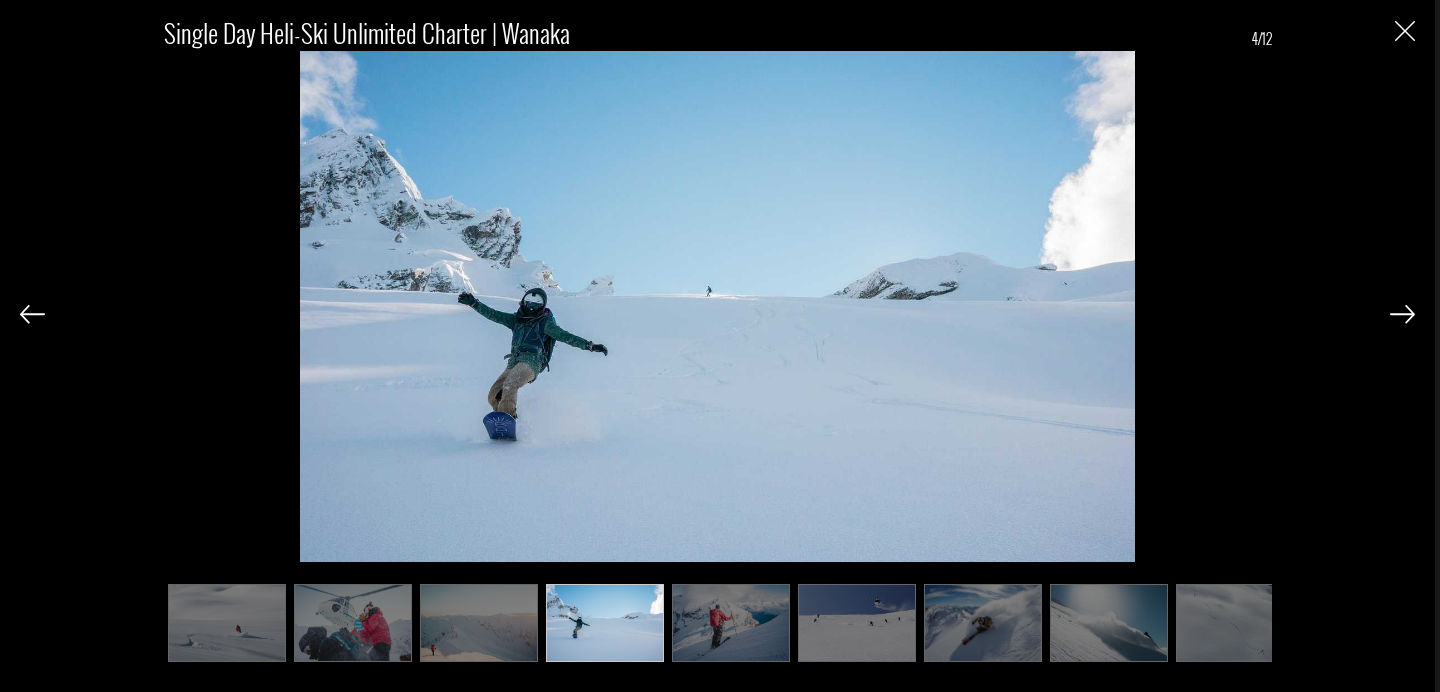 click at bounding box center [731, 623] 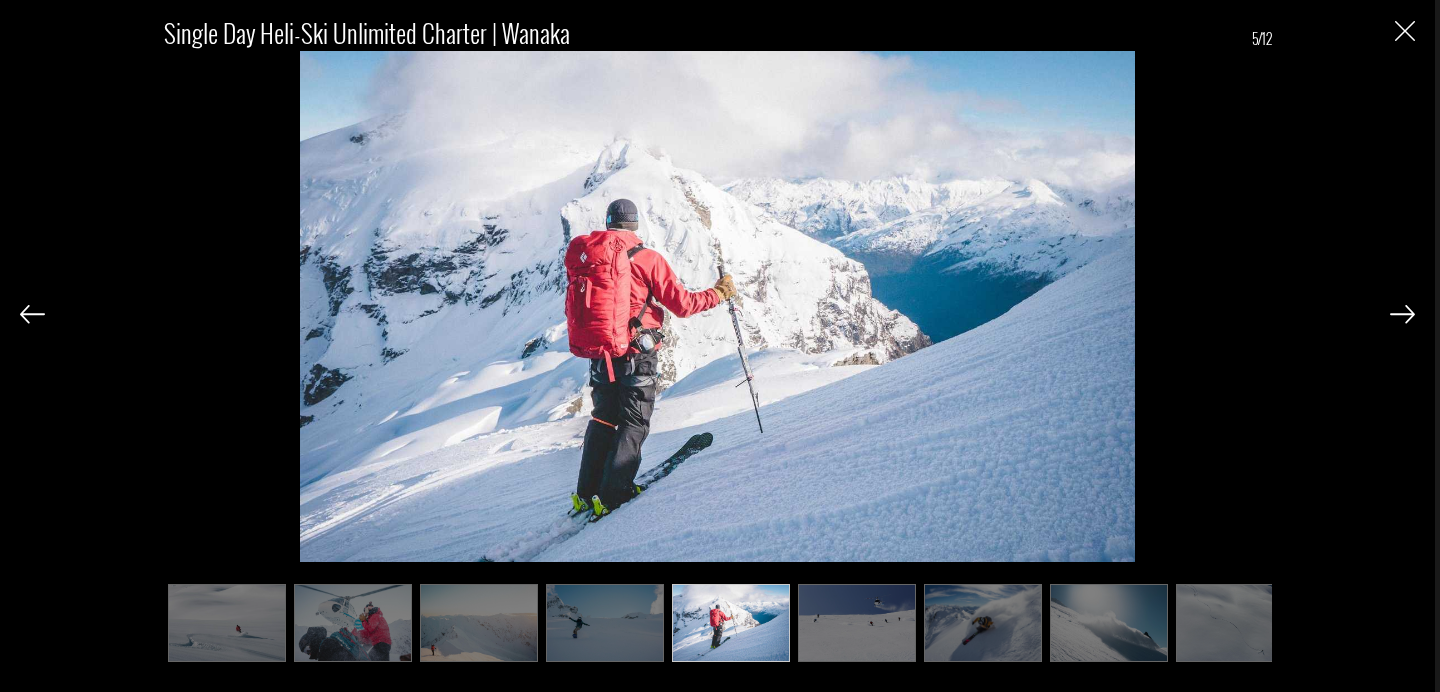 click at bounding box center [857, 623] 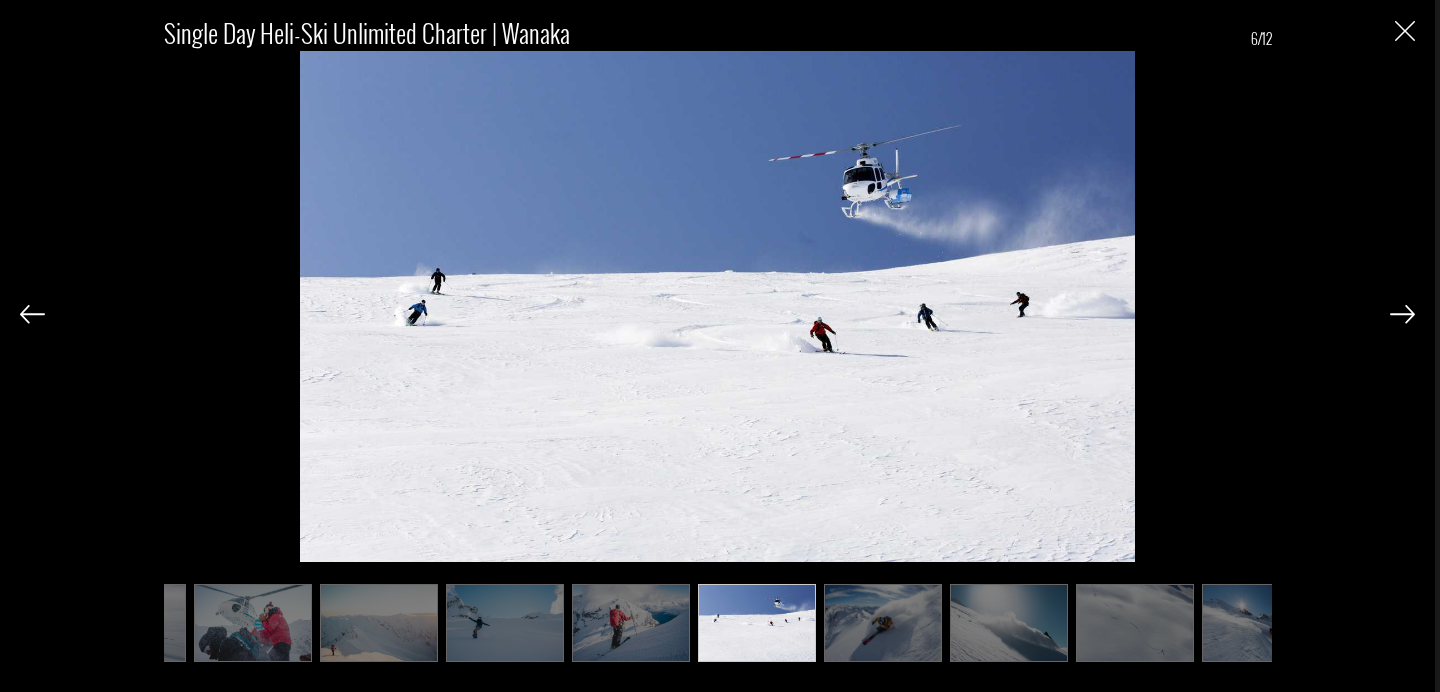 click at bounding box center (883, 623) 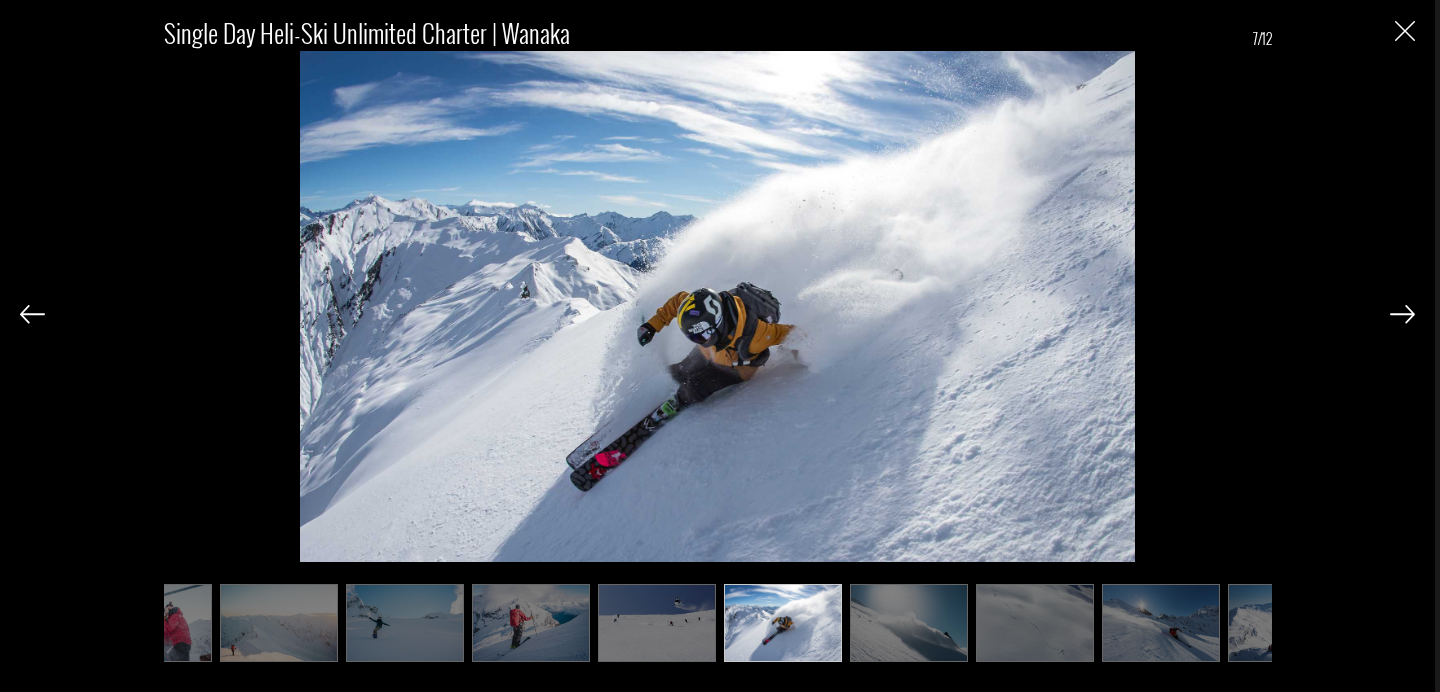 click at bounding box center (909, 623) 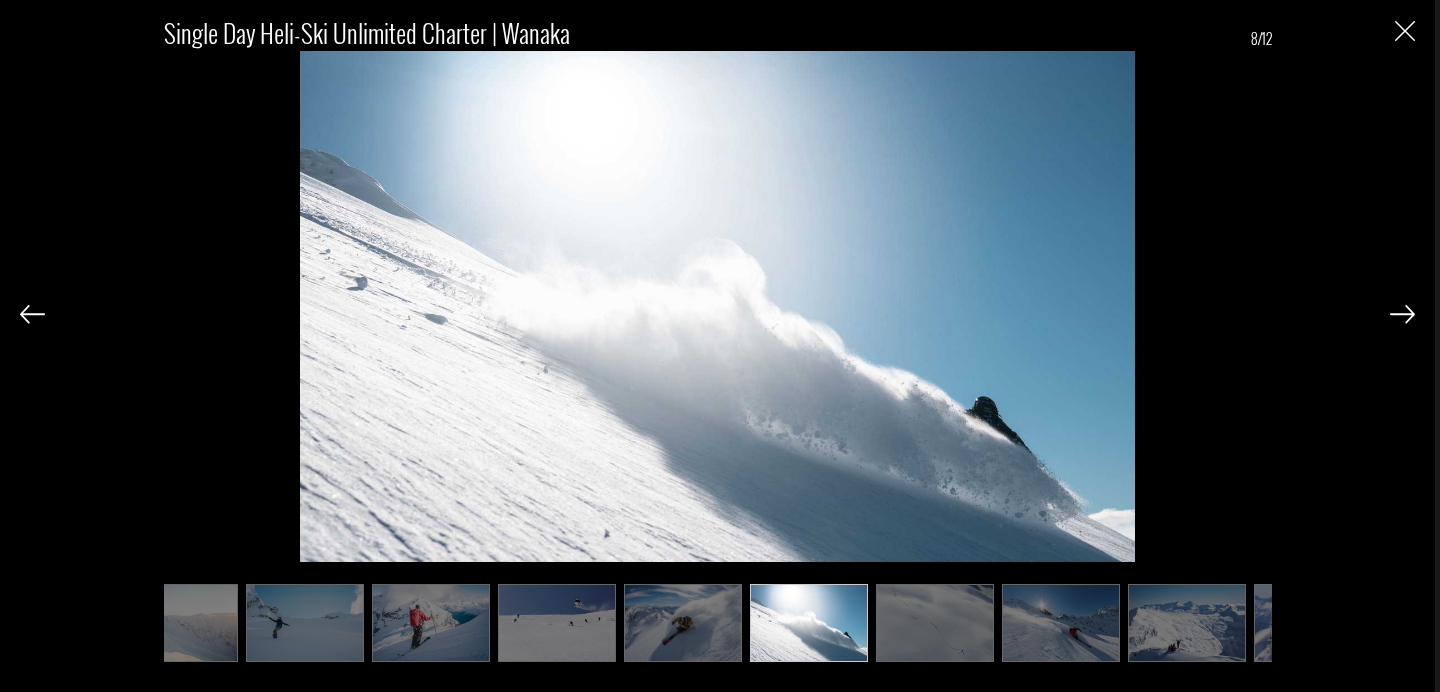 click at bounding box center (935, 623) 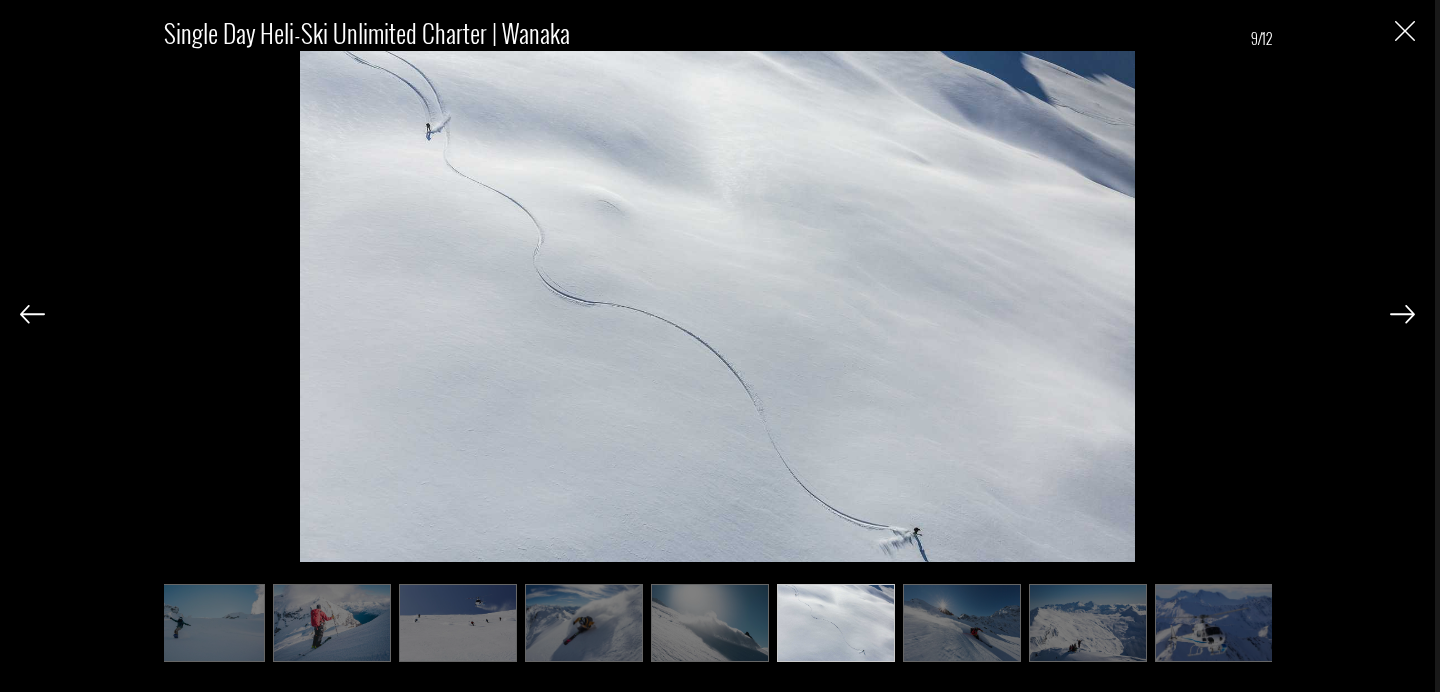 scroll, scrollTop: 0, scrollLeft: 400, axis: horizontal 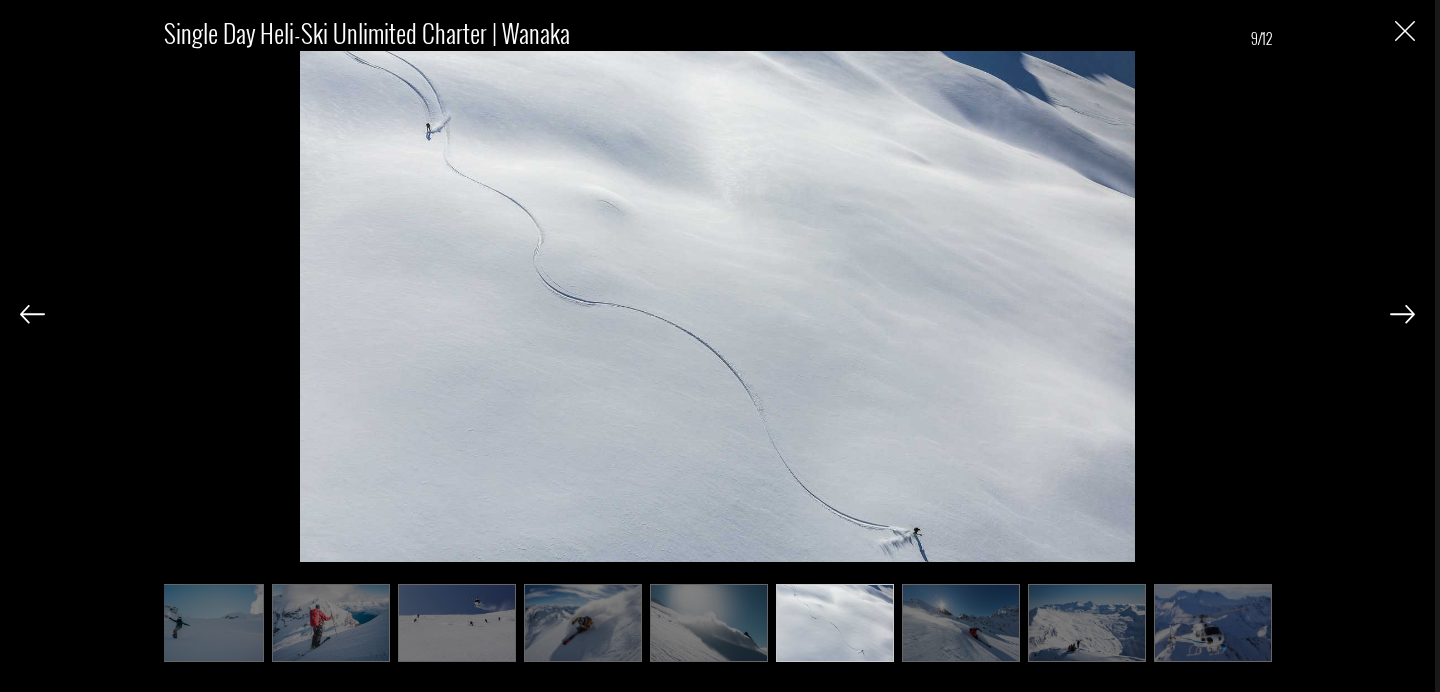 click on "Single Day Heli-Ski Unlimited Charter | Wanaka
9/12" at bounding box center [717, 346] 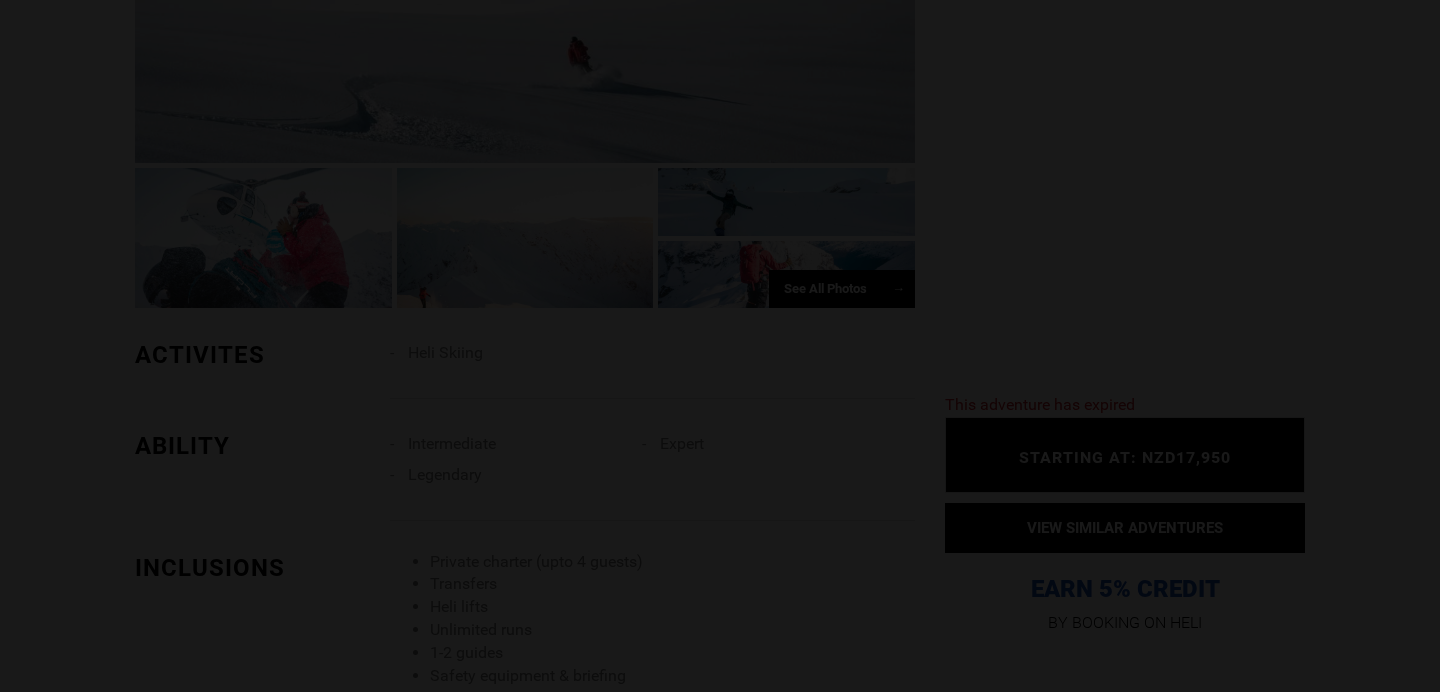 scroll, scrollTop: 0, scrollLeft: 0, axis: both 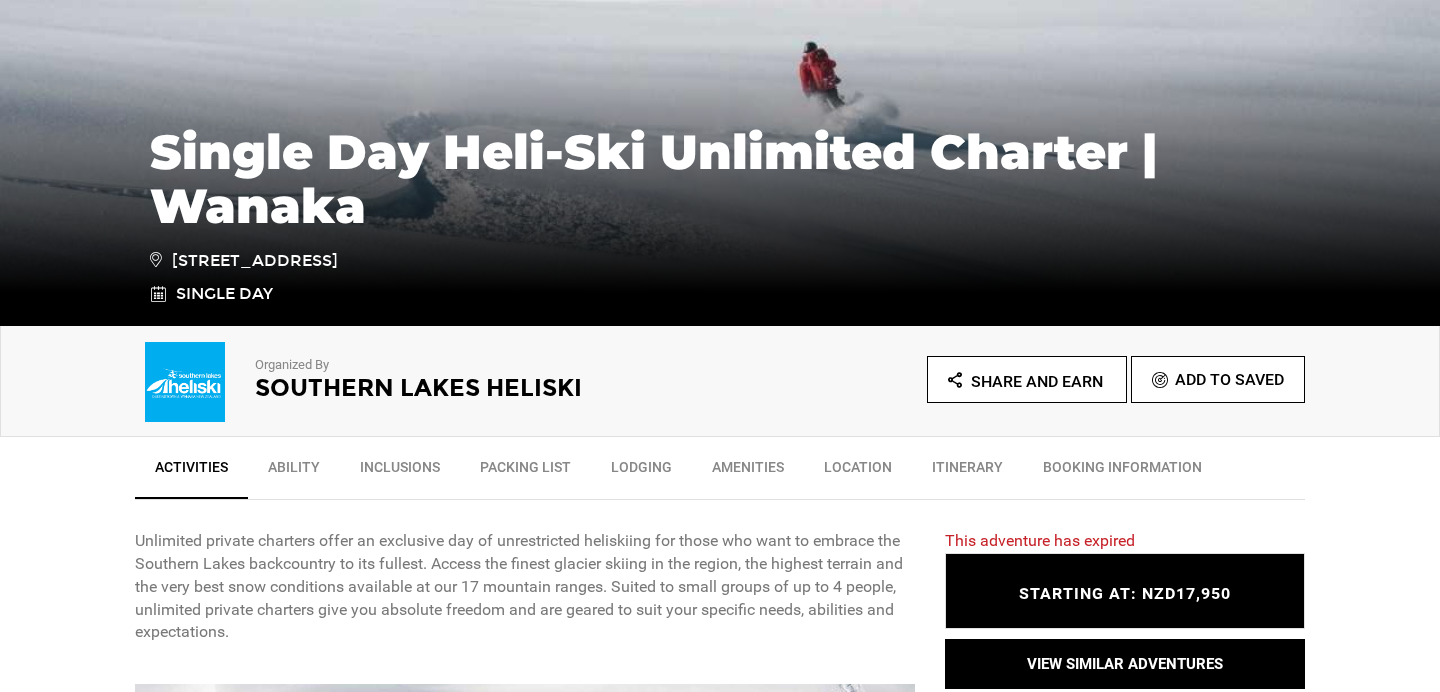 click on "Southern Lakes Heliski" at bounding box center [460, 388] 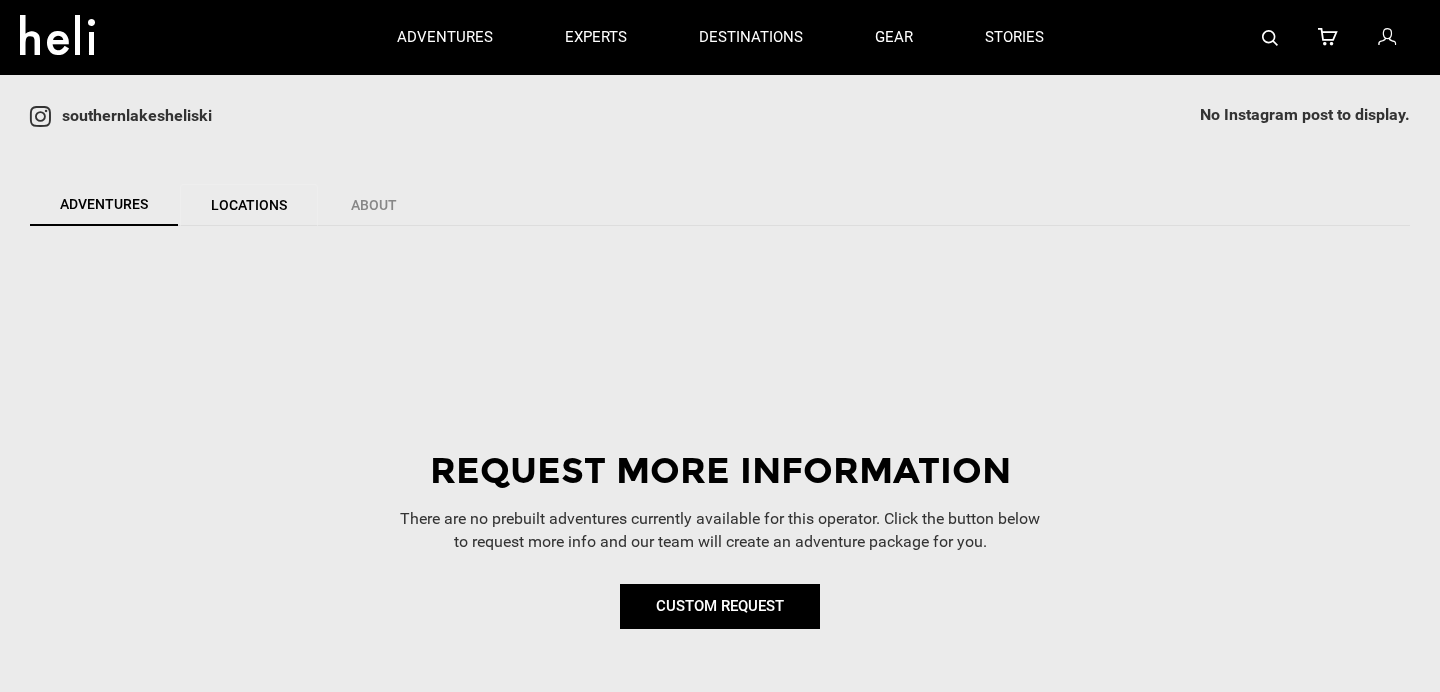 scroll, scrollTop: 246, scrollLeft: 0, axis: vertical 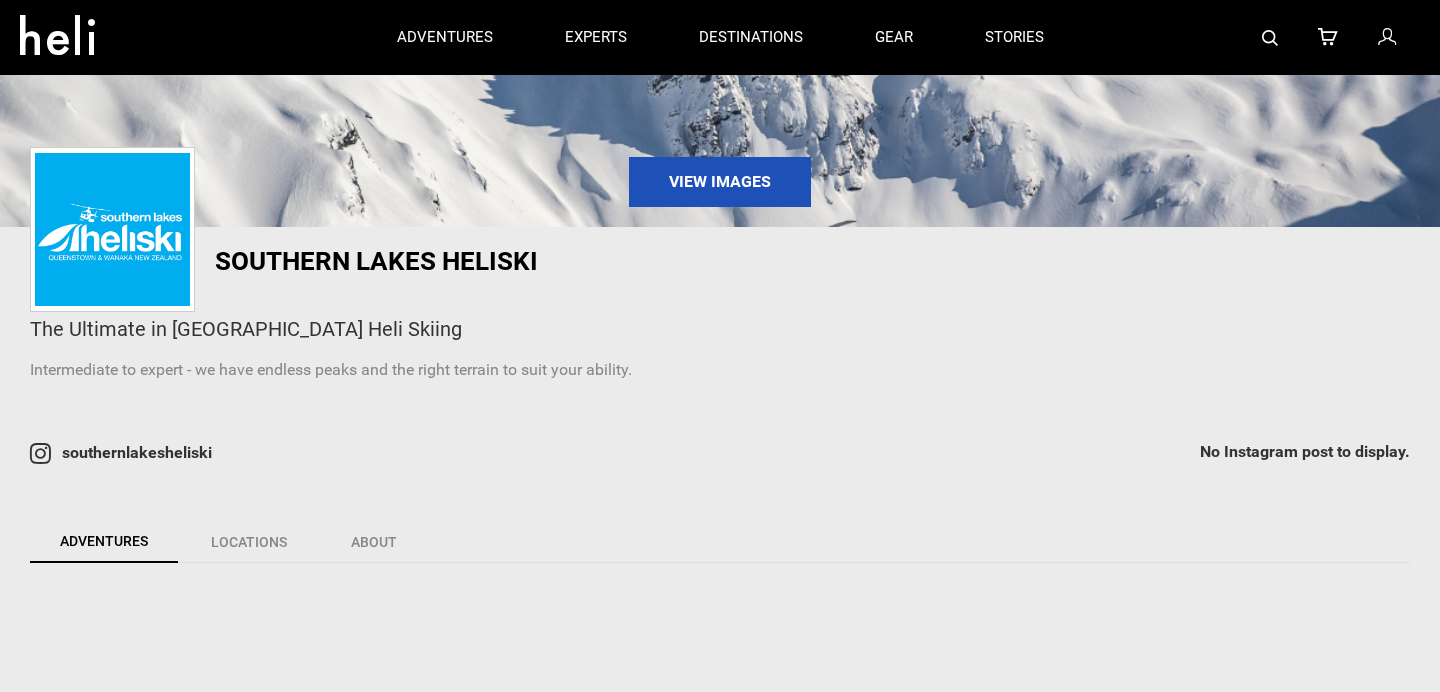 click on "Southern Lakes Heliski" at bounding box center [585, 261] 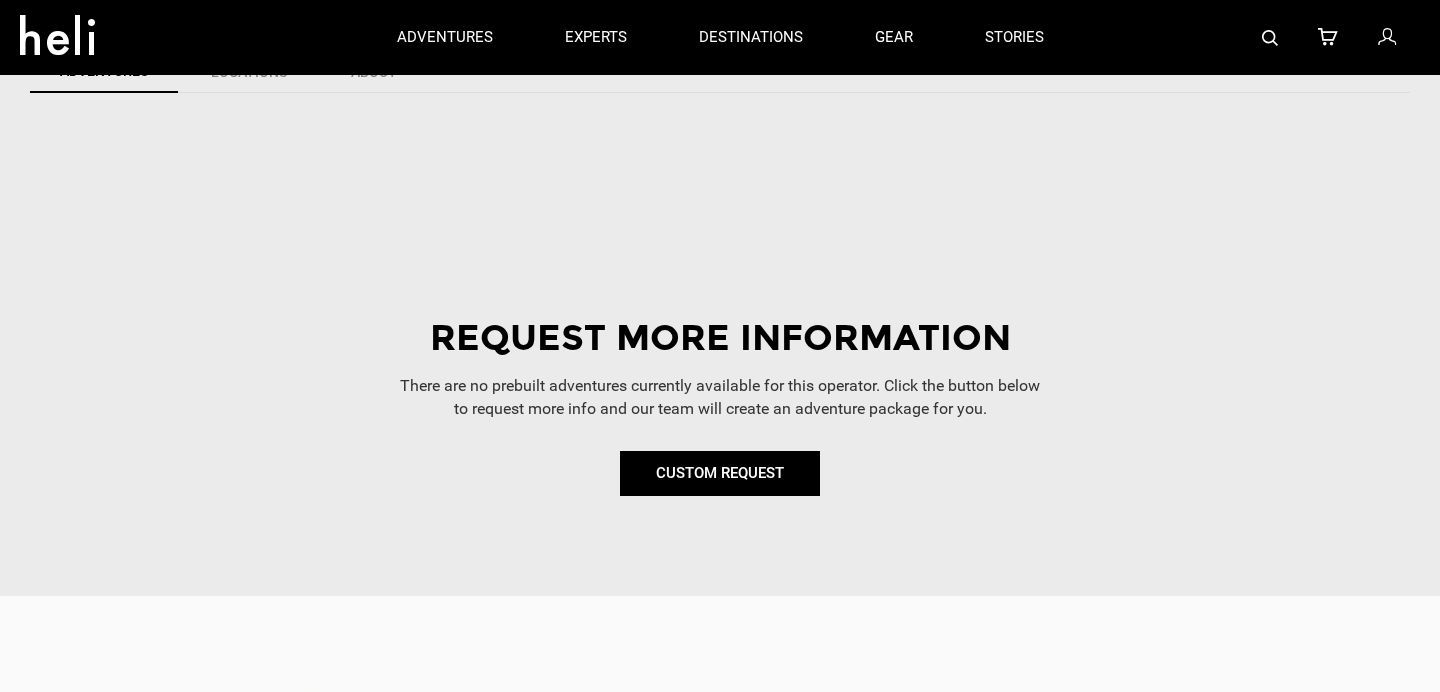 scroll, scrollTop: 559, scrollLeft: 0, axis: vertical 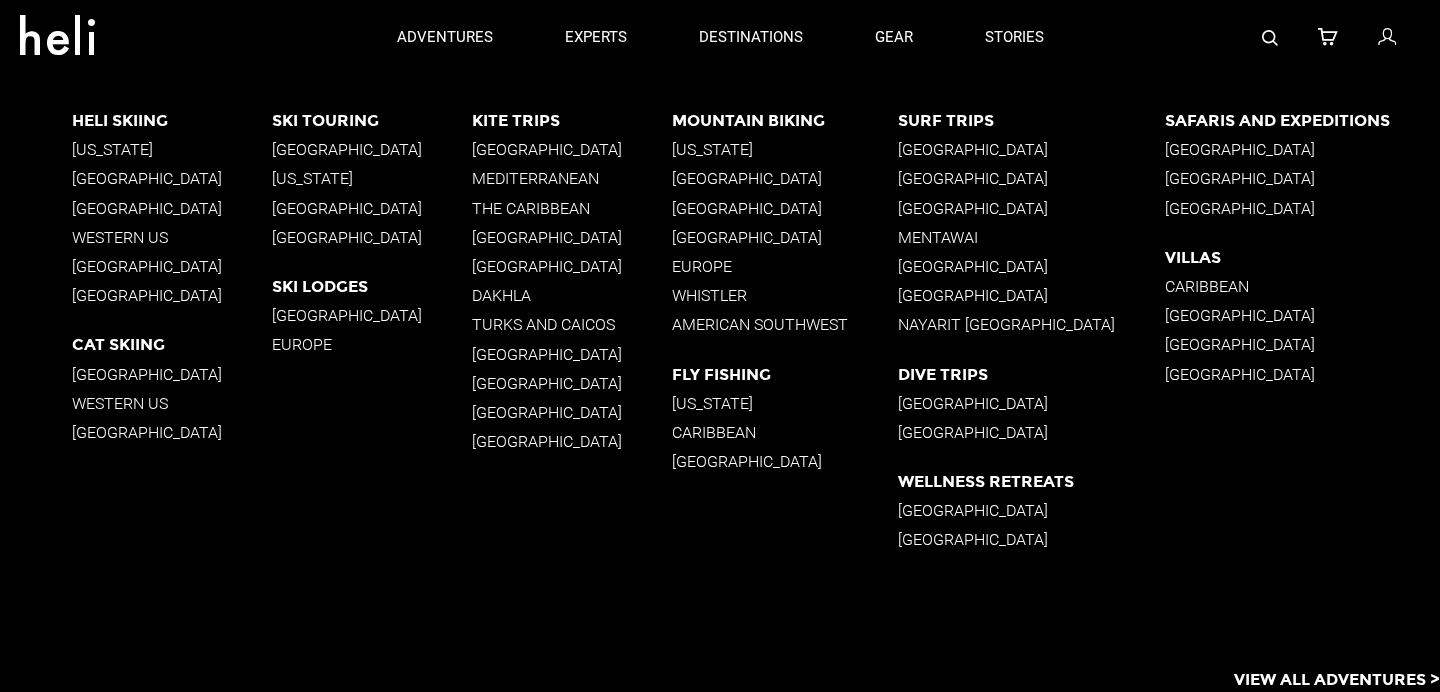 click on "[GEOGRAPHIC_DATA]" at bounding box center (172, 266) 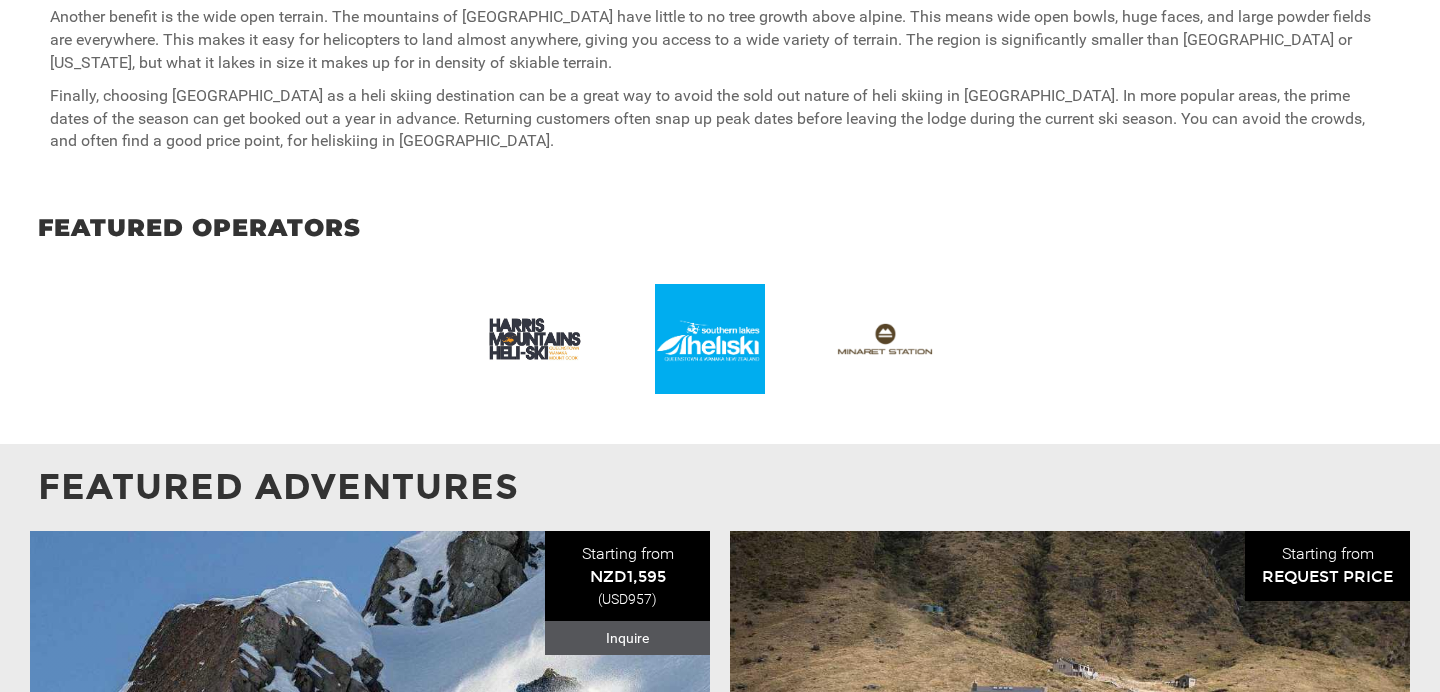 scroll, scrollTop: 1837, scrollLeft: 0, axis: vertical 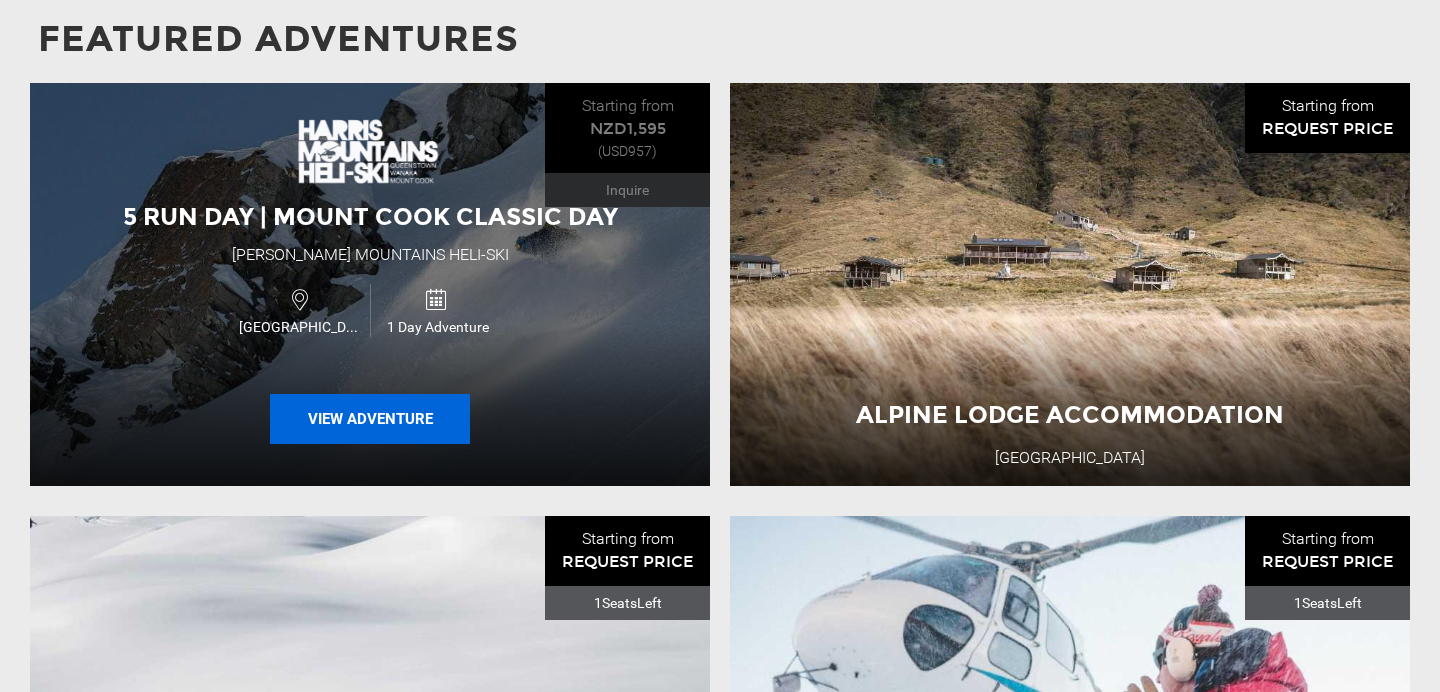 click on "View Adventure" at bounding box center [370, 419] 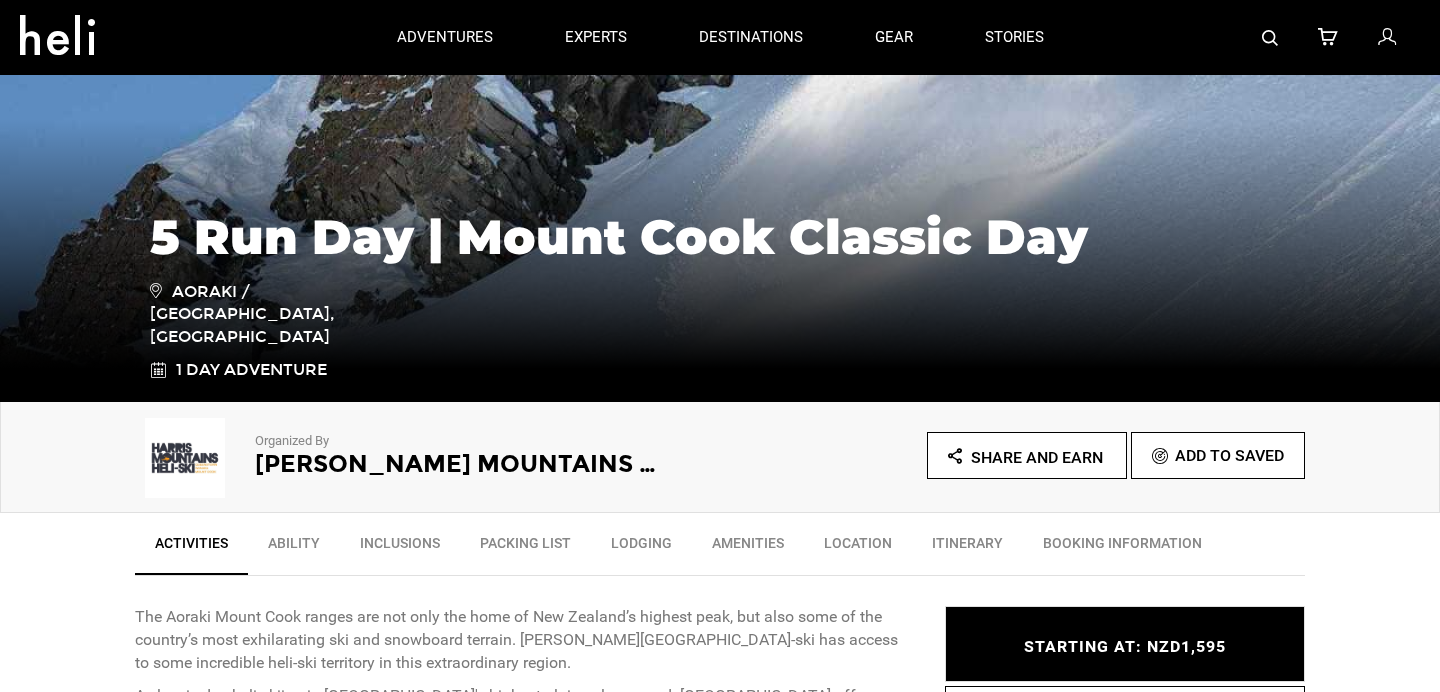 scroll, scrollTop: 273, scrollLeft: 0, axis: vertical 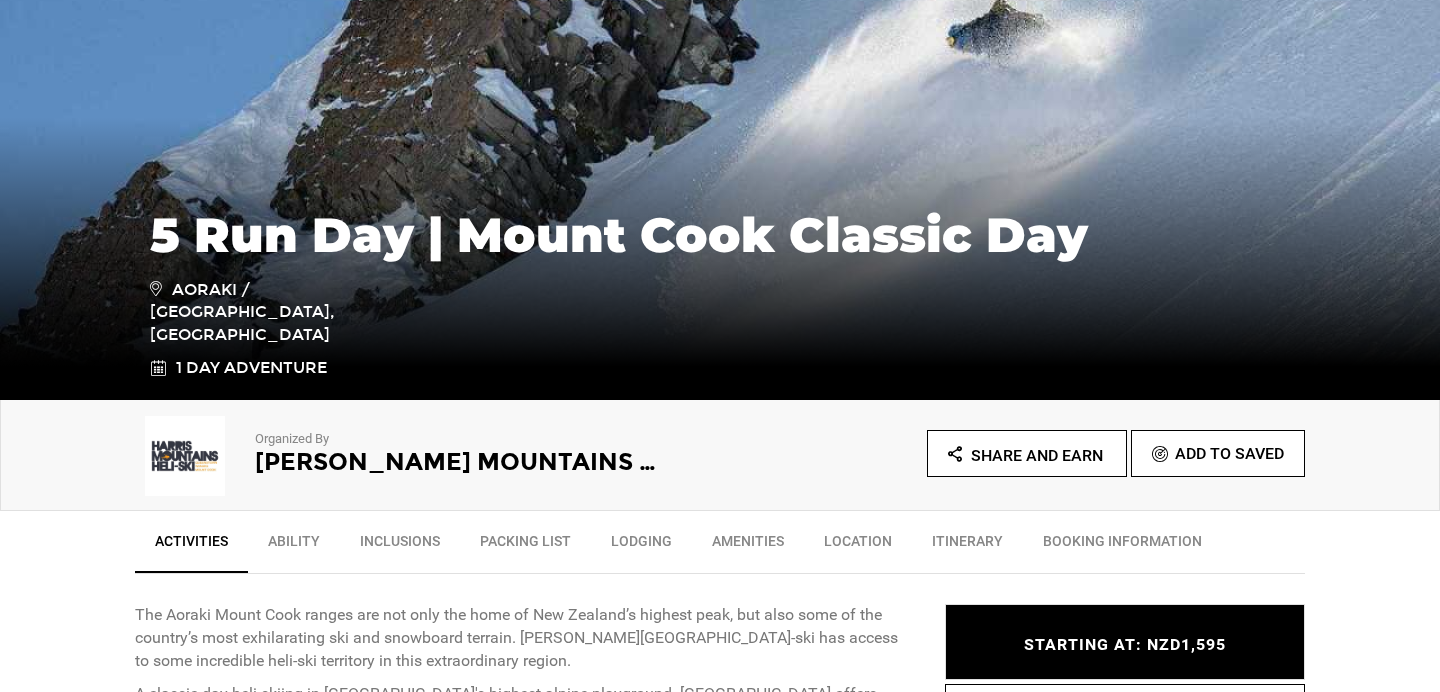 click on "[PERSON_NAME] Mountains Heli-Ski" at bounding box center (460, 462) 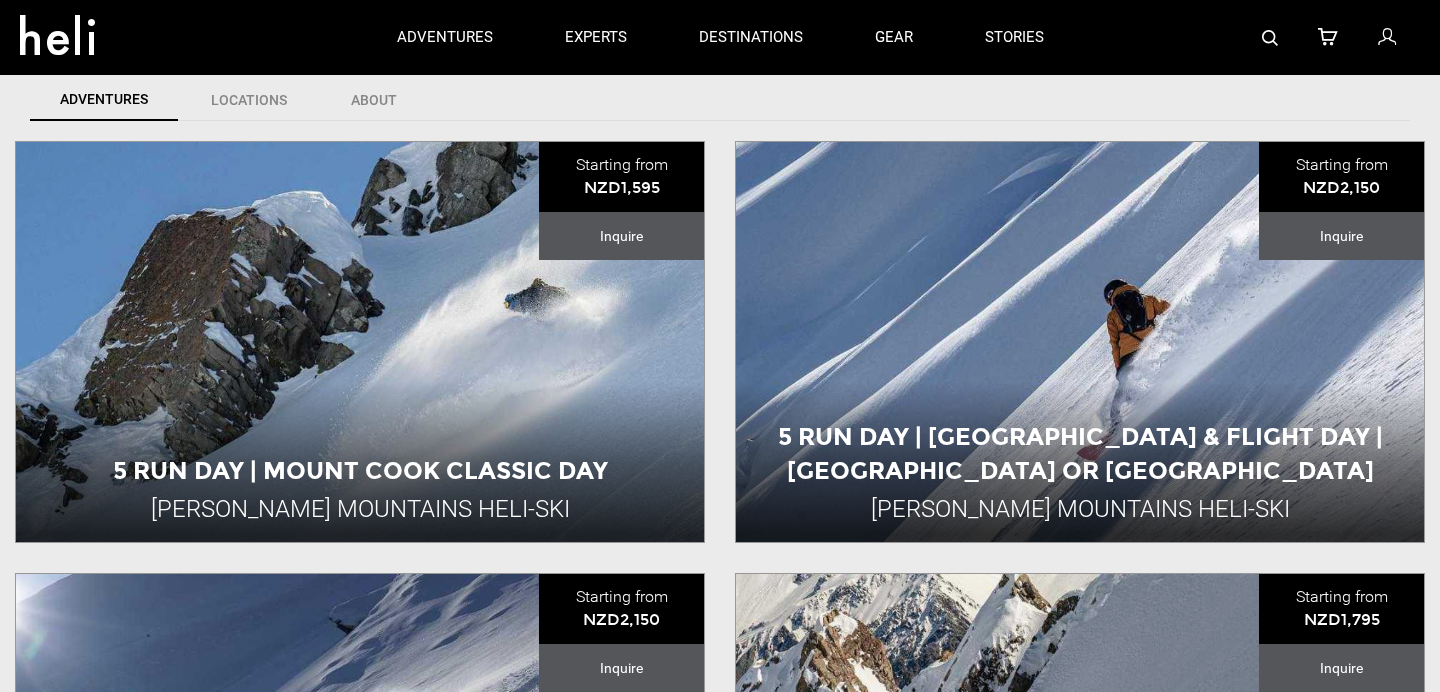 scroll, scrollTop: 595, scrollLeft: 0, axis: vertical 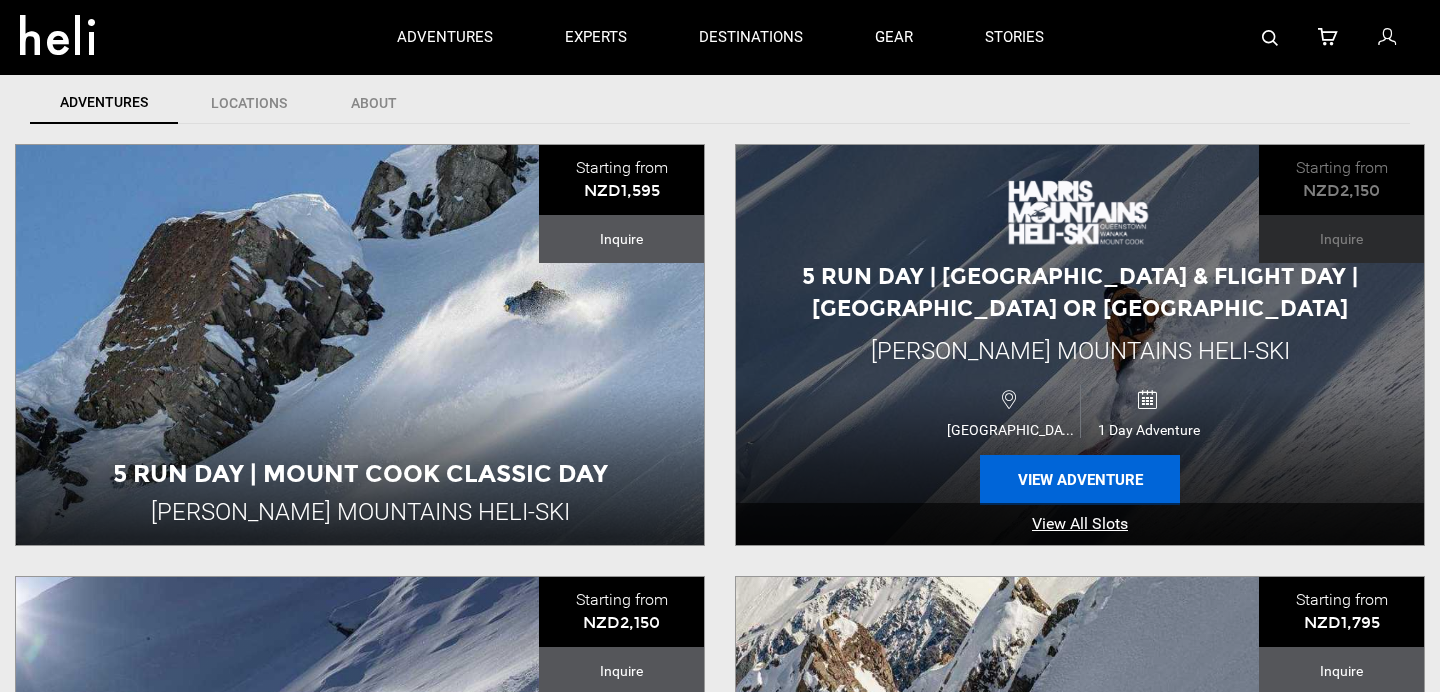 click on "View
Adventure" at bounding box center [1080, 480] 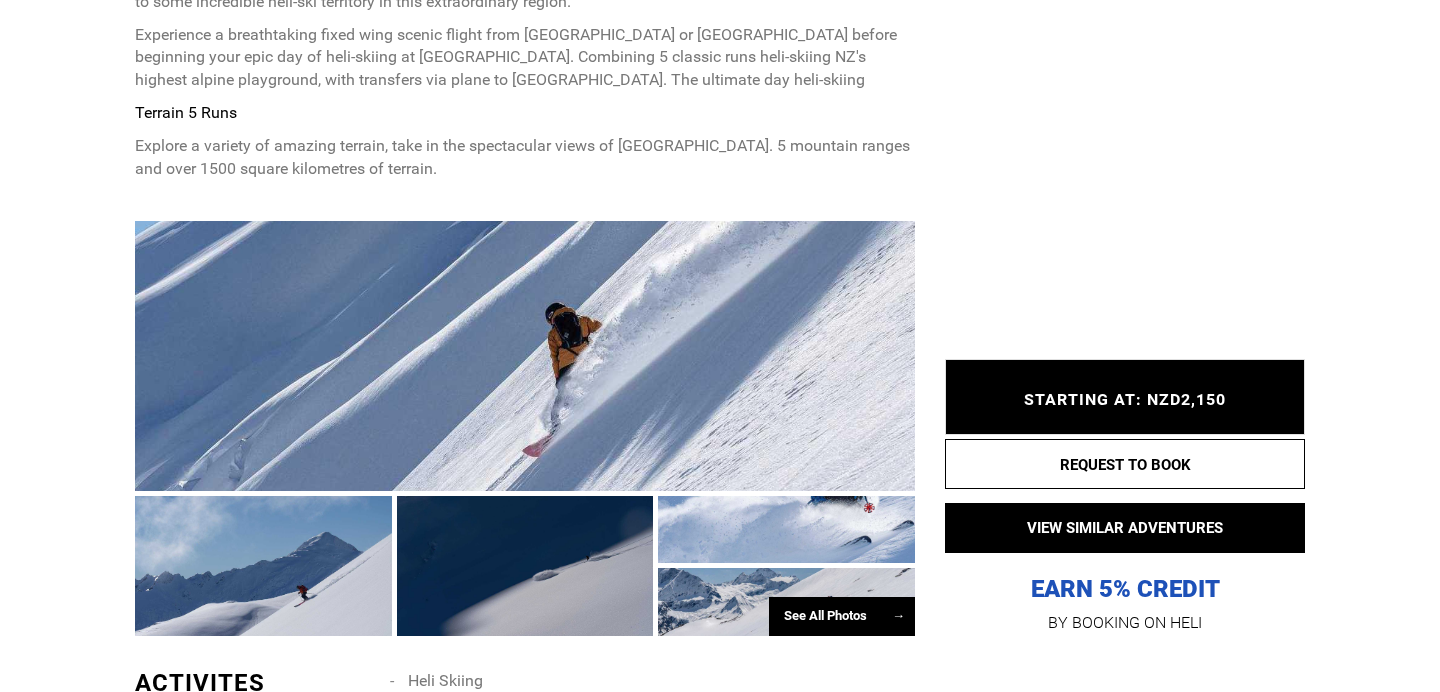 scroll, scrollTop: 1096, scrollLeft: 0, axis: vertical 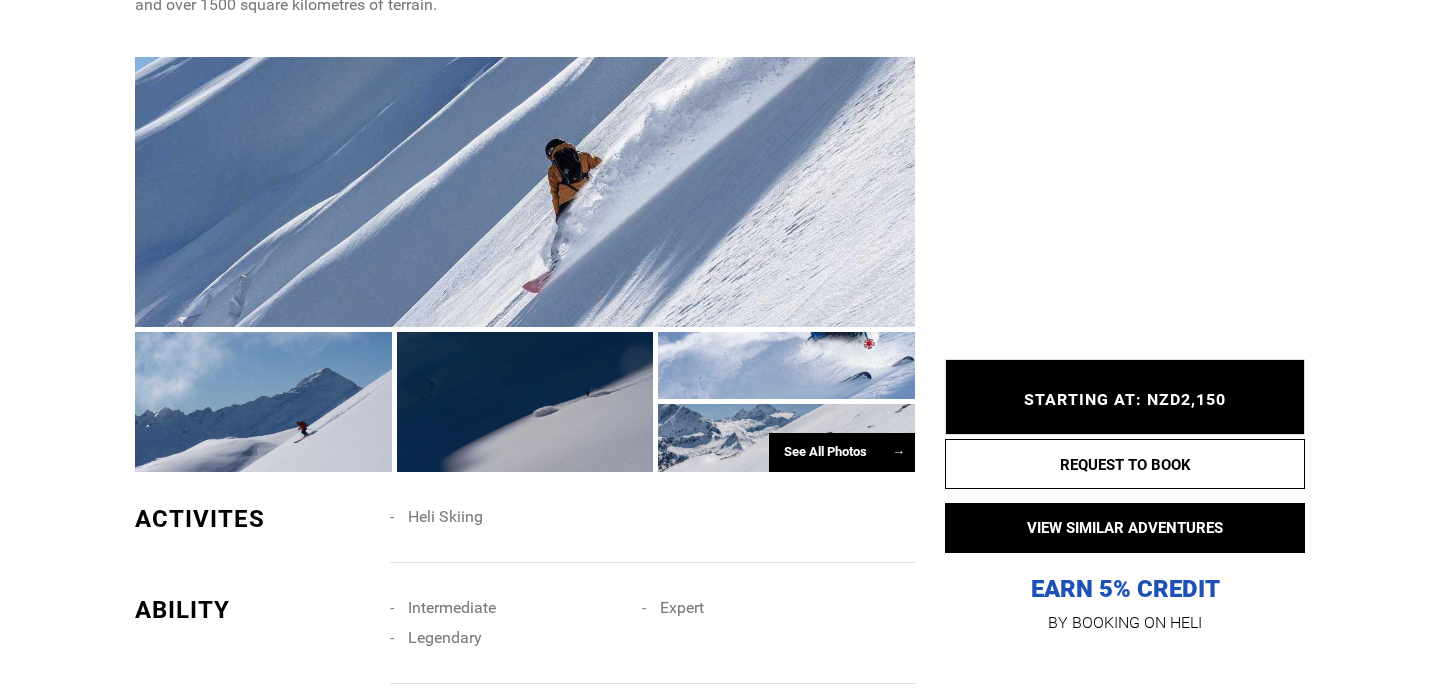 click on "See All Photos →" at bounding box center [842, 452] 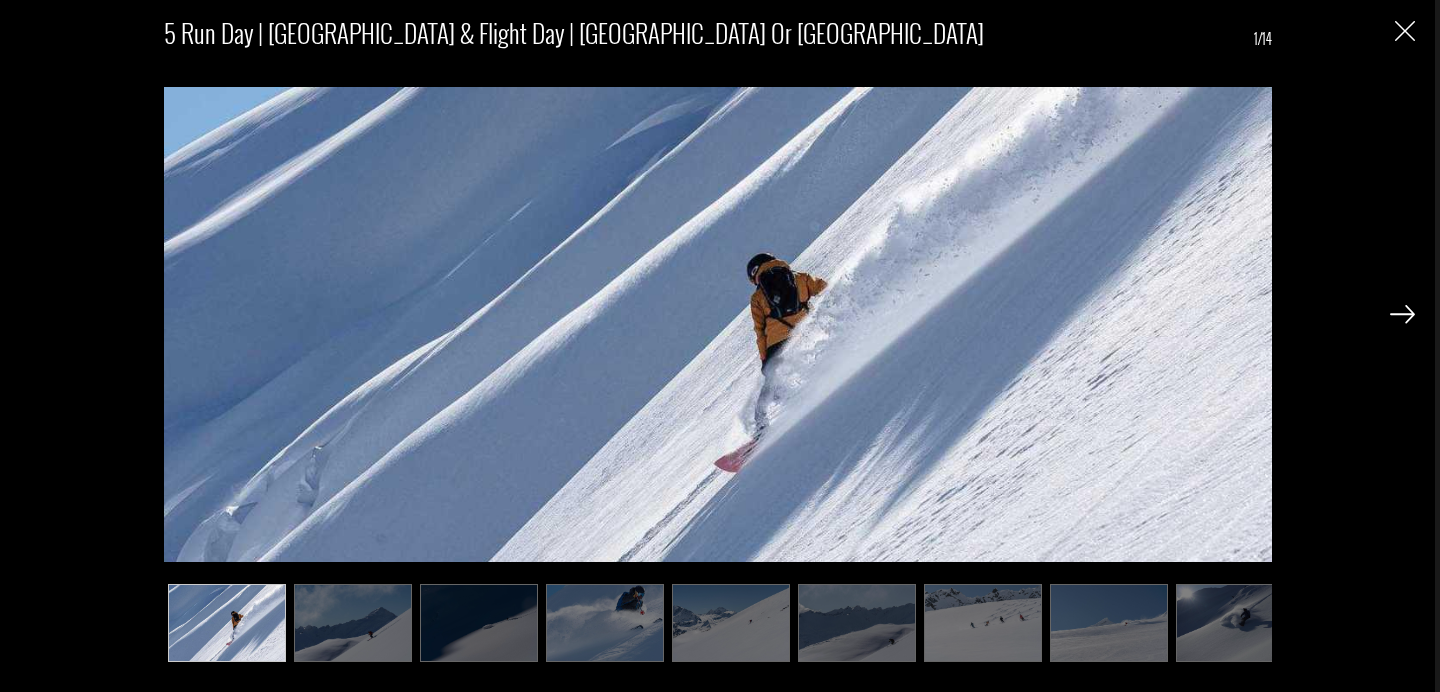 click at bounding box center [353, 623] 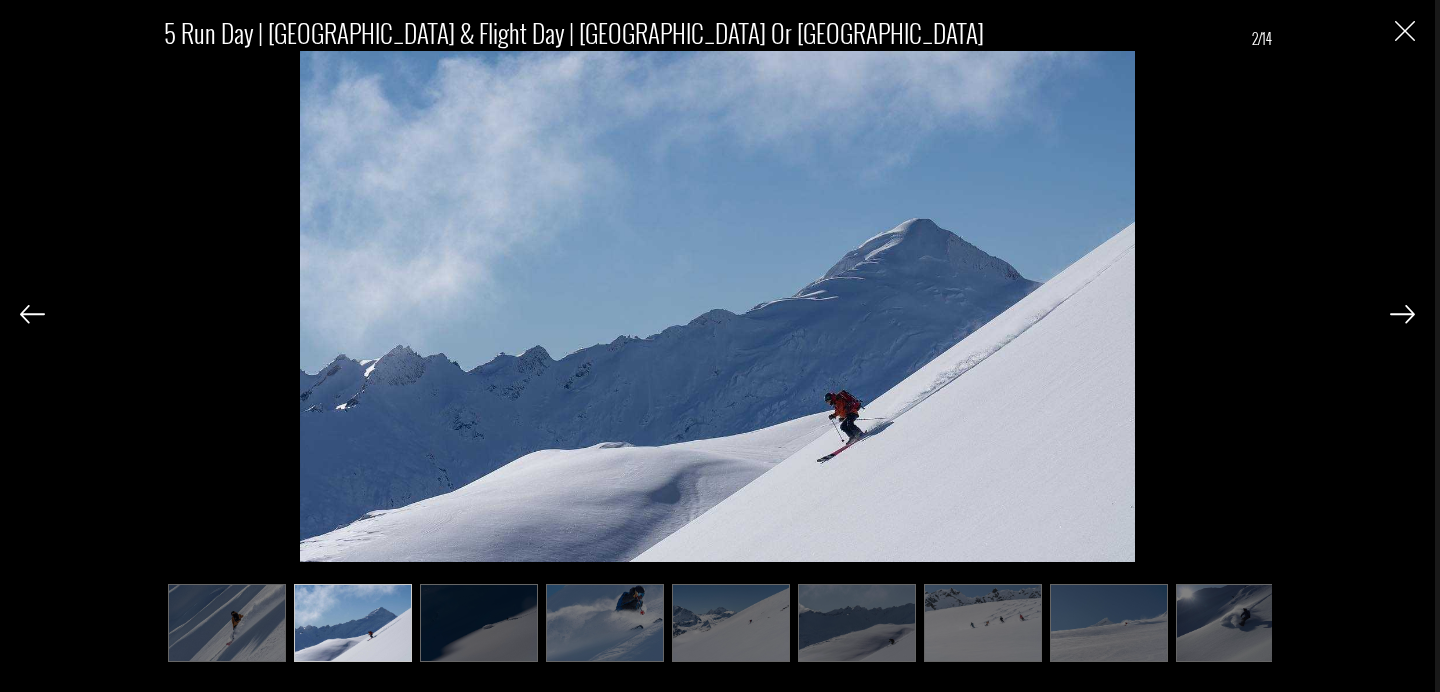 click at bounding box center (479, 623) 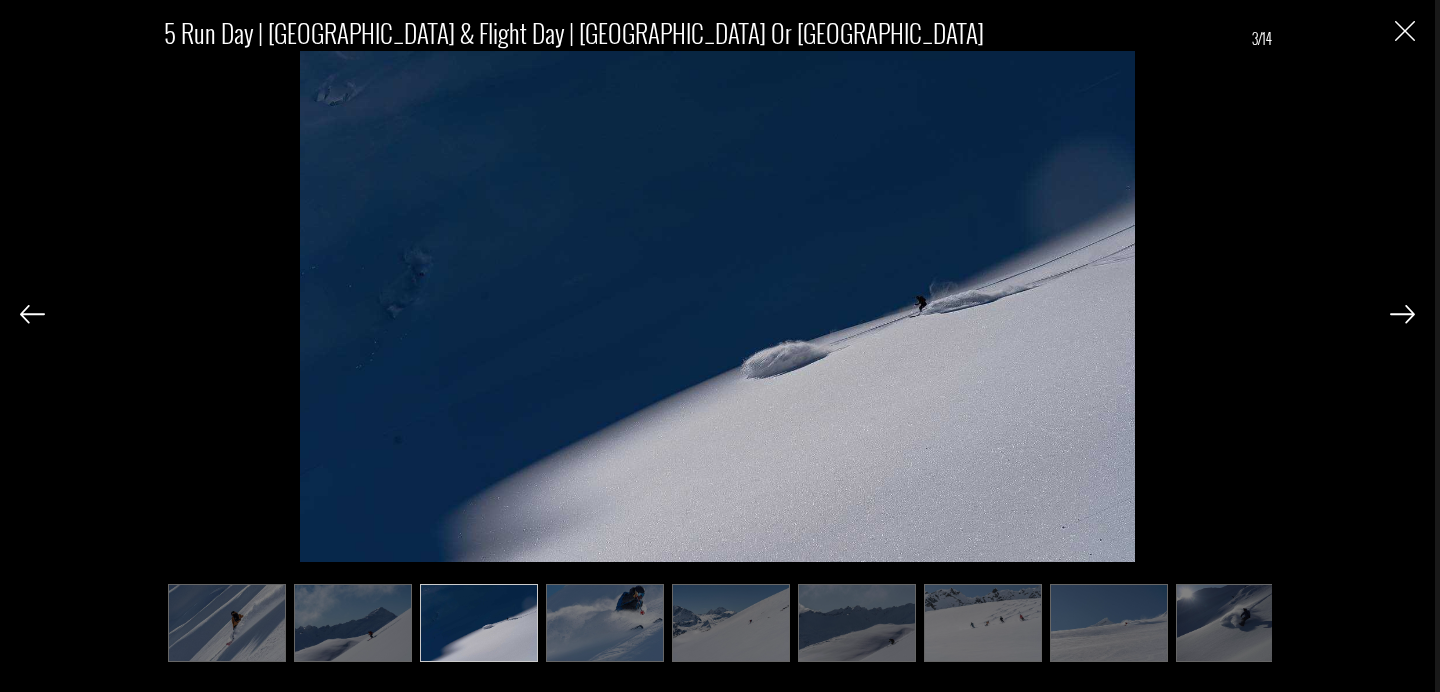 click at bounding box center (605, 623) 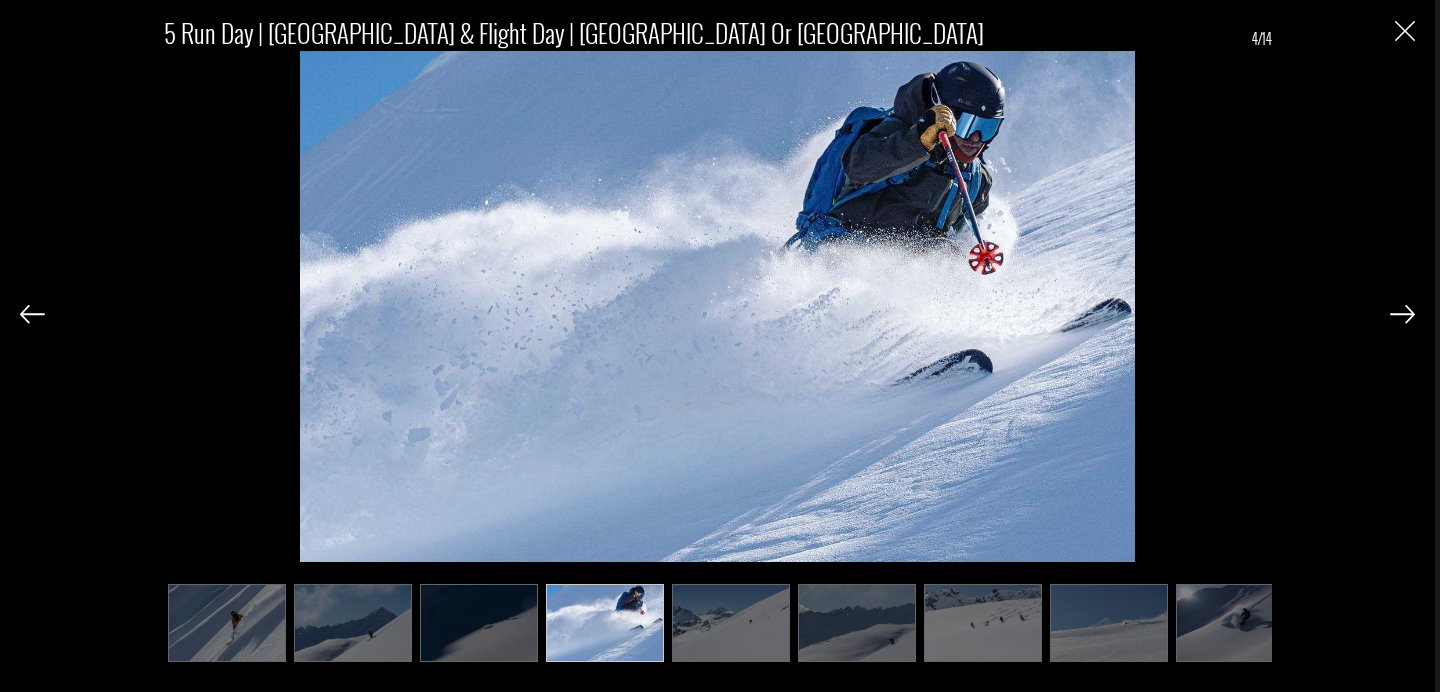 click at bounding box center (479, 623) 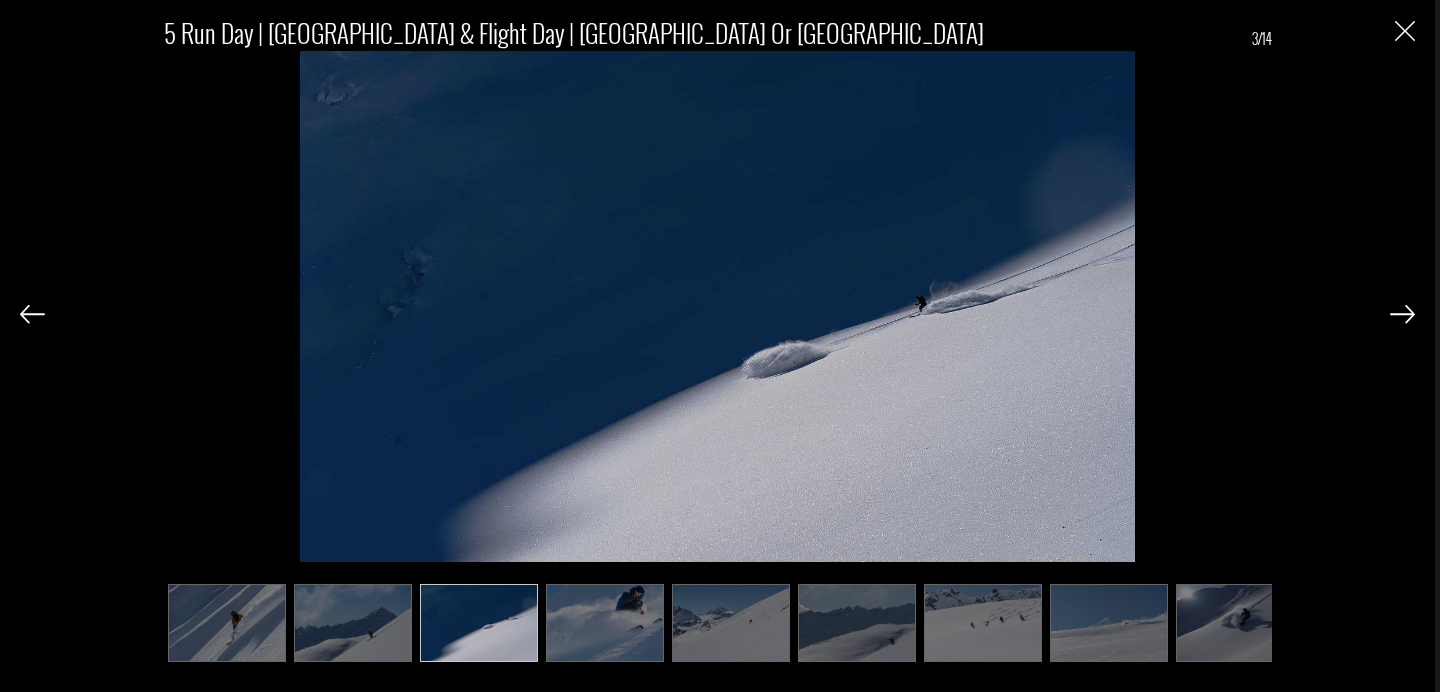 click at bounding box center (731, 623) 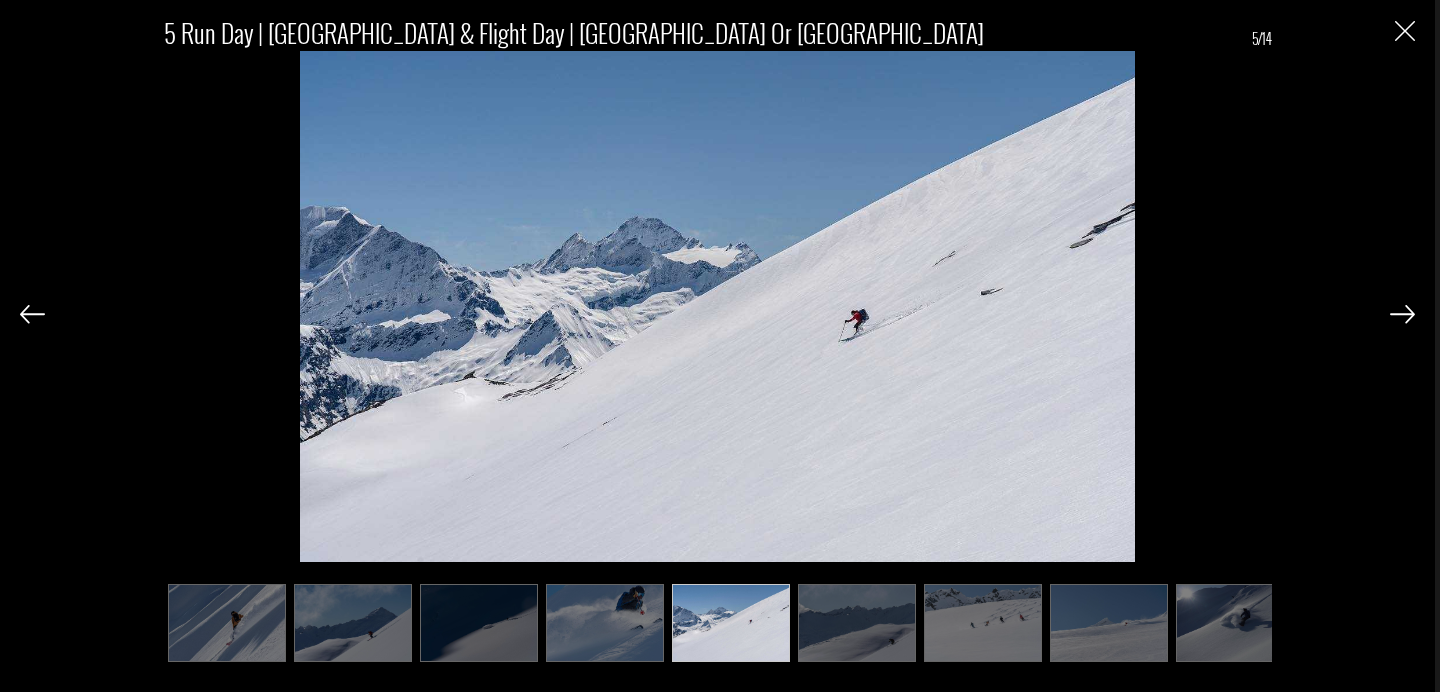 click at bounding box center [605, 623] 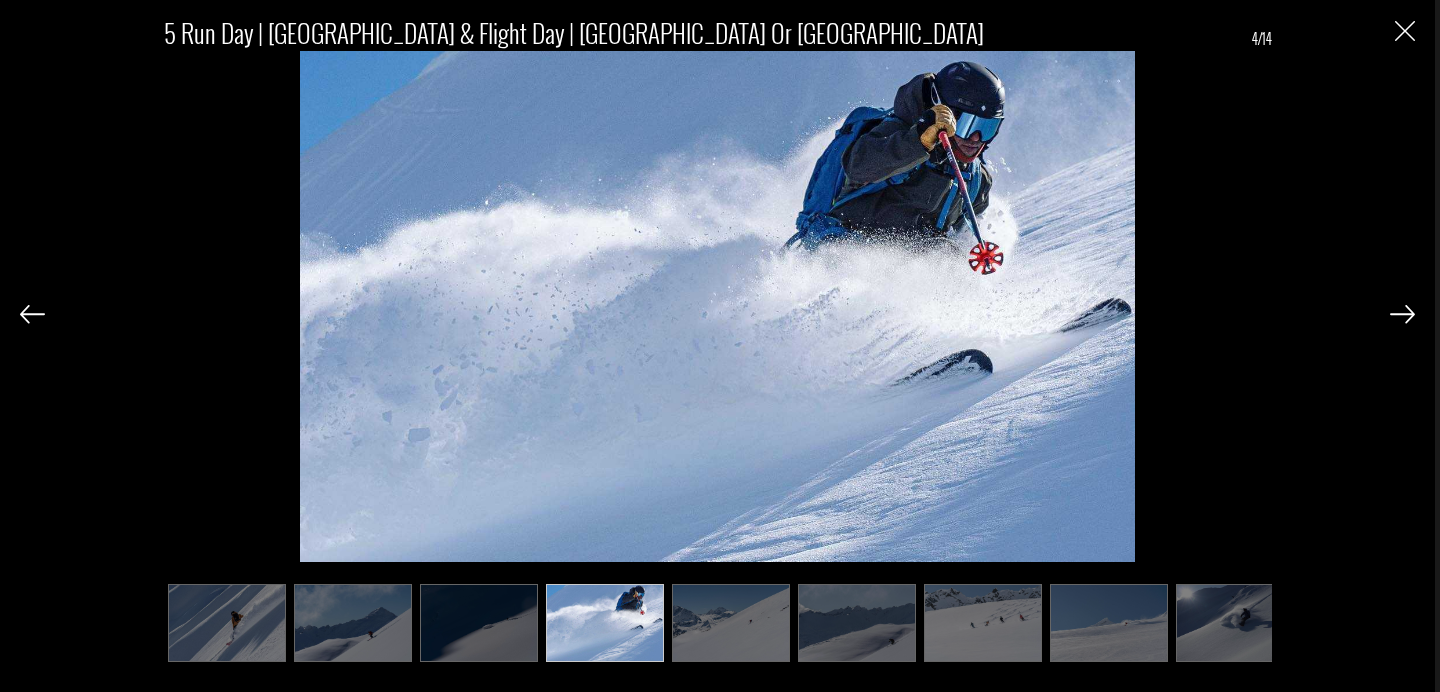 click at bounding box center [857, 623] 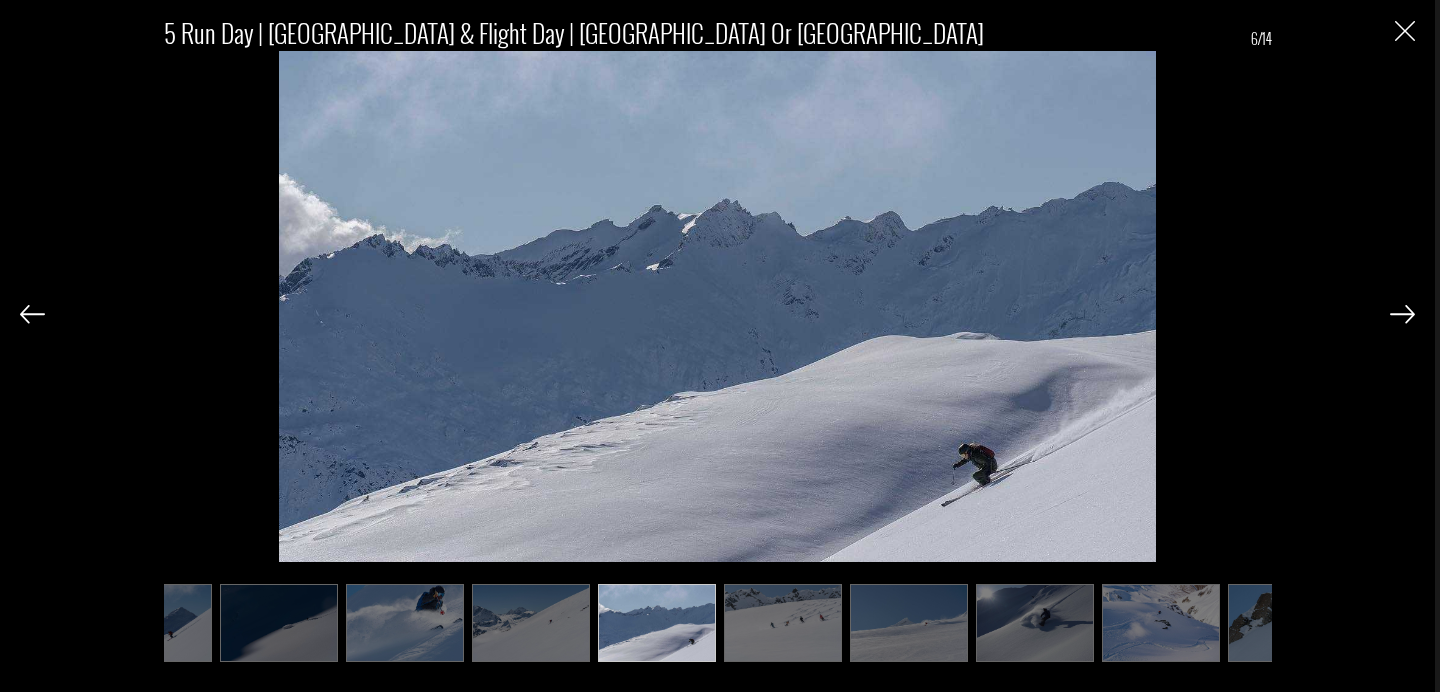 click at bounding box center (909, 623) 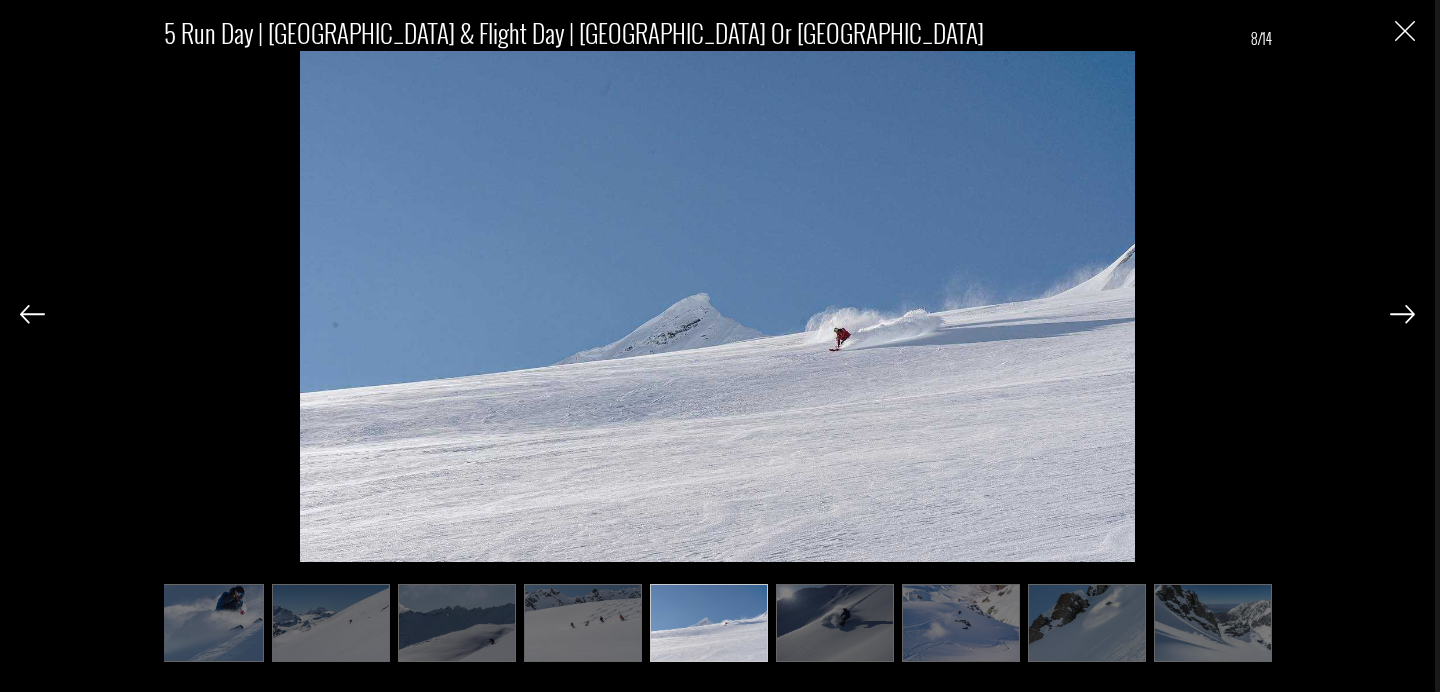 click at bounding box center [709, 623] 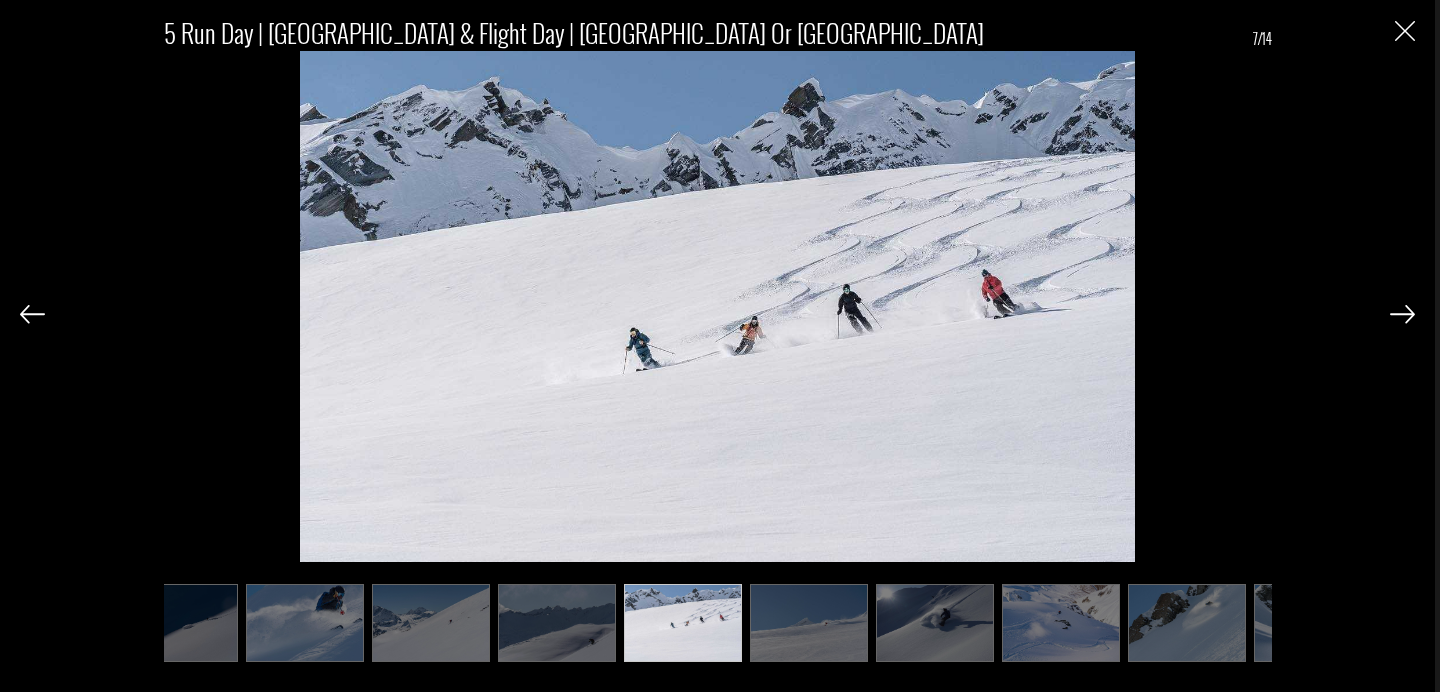 click at bounding box center [935, 623] 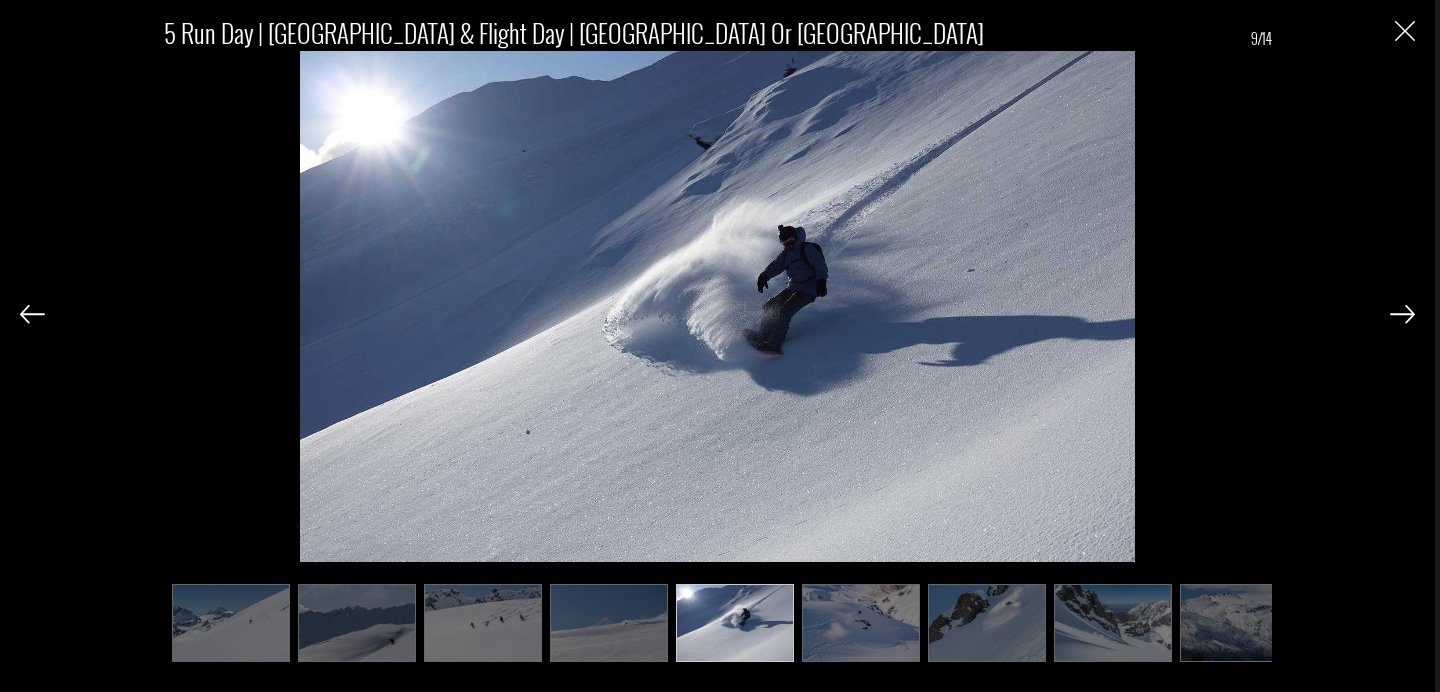 click at bounding box center (718, 623) 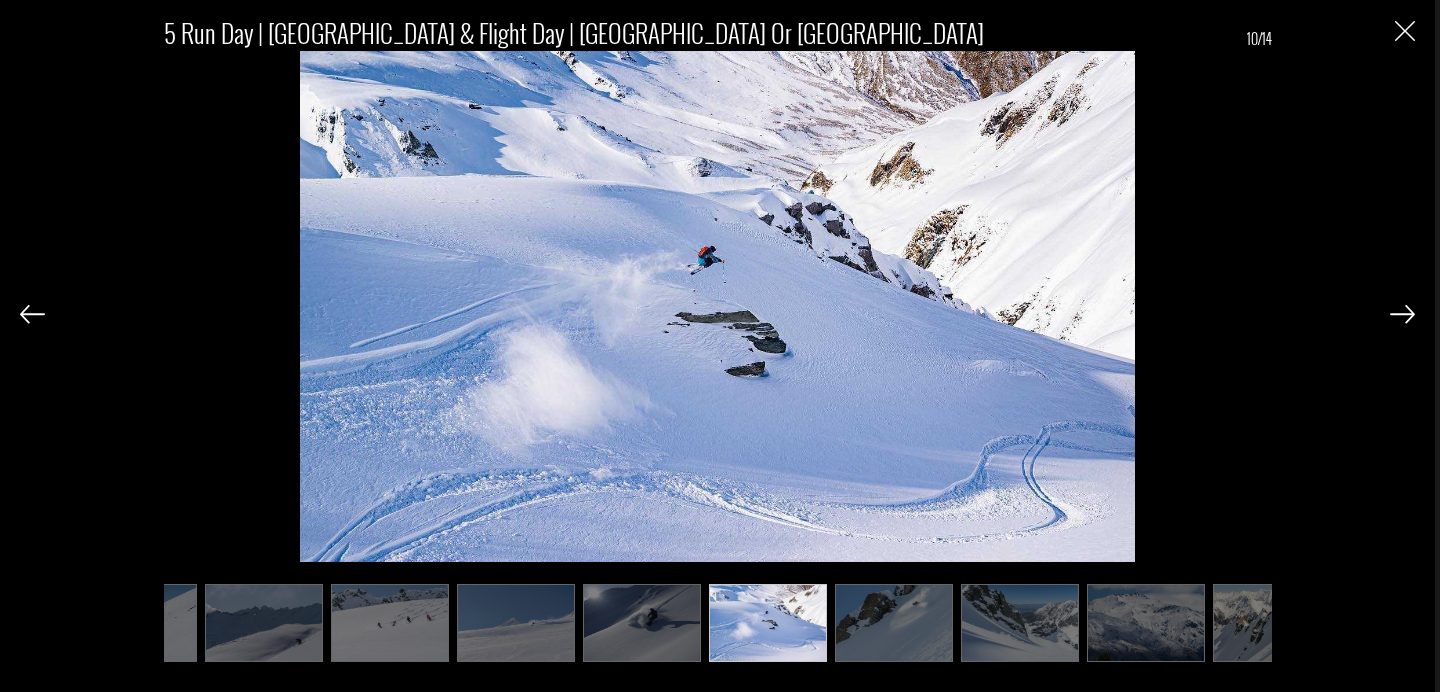 click at bounding box center [894, 623] 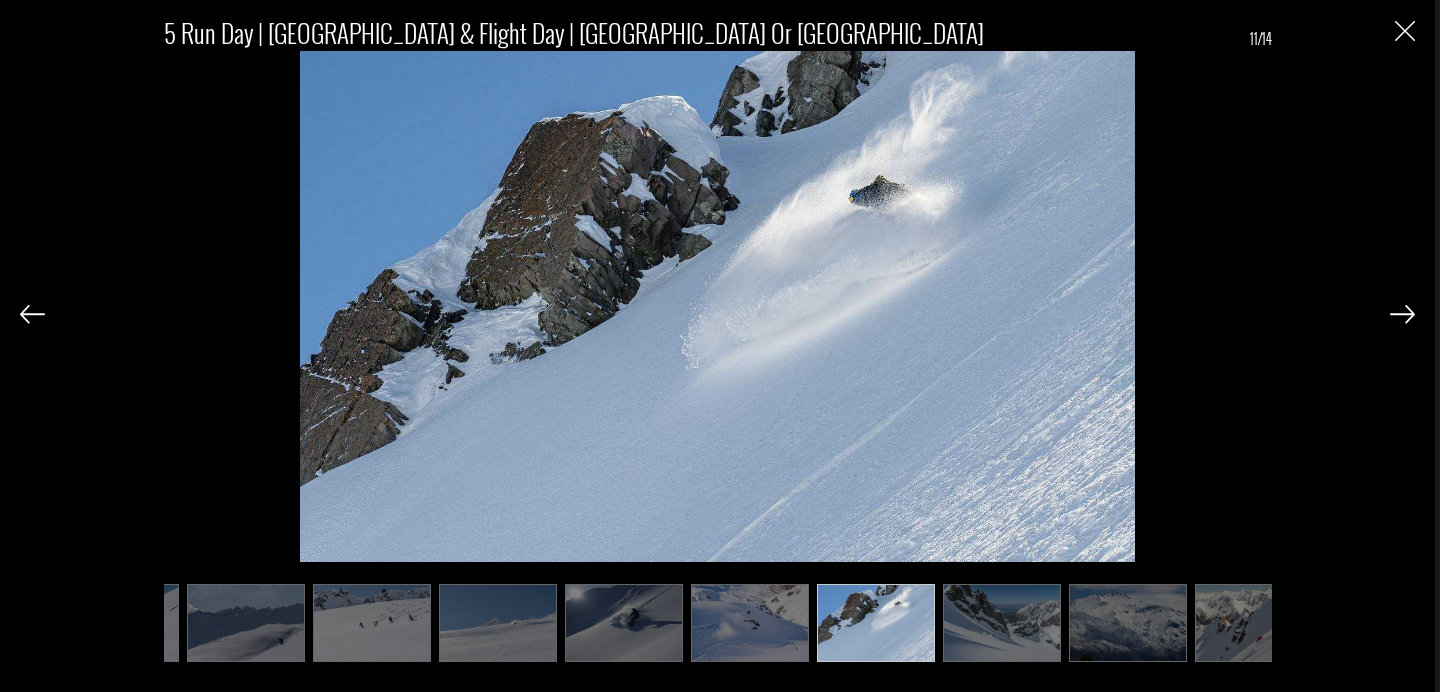 scroll, scrollTop: 0, scrollLeft: 656, axis: horizontal 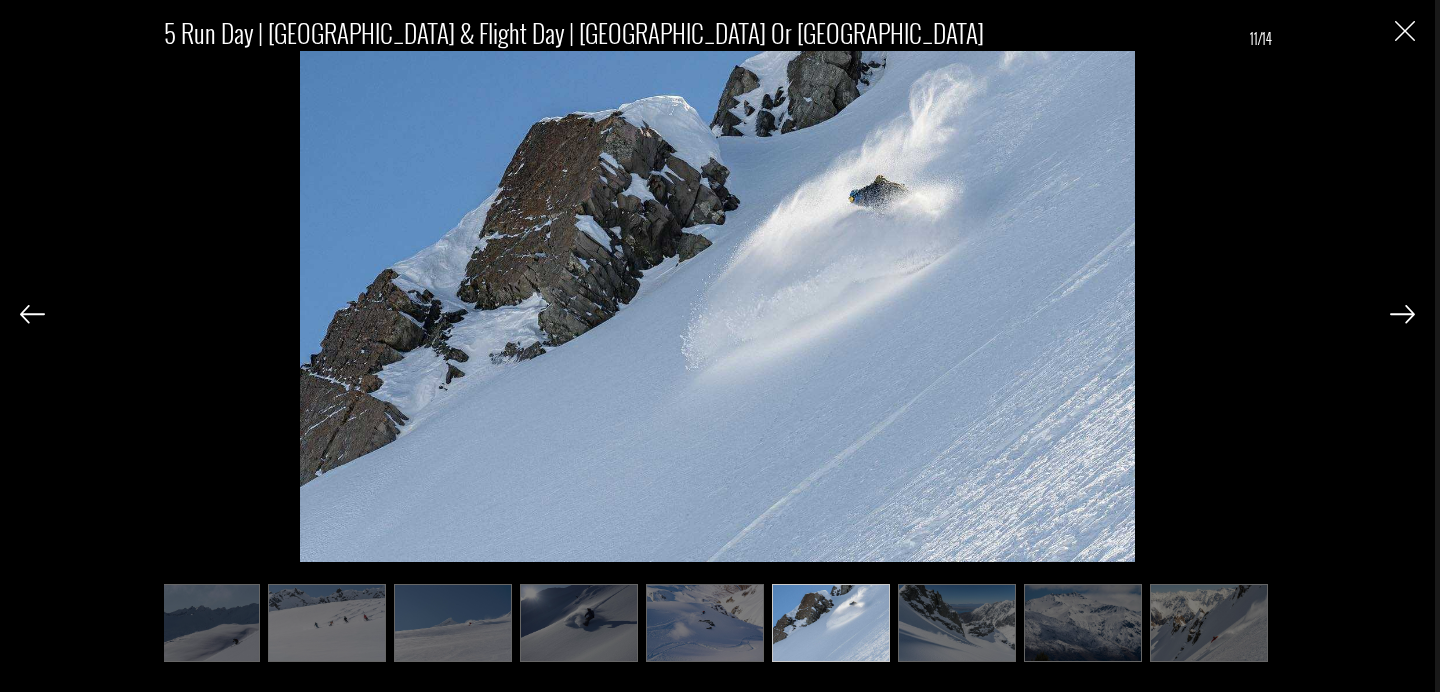 click at bounding box center [831, 623] 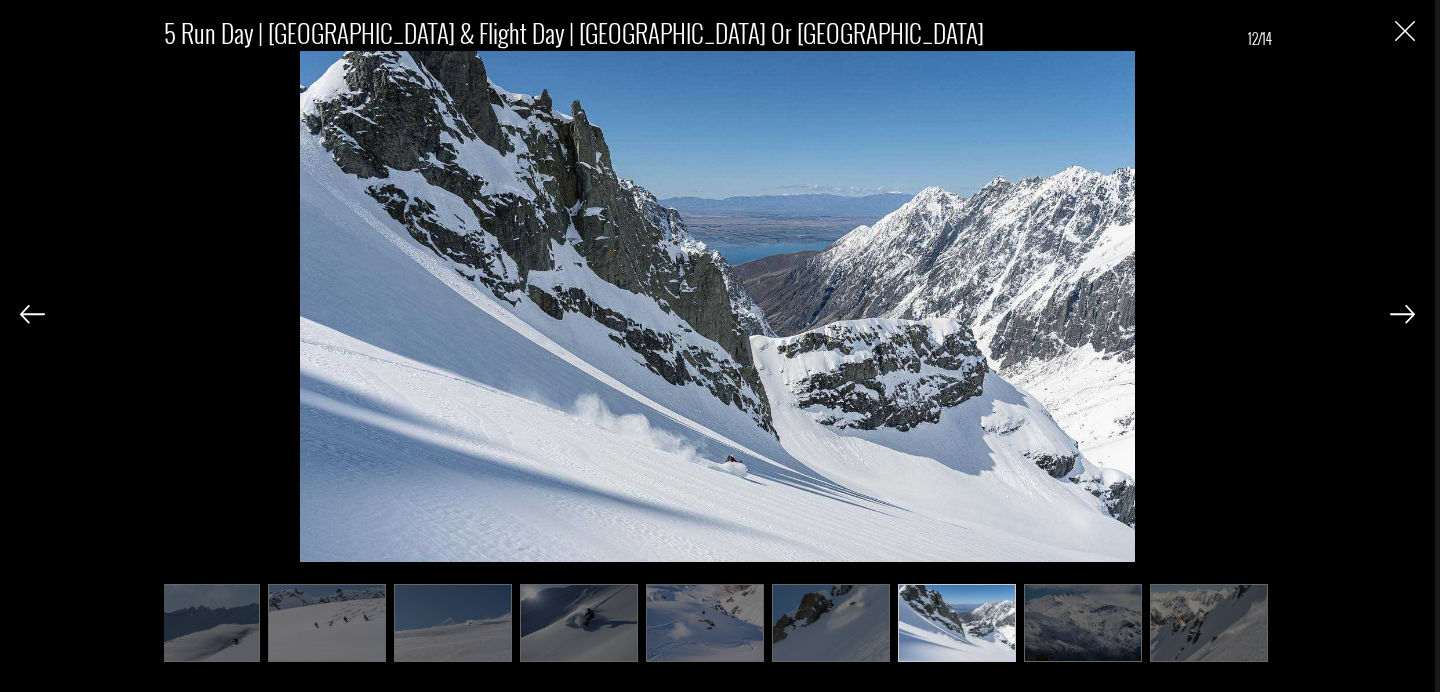 click at bounding box center (831, 623) 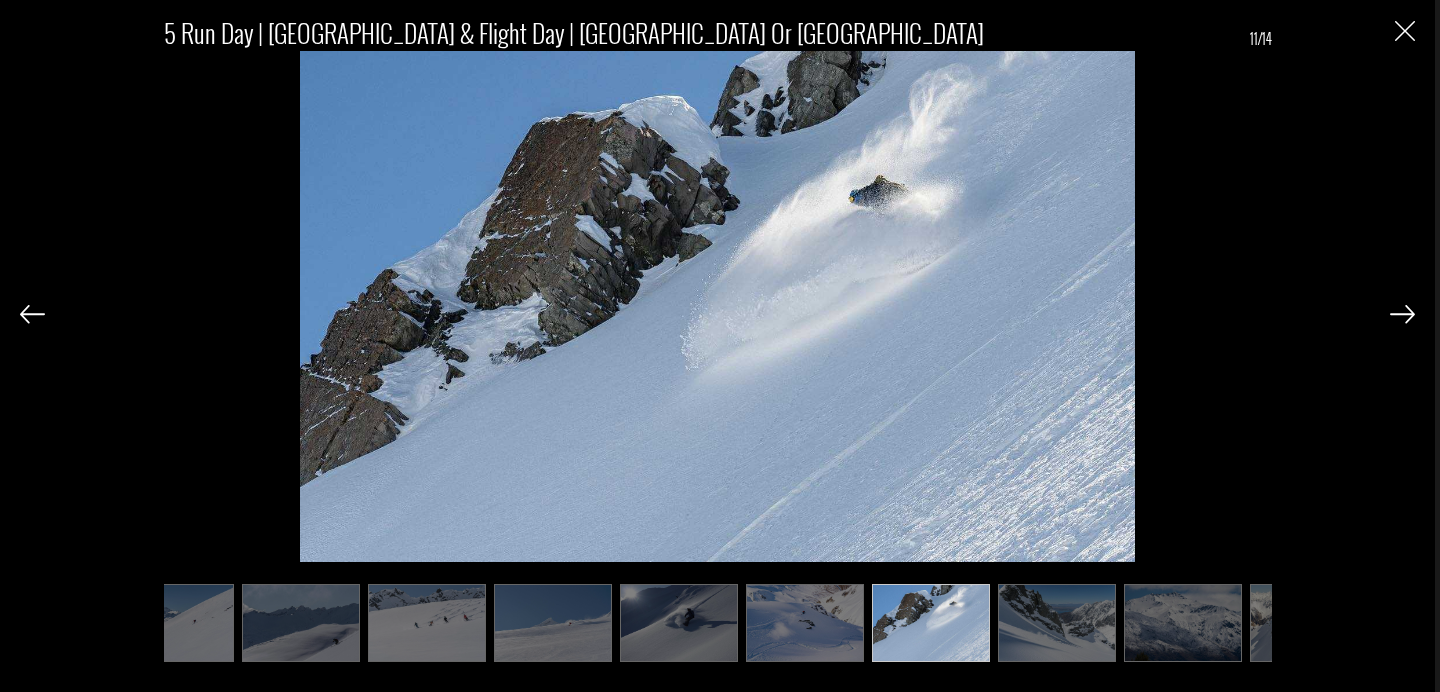 click at bounding box center (1057, 623) 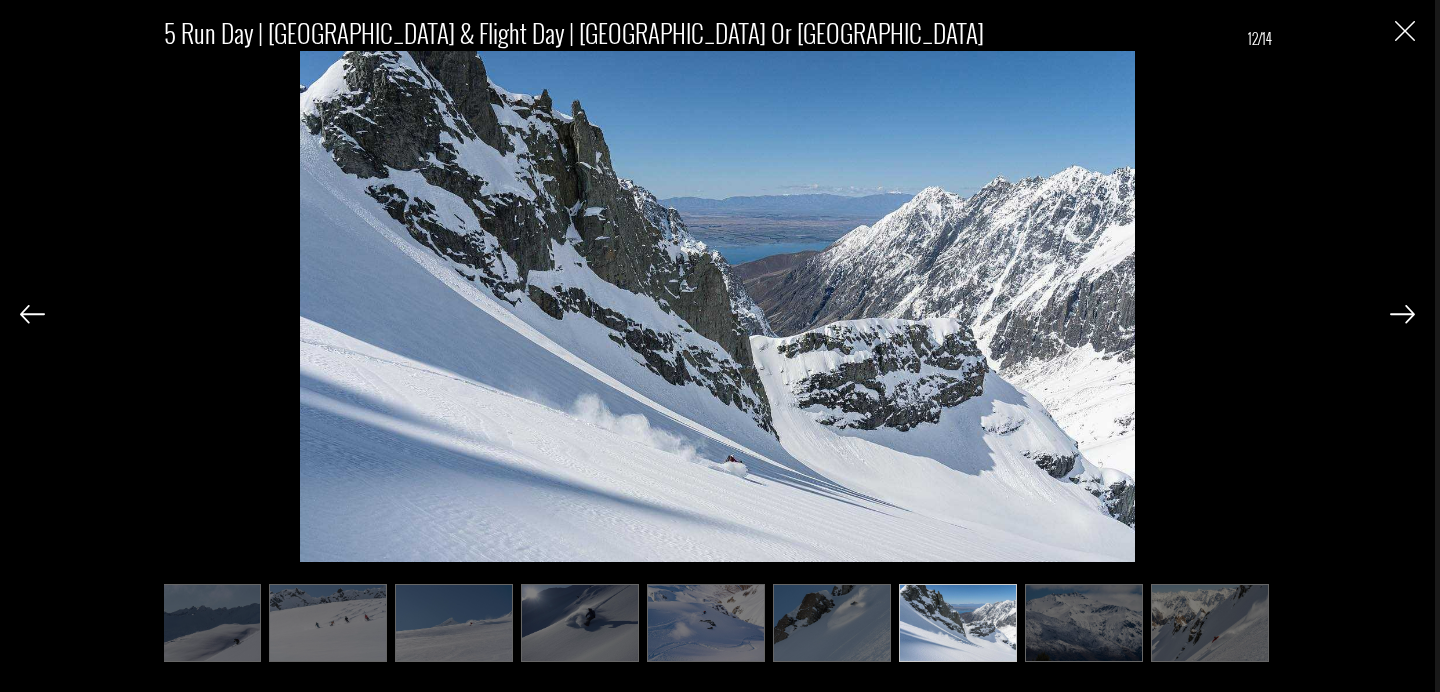 scroll, scrollTop: 0, scrollLeft: 656, axis: horizontal 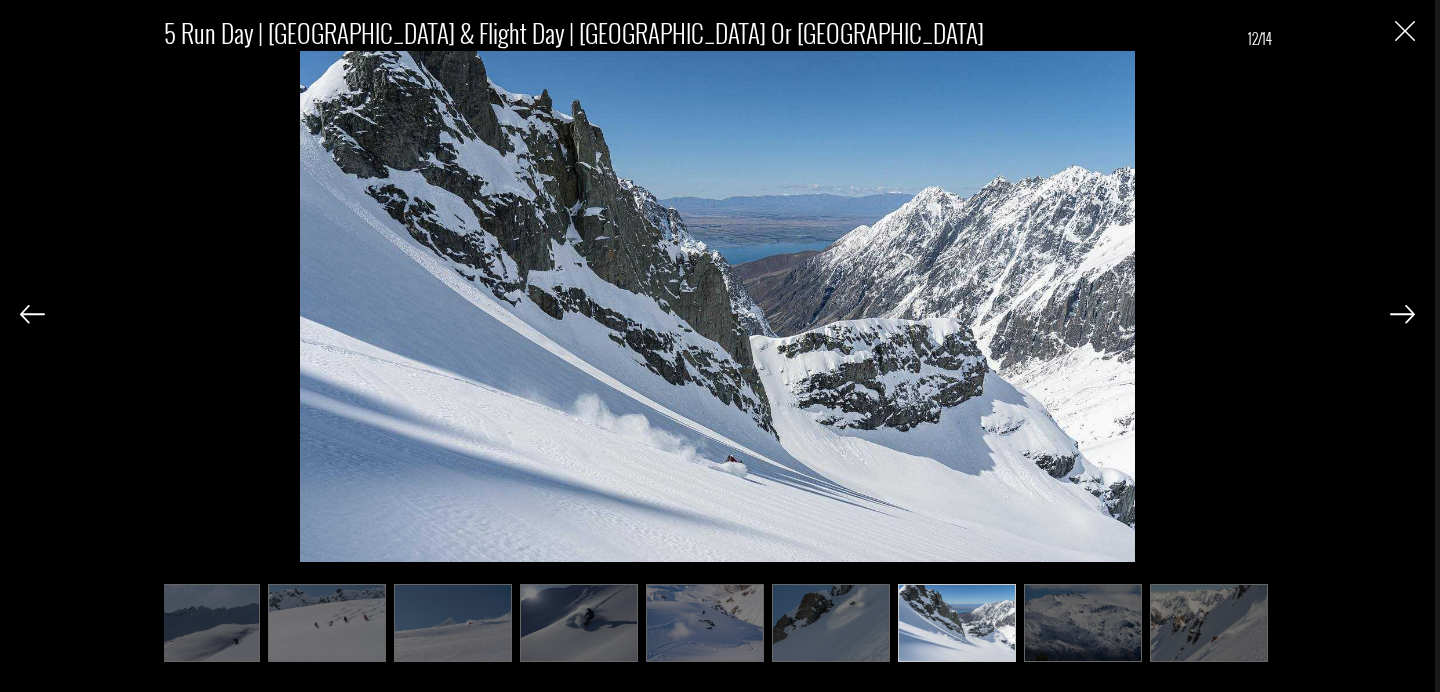 click at bounding box center (1083, 623) 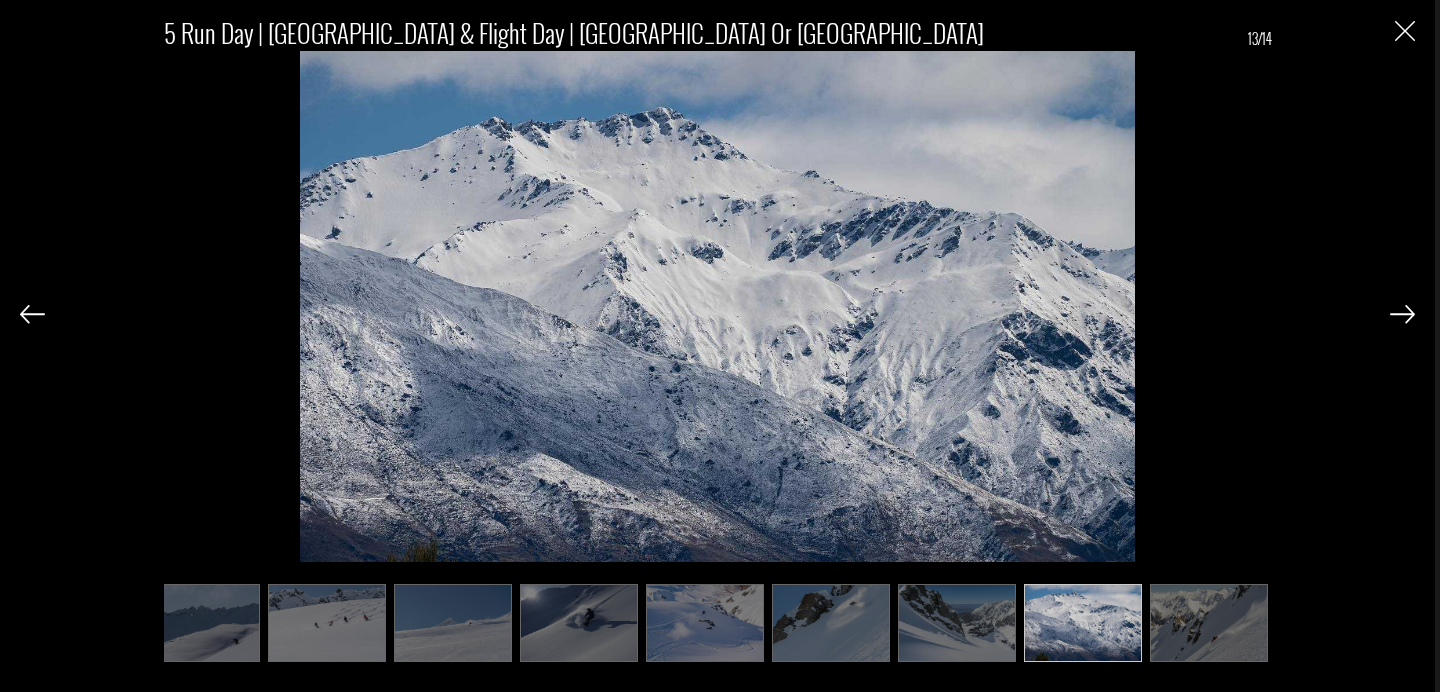 click at bounding box center (1209, 623) 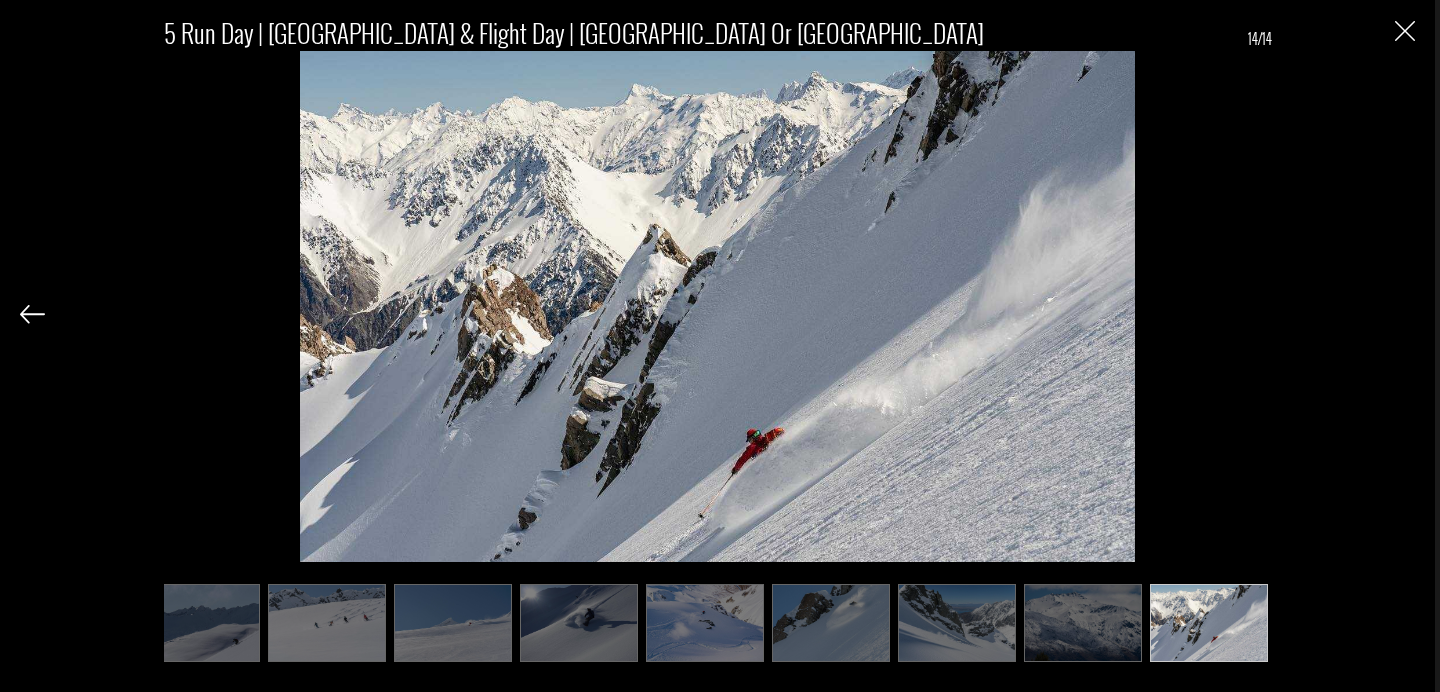 click at bounding box center (579, 623) 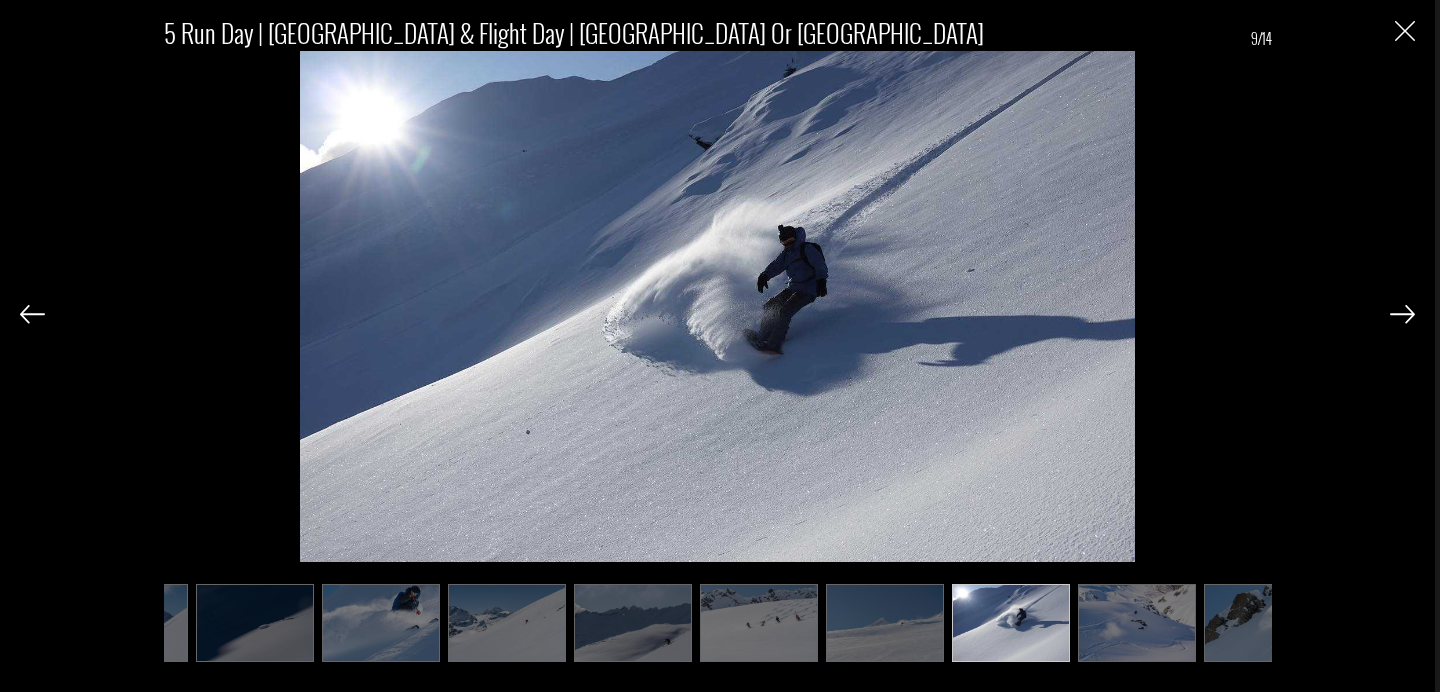 scroll, scrollTop: 0, scrollLeft: 156, axis: horizontal 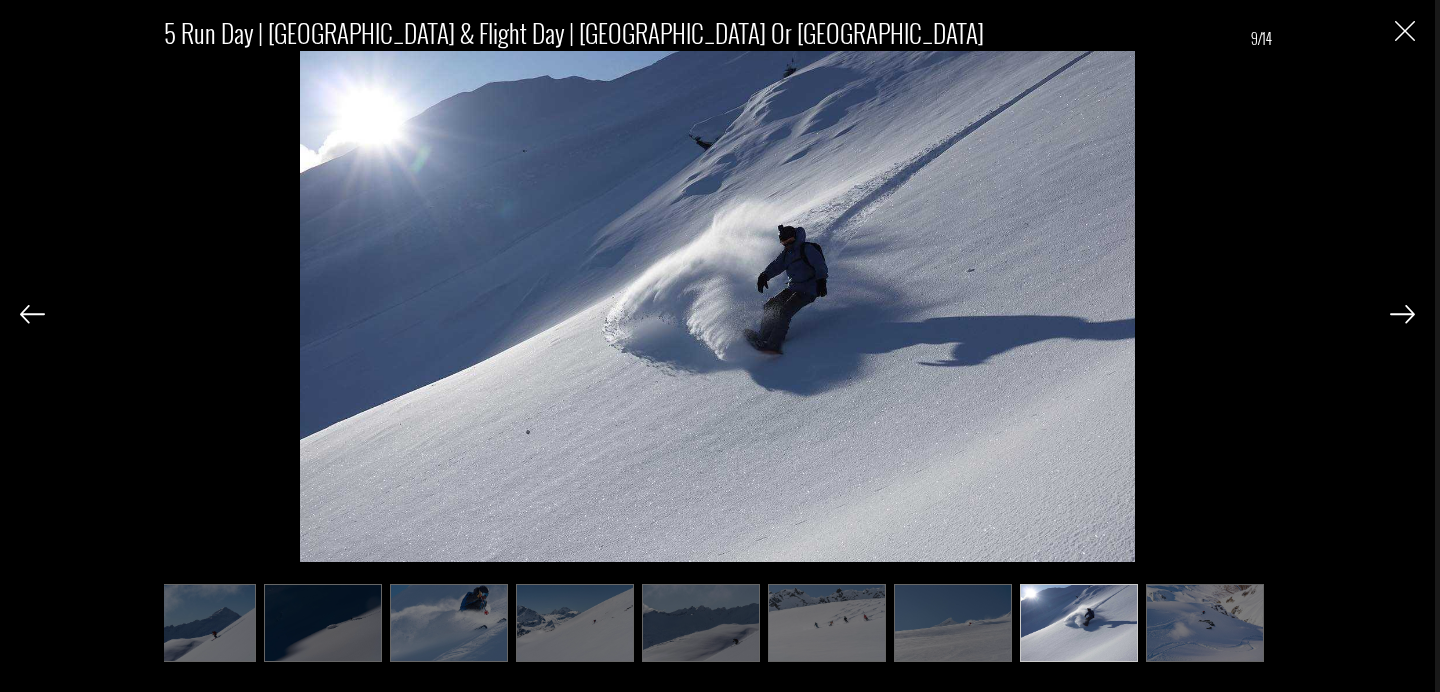 click at bounding box center [1205, 623] 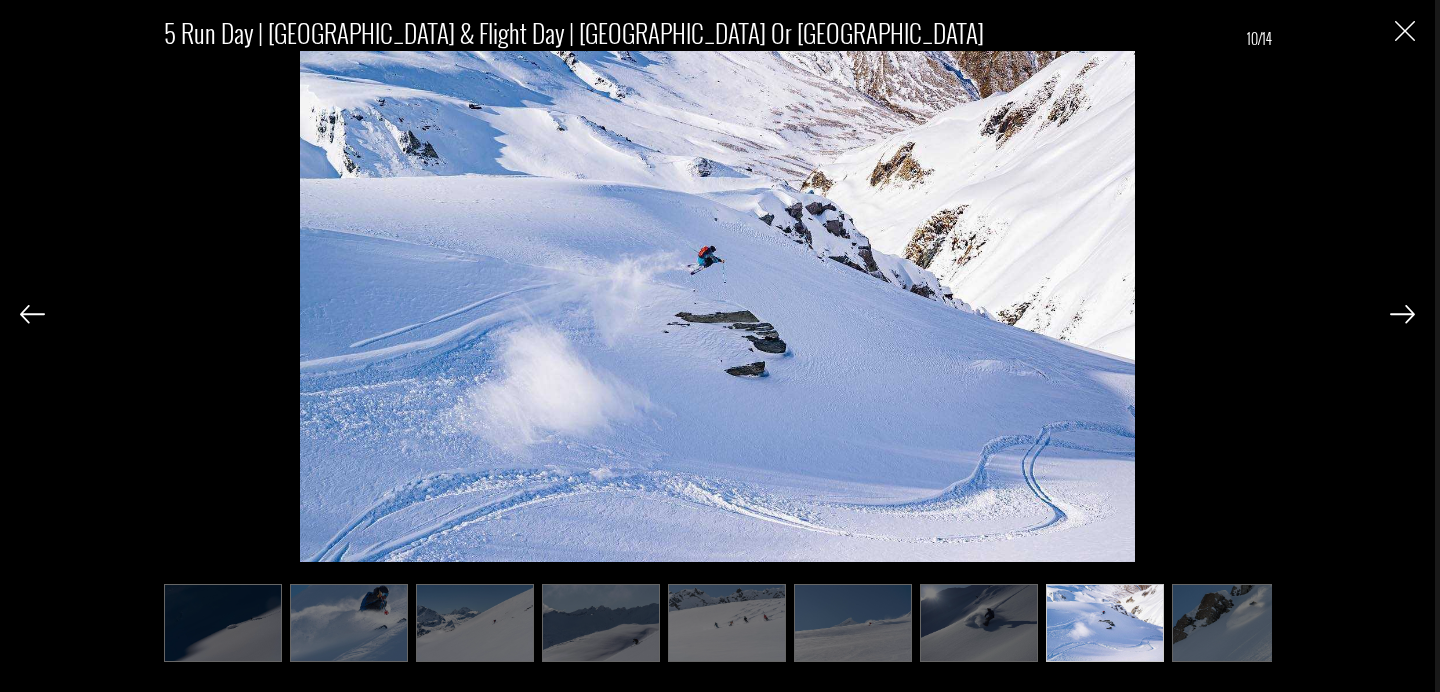scroll, scrollTop: 0, scrollLeft: 256, axis: horizontal 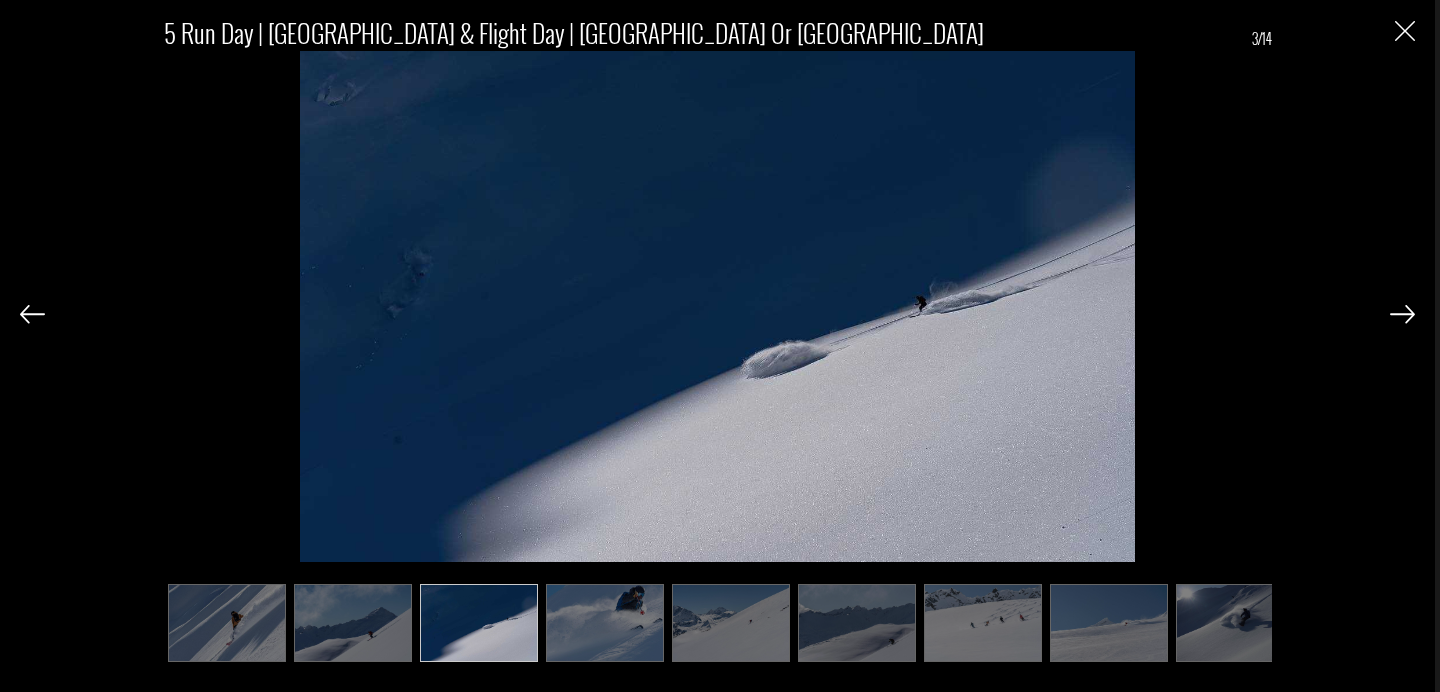 click at bounding box center (1235, 623) 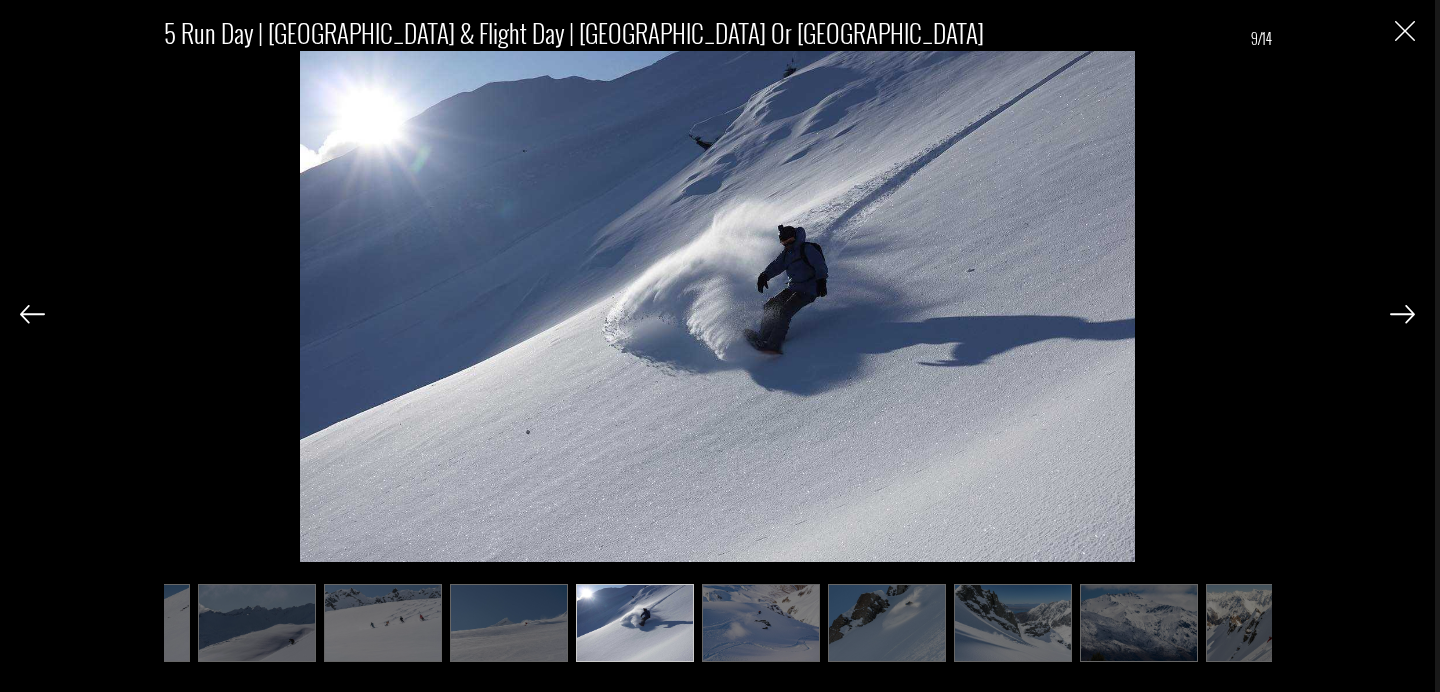 click at bounding box center (1013, 623) 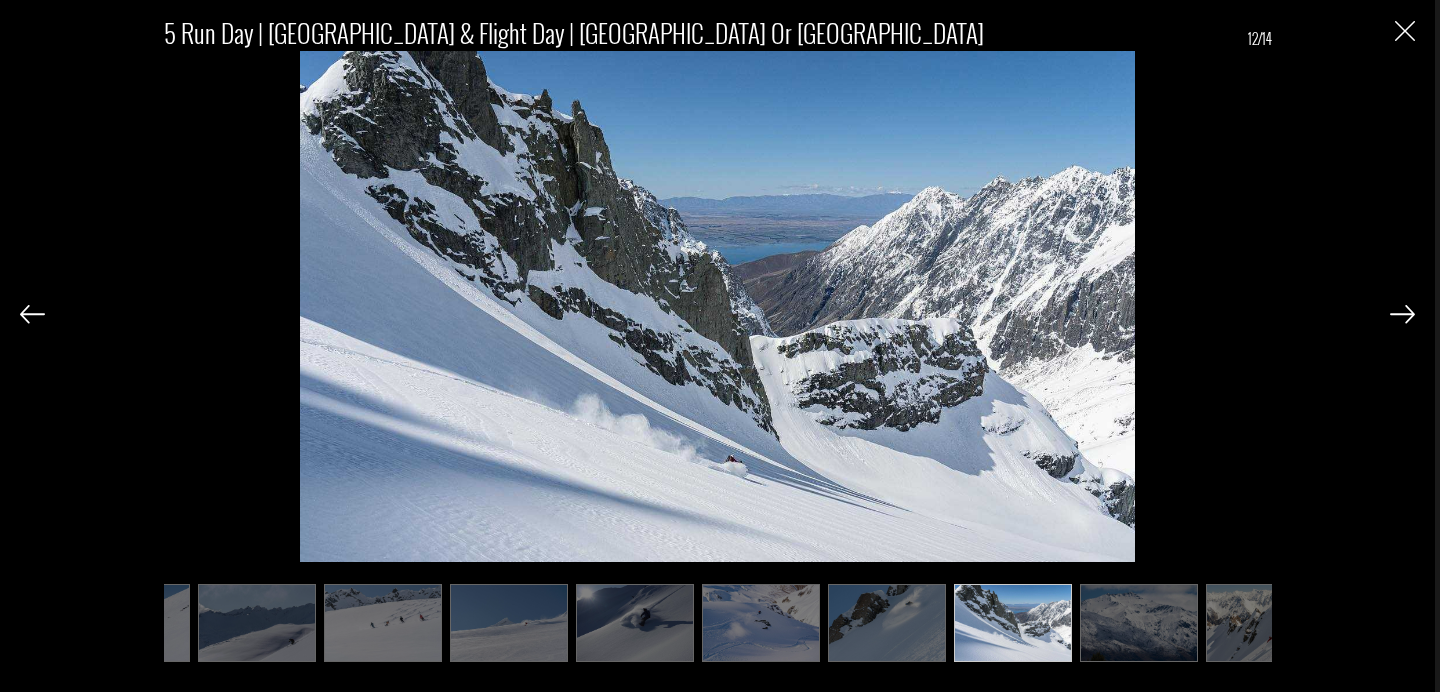 scroll, scrollTop: 0, scrollLeft: 656, axis: horizontal 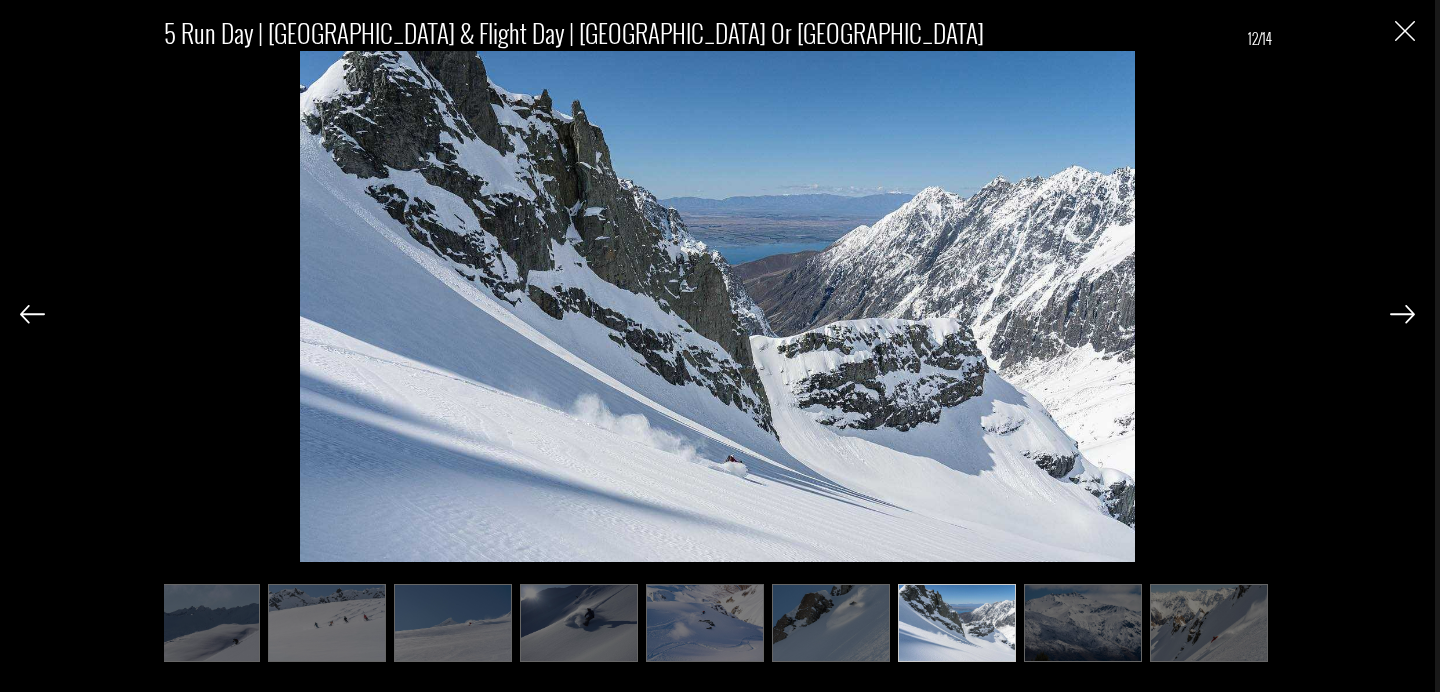 click at bounding box center [1209, 623] 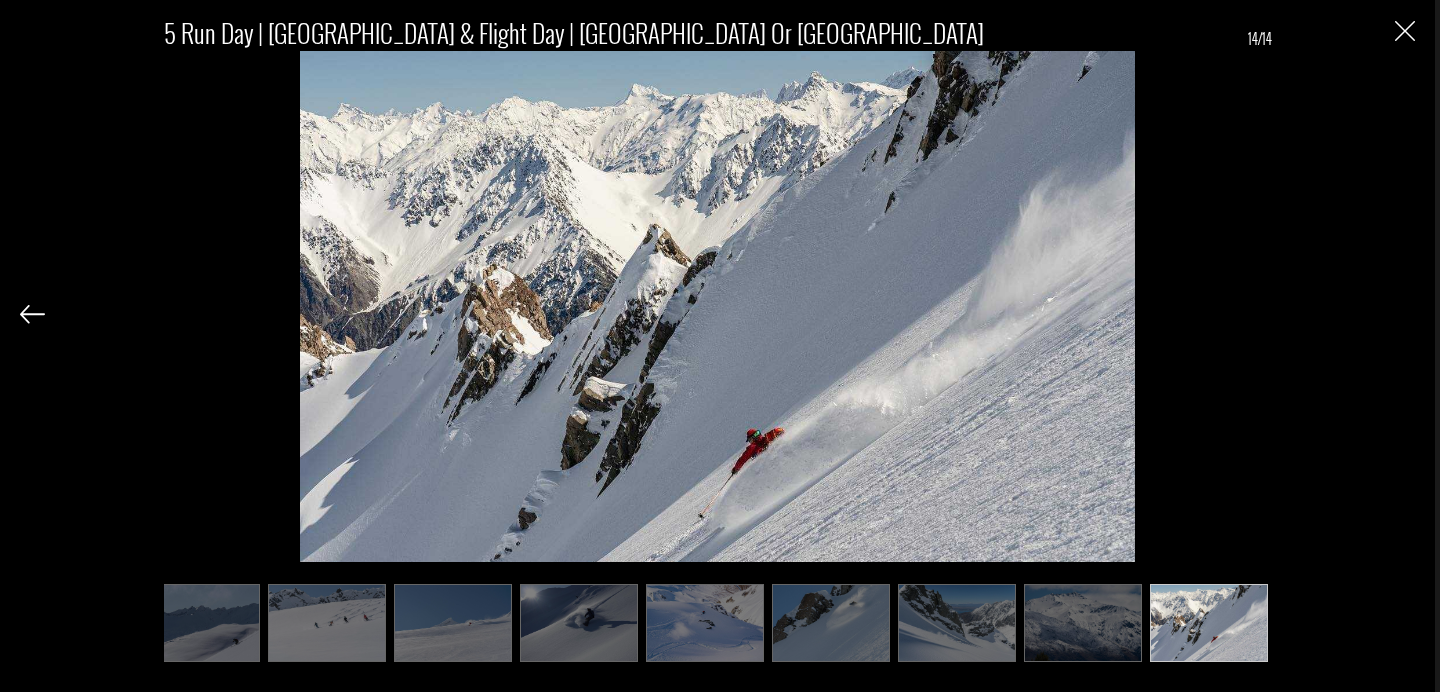 click at bounding box center [957, 623] 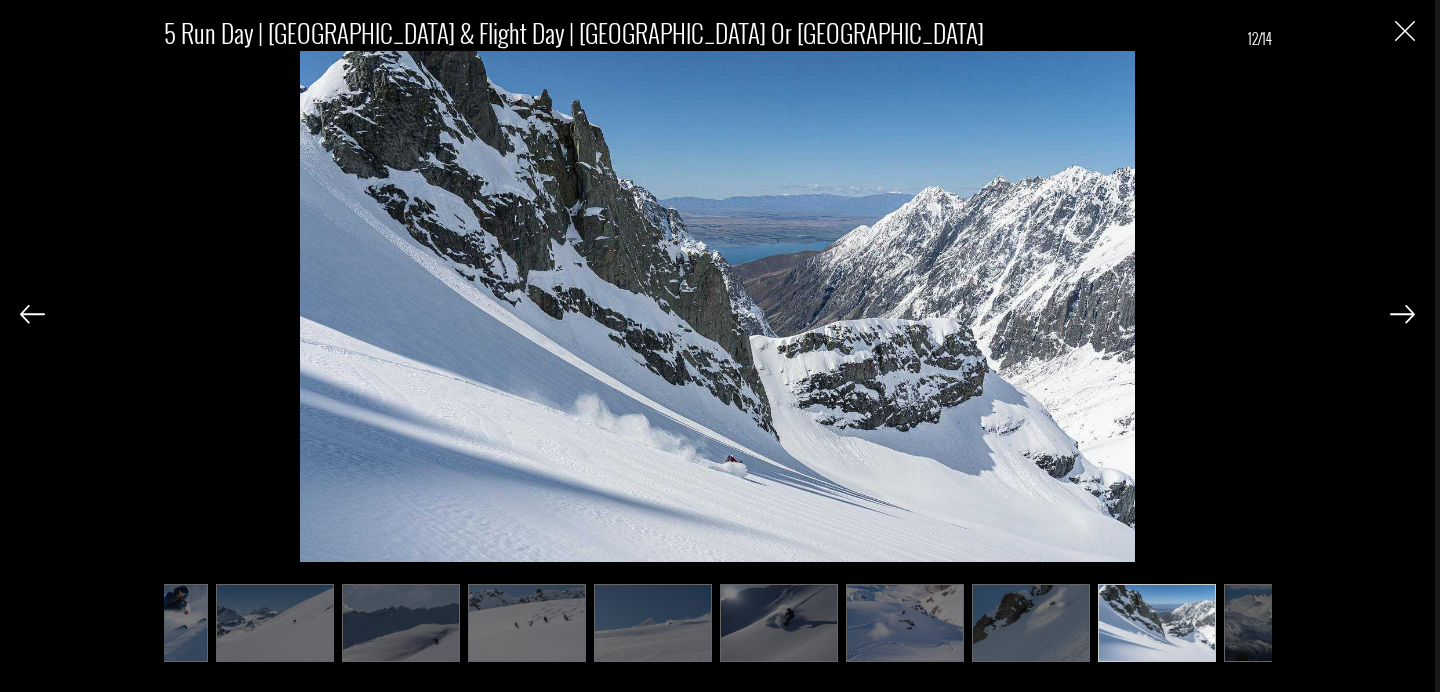 click at bounding box center [905, 623] 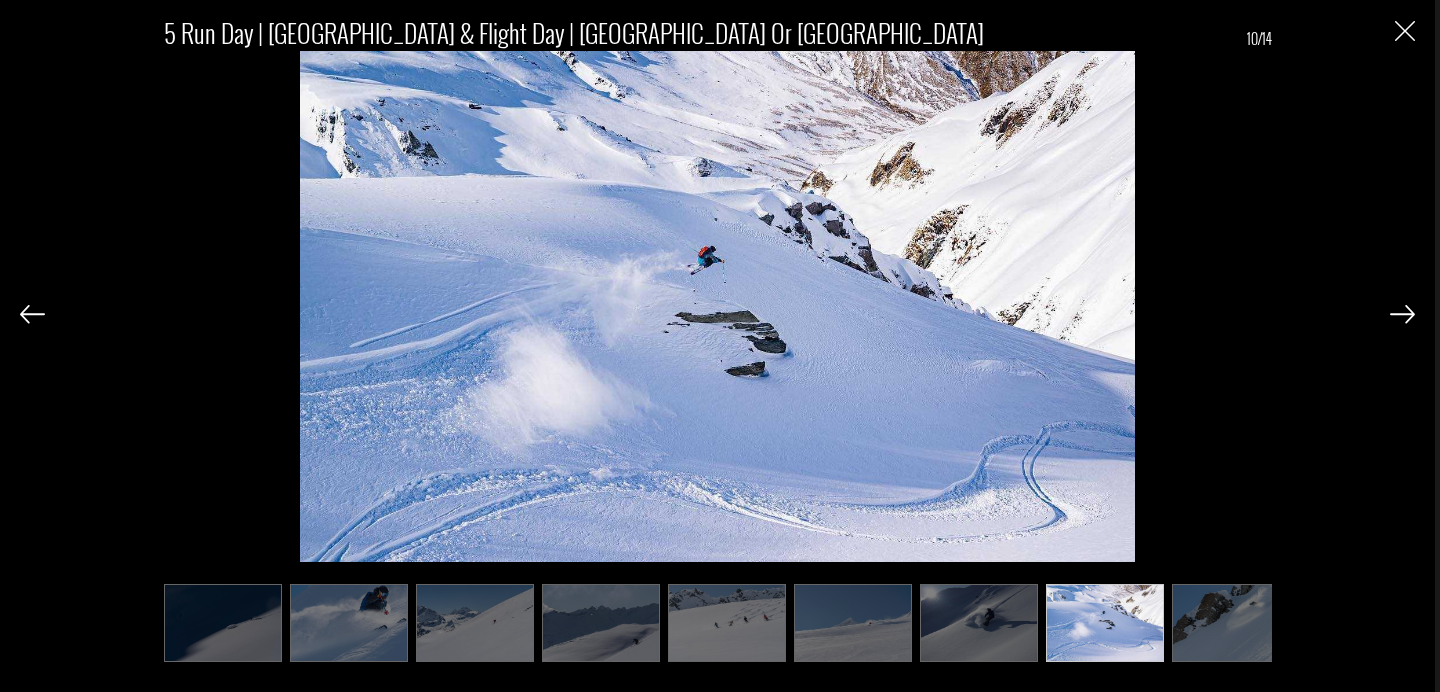 click at bounding box center [1231, 623] 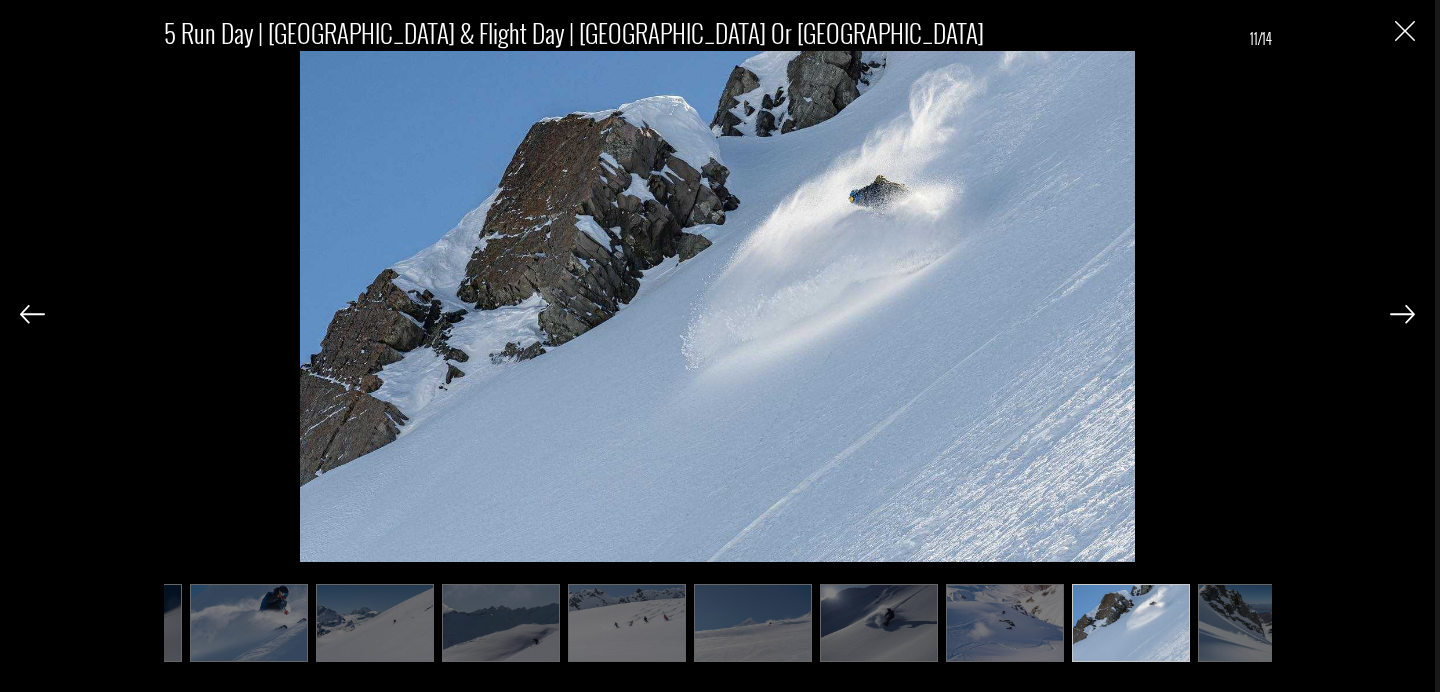 click at bounding box center [1257, 623] 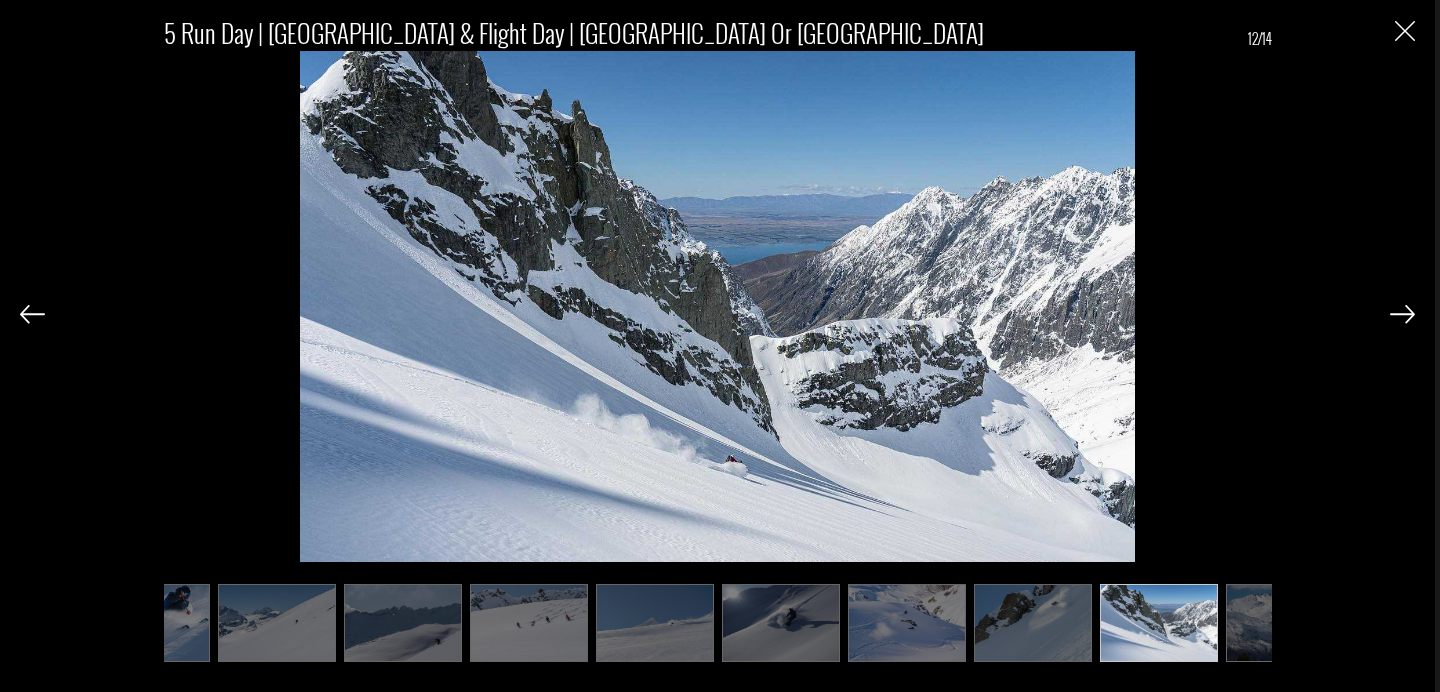 scroll, scrollTop: 0, scrollLeft: 456, axis: horizontal 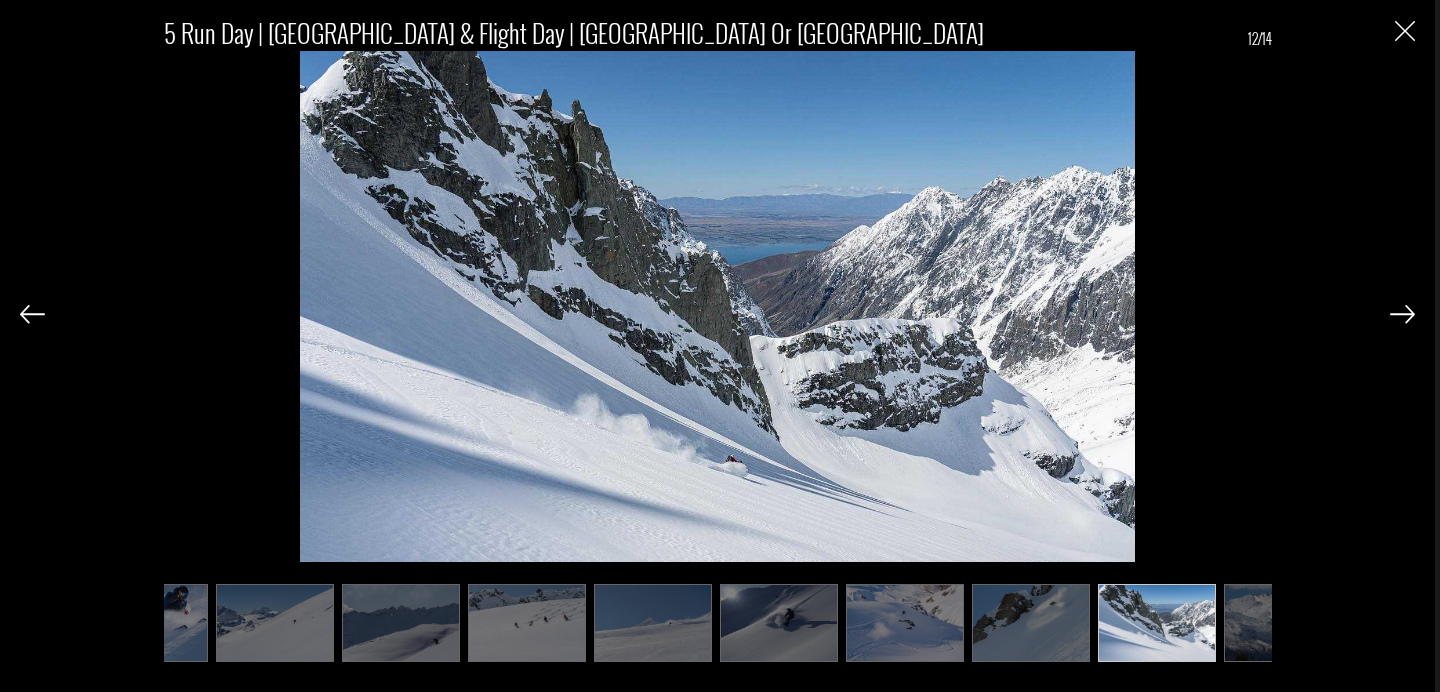 click at bounding box center [1405, 31] 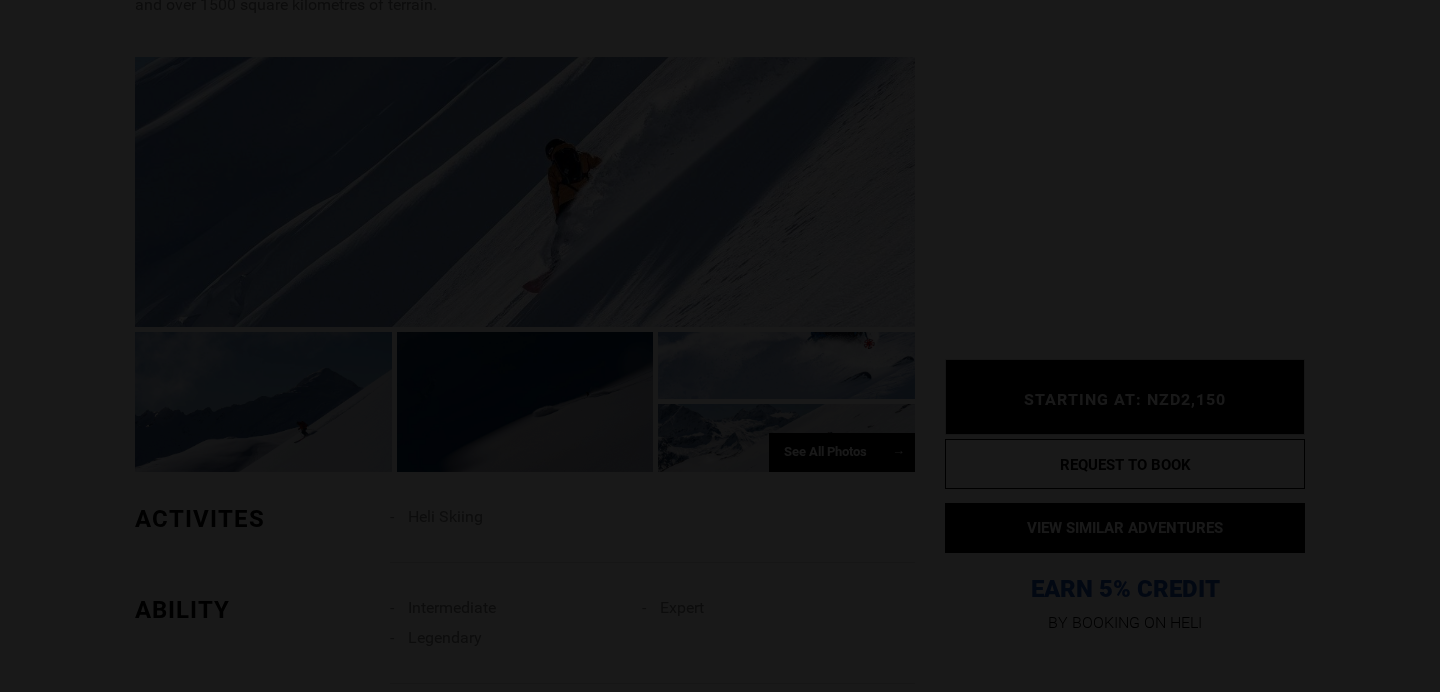 scroll, scrollTop: 0, scrollLeft: 0, axis: both 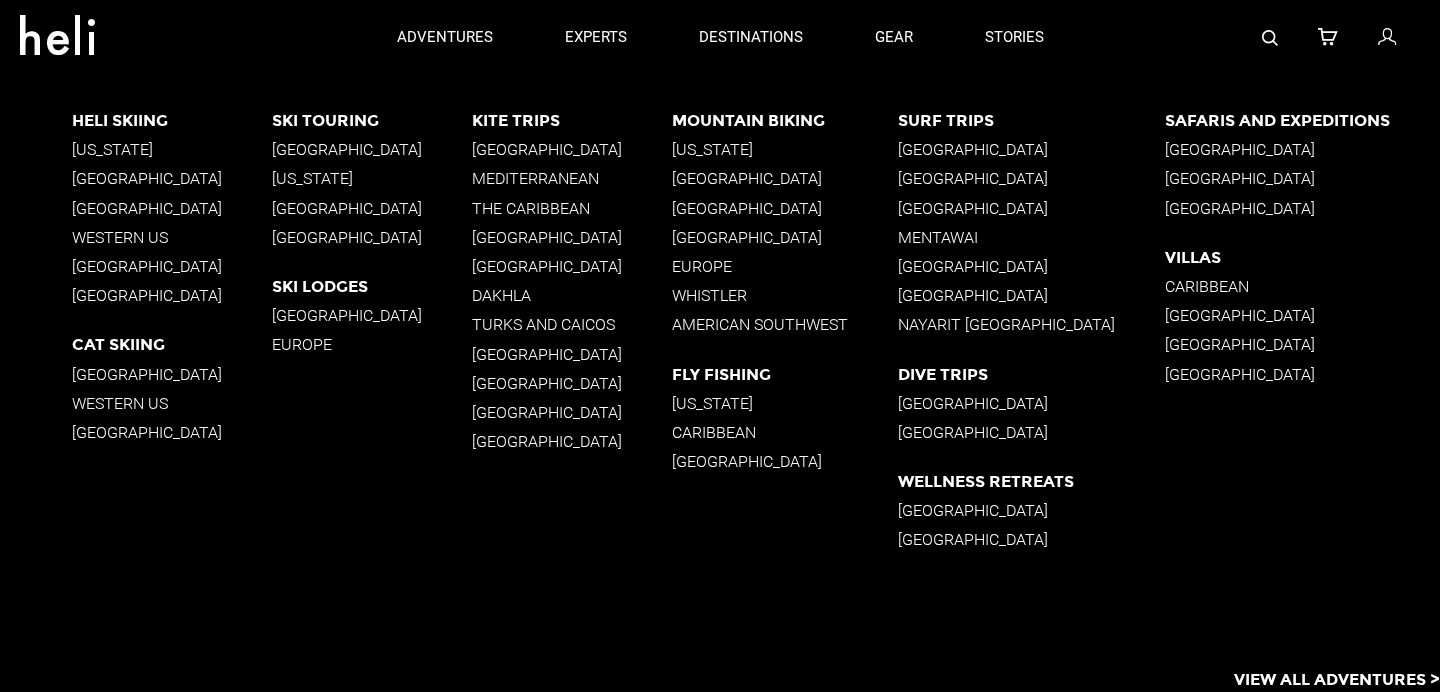 click on "[GEOGRAPHIC_DATA]" at bounding box center (172, 266) 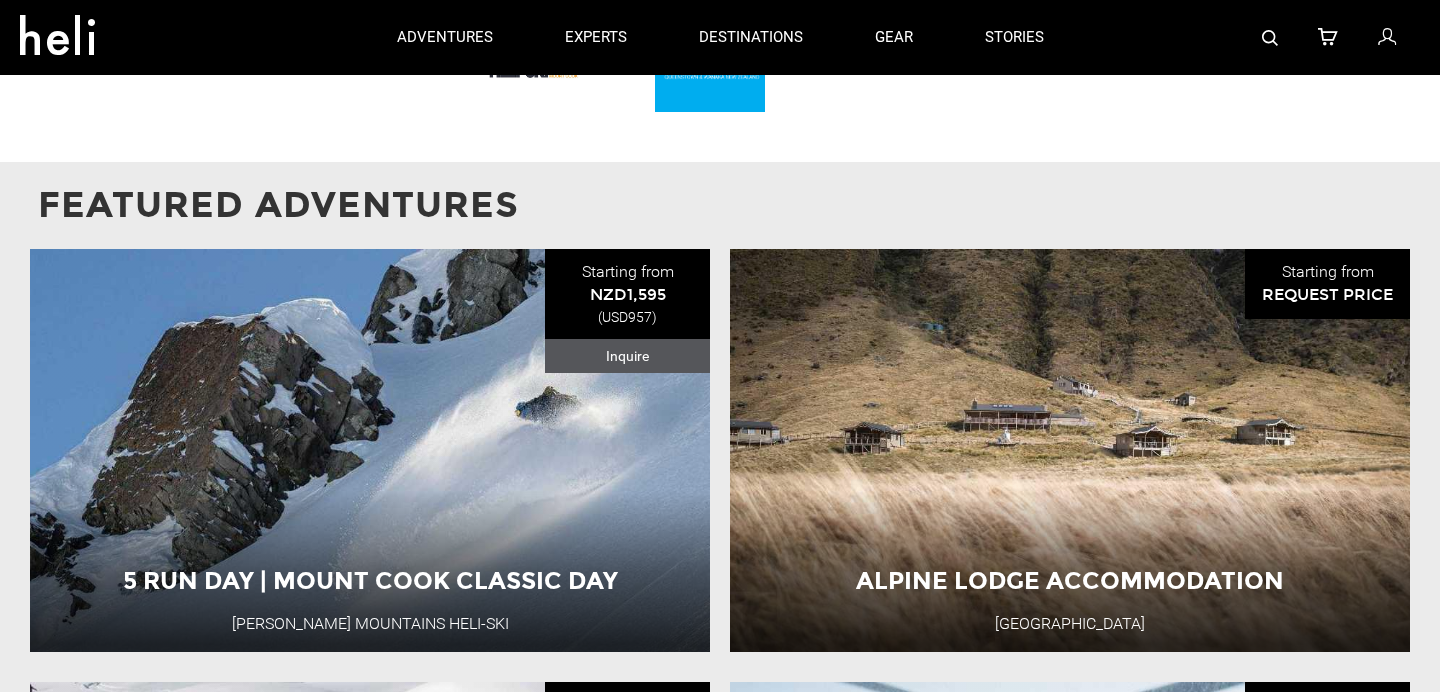 scroll, scrollTop: 1506, scrollLeft: 0, axis: vertical 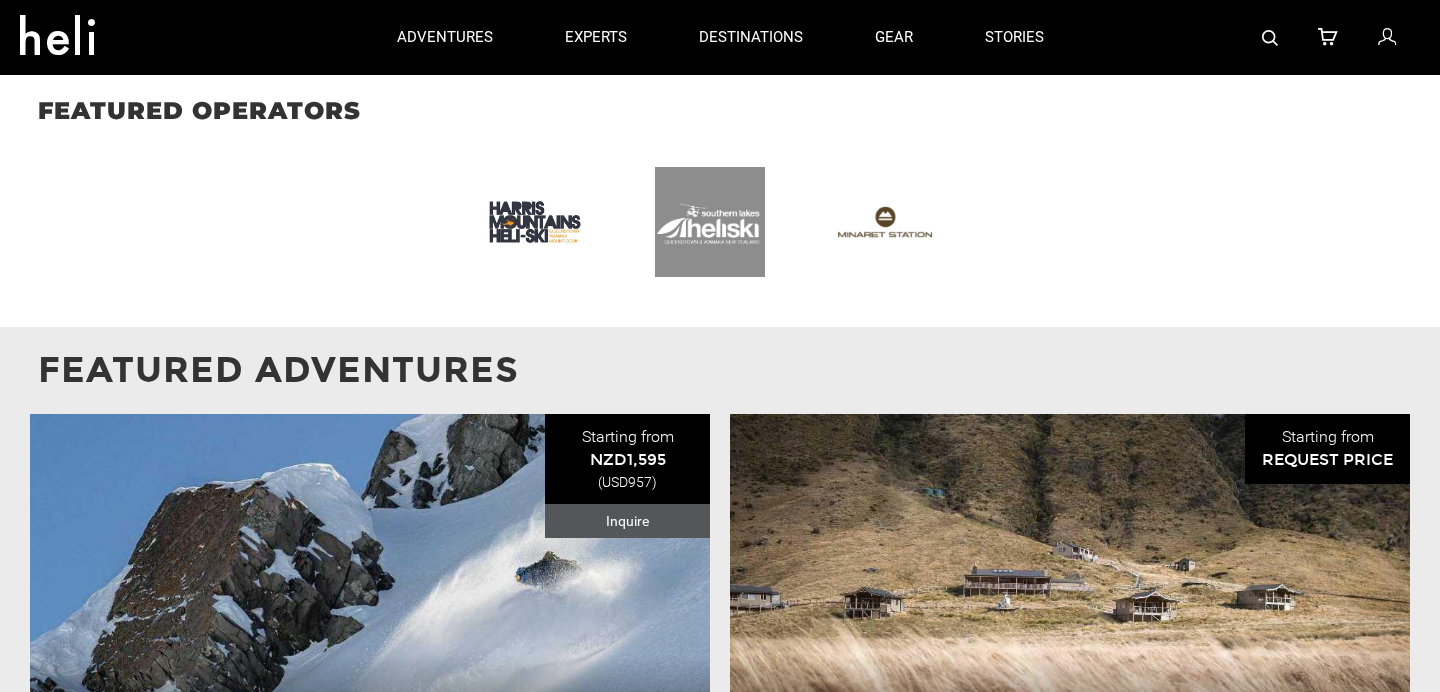 click at bounding box center (720, 222) 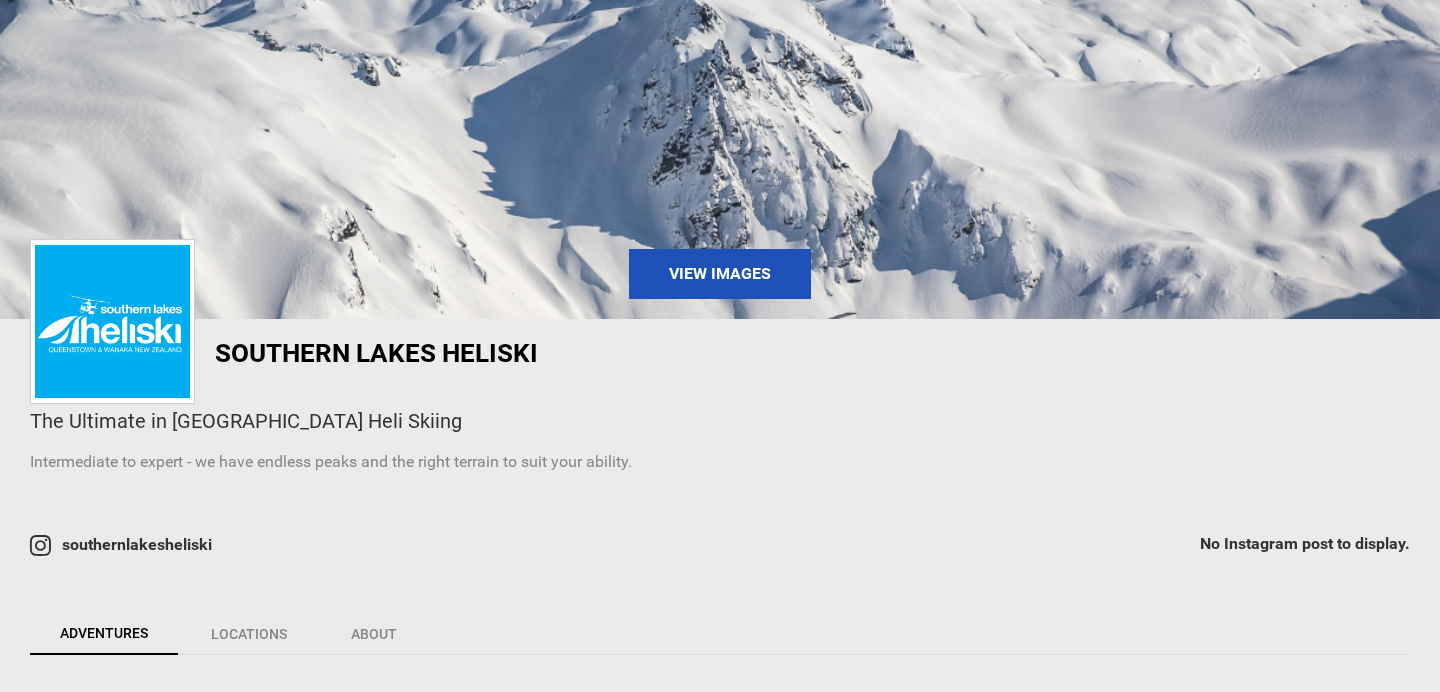 scroll, scrollTop: 468, scrollLeft: 0, axis: vertical 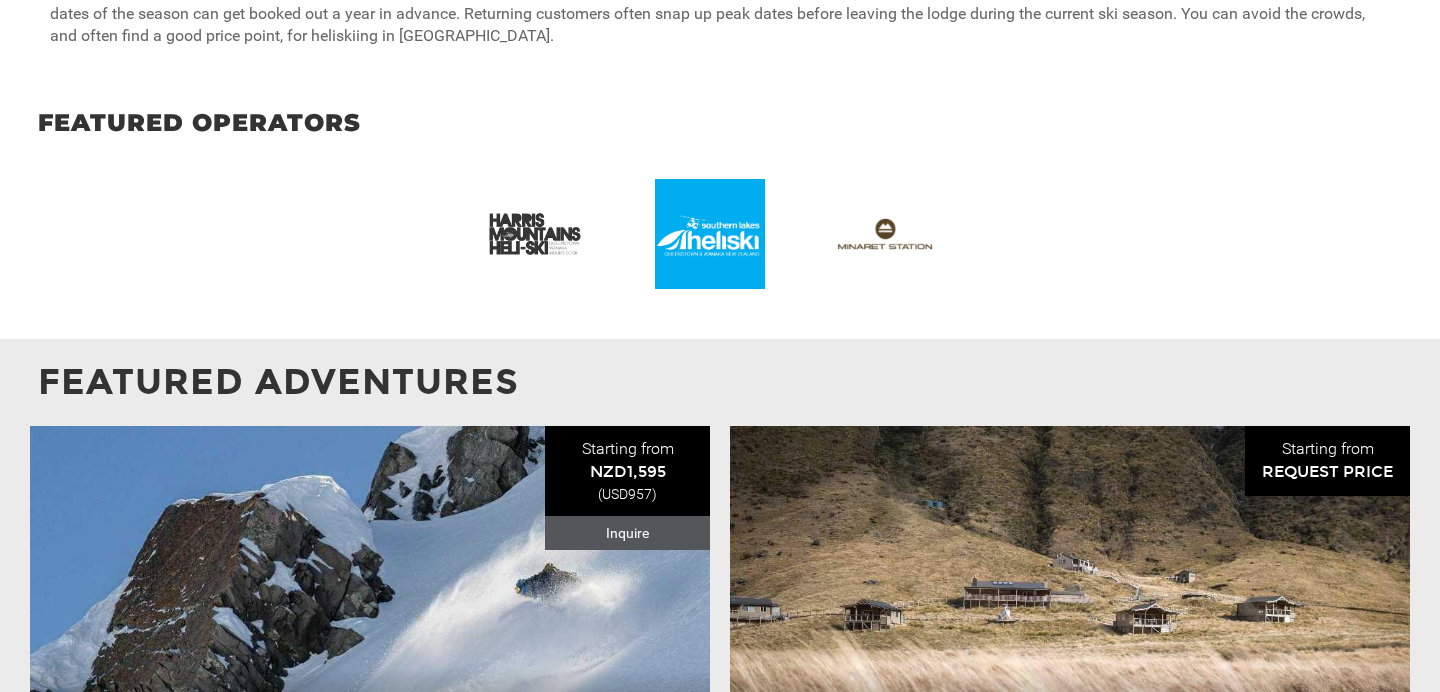 click at bounding box center [545, 234] 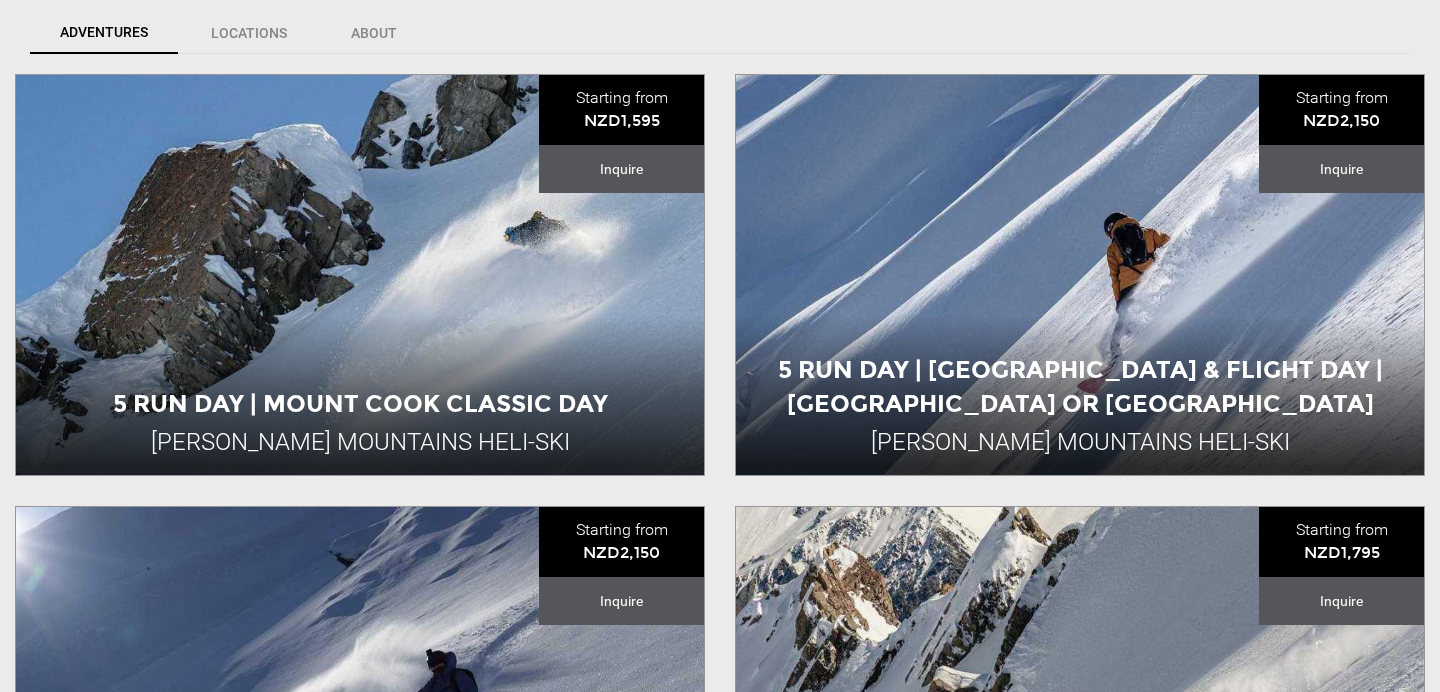 scroll, scrollTop: 852, scrollLeft: 0, axis: vertical 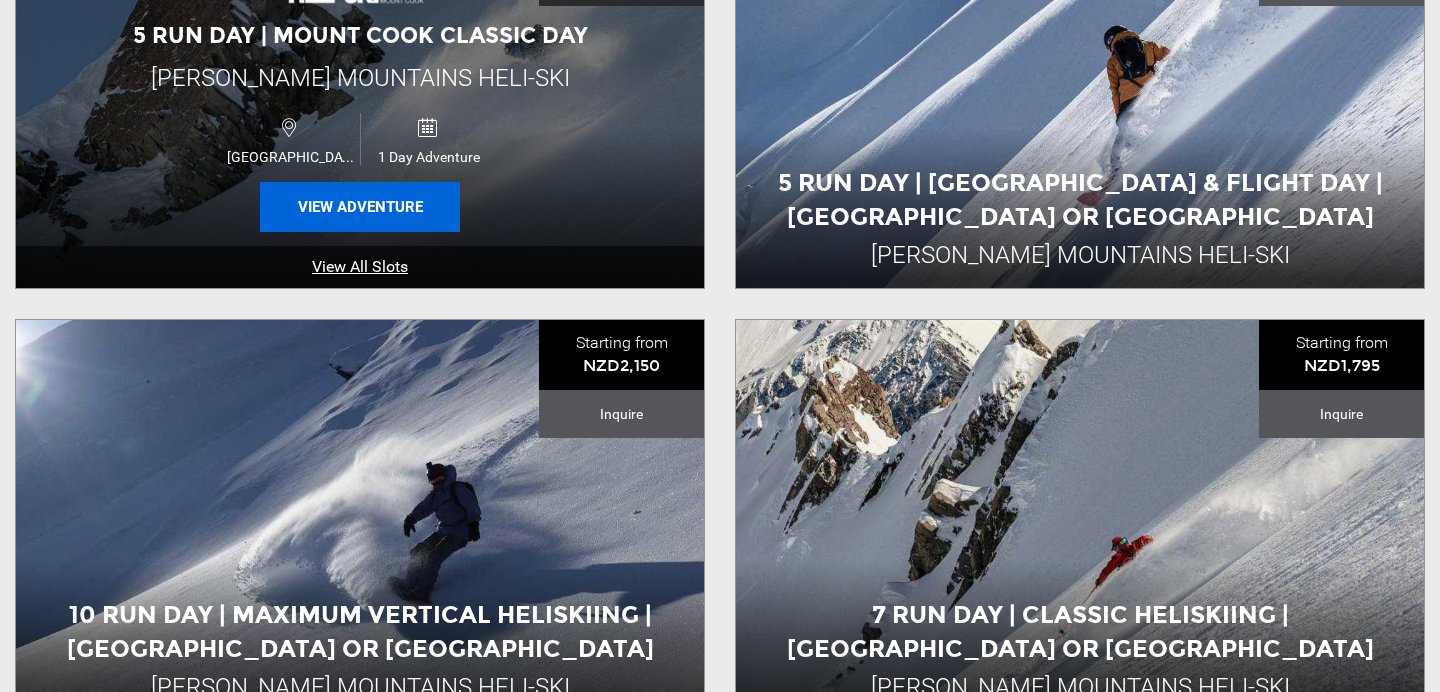 click on "View
Adventure" at bounding box center (360, 207) 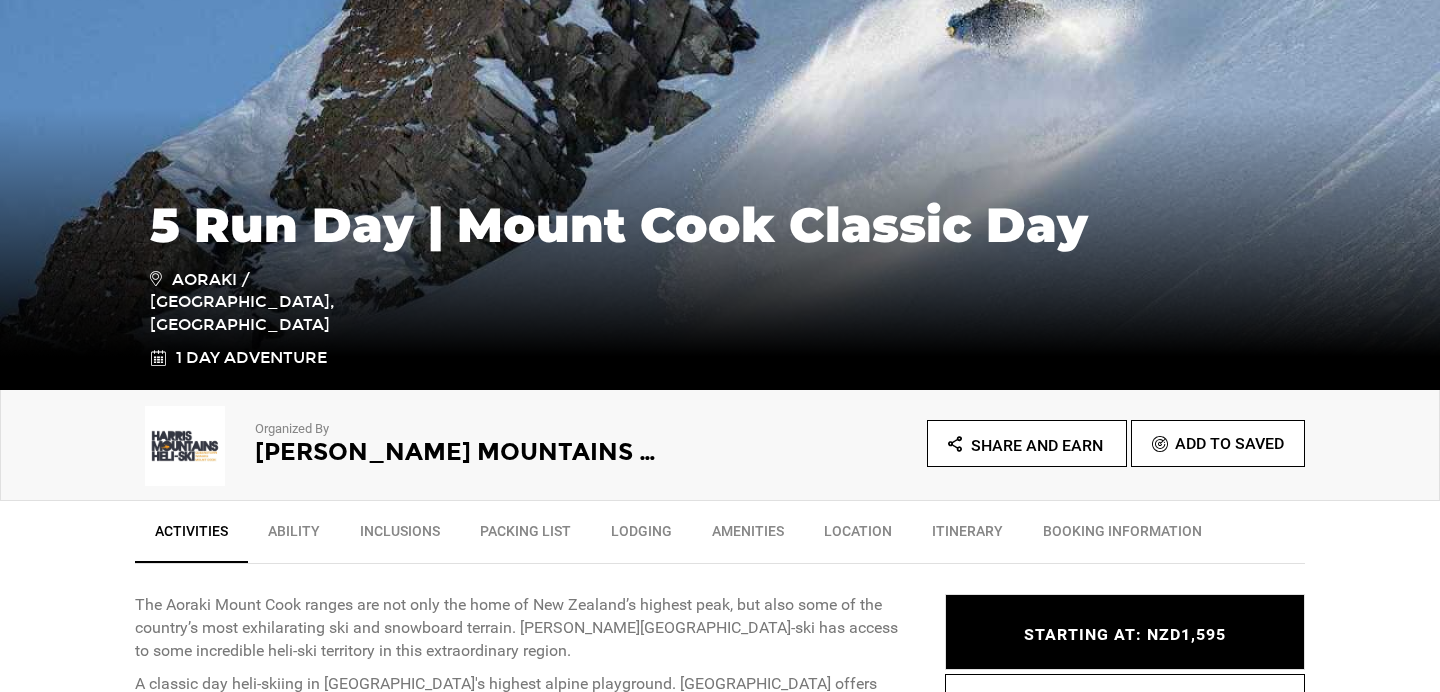 scroll, scrollTop: 643, scrollLeft: 0, axis: vertical 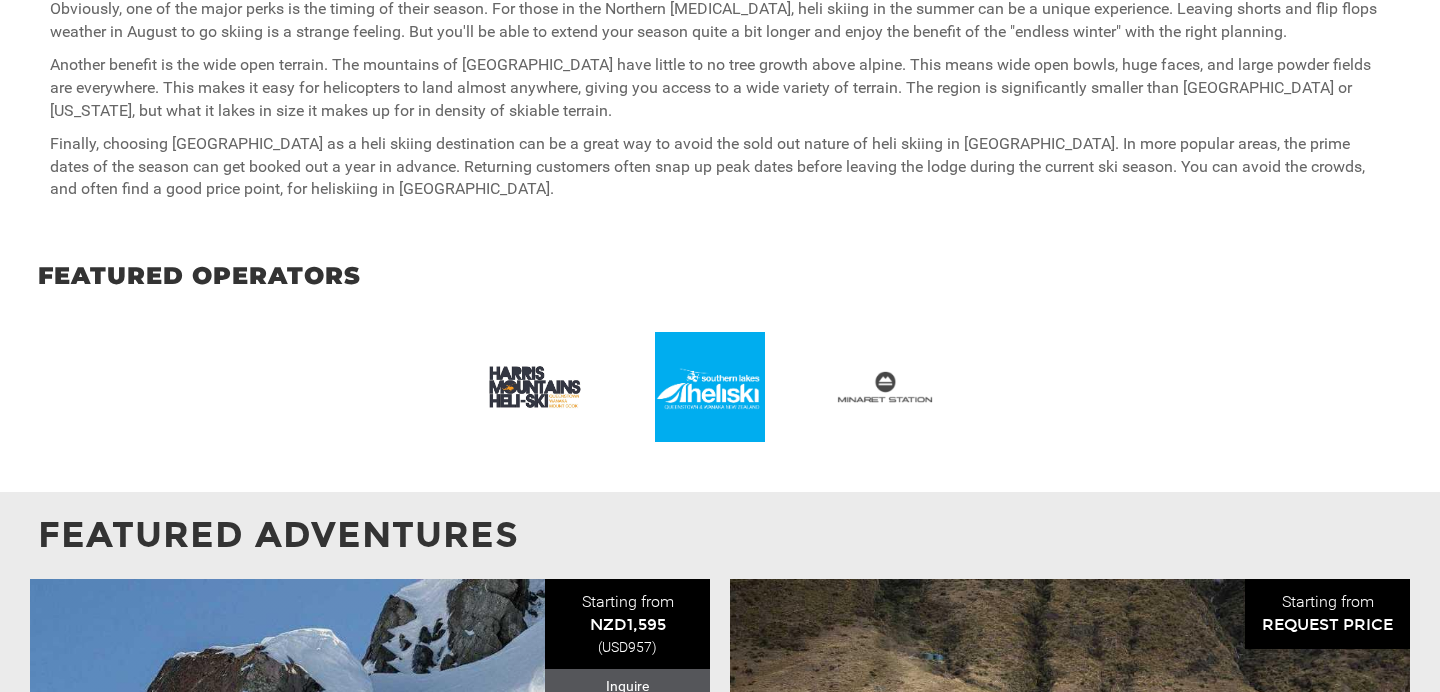 click at bounding box center [895, 387] 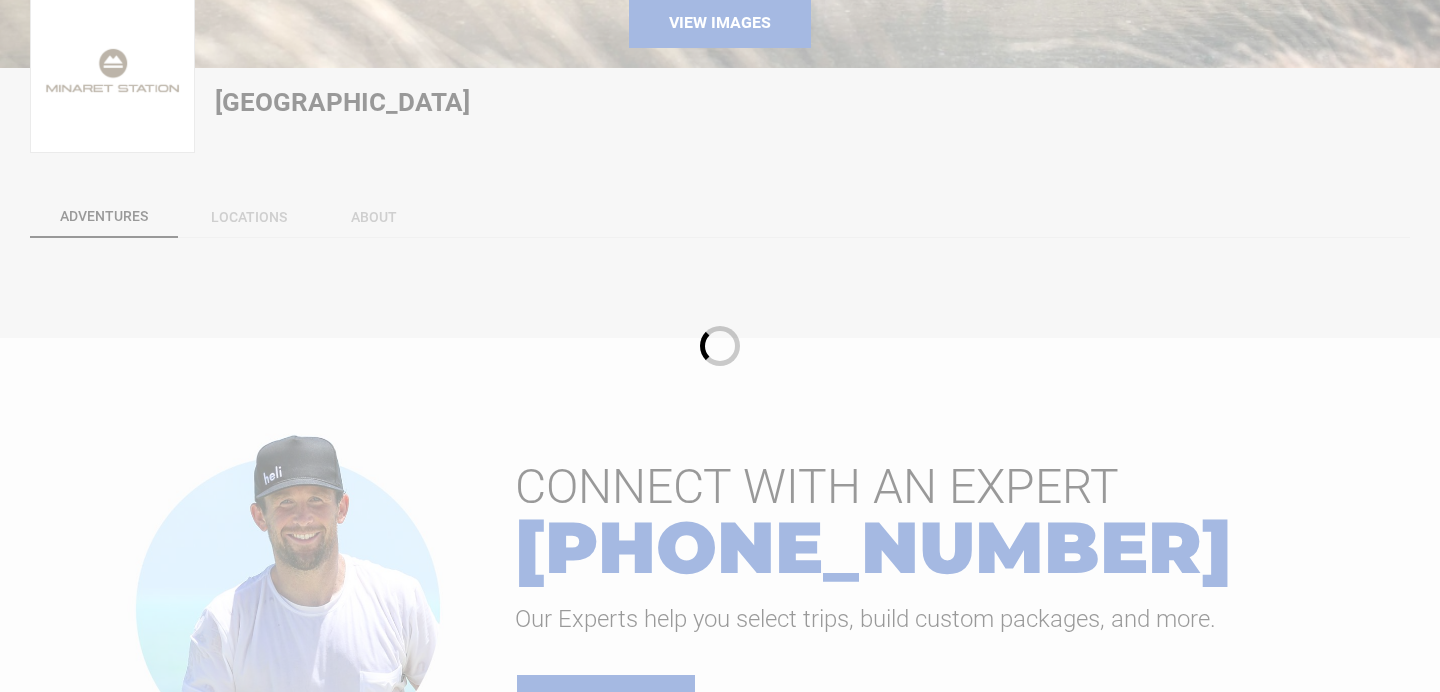 scroll, scrollTop: 810, scrollLeft: 0, axis: vertical 